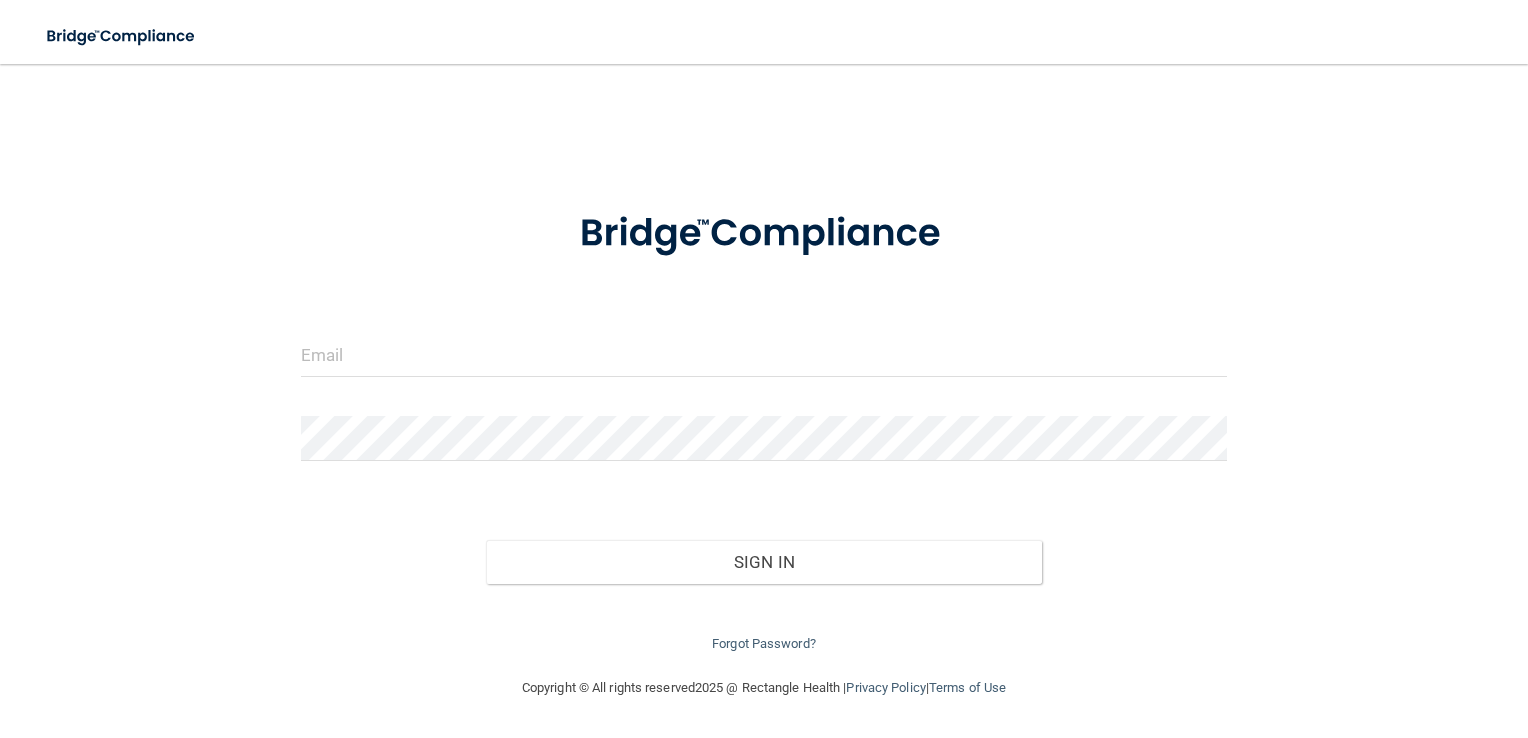 scroll, scrollTop: 0, scrollLeft: 0, axis: both 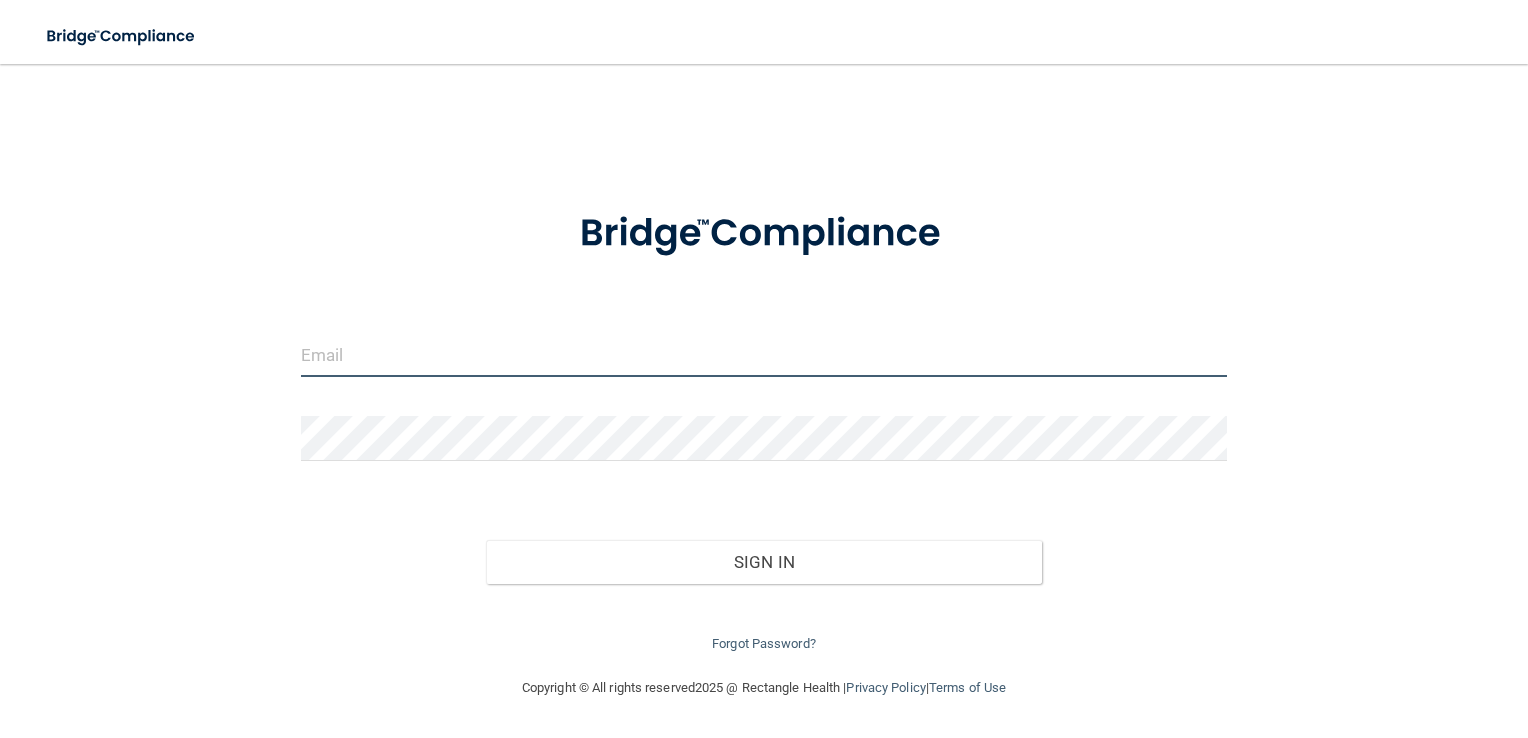 click at bounding box center (764, 354) 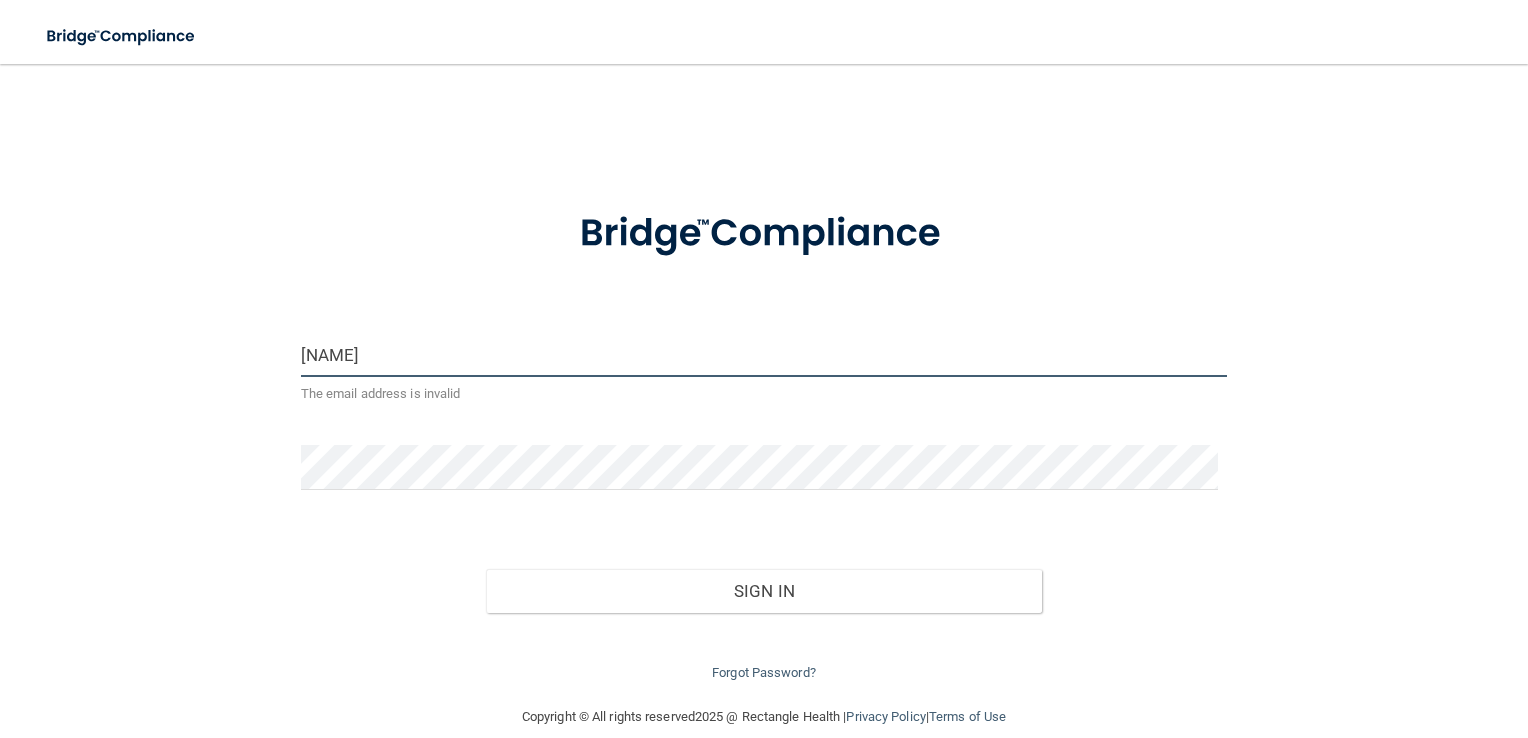 type on "[EMAIL]" 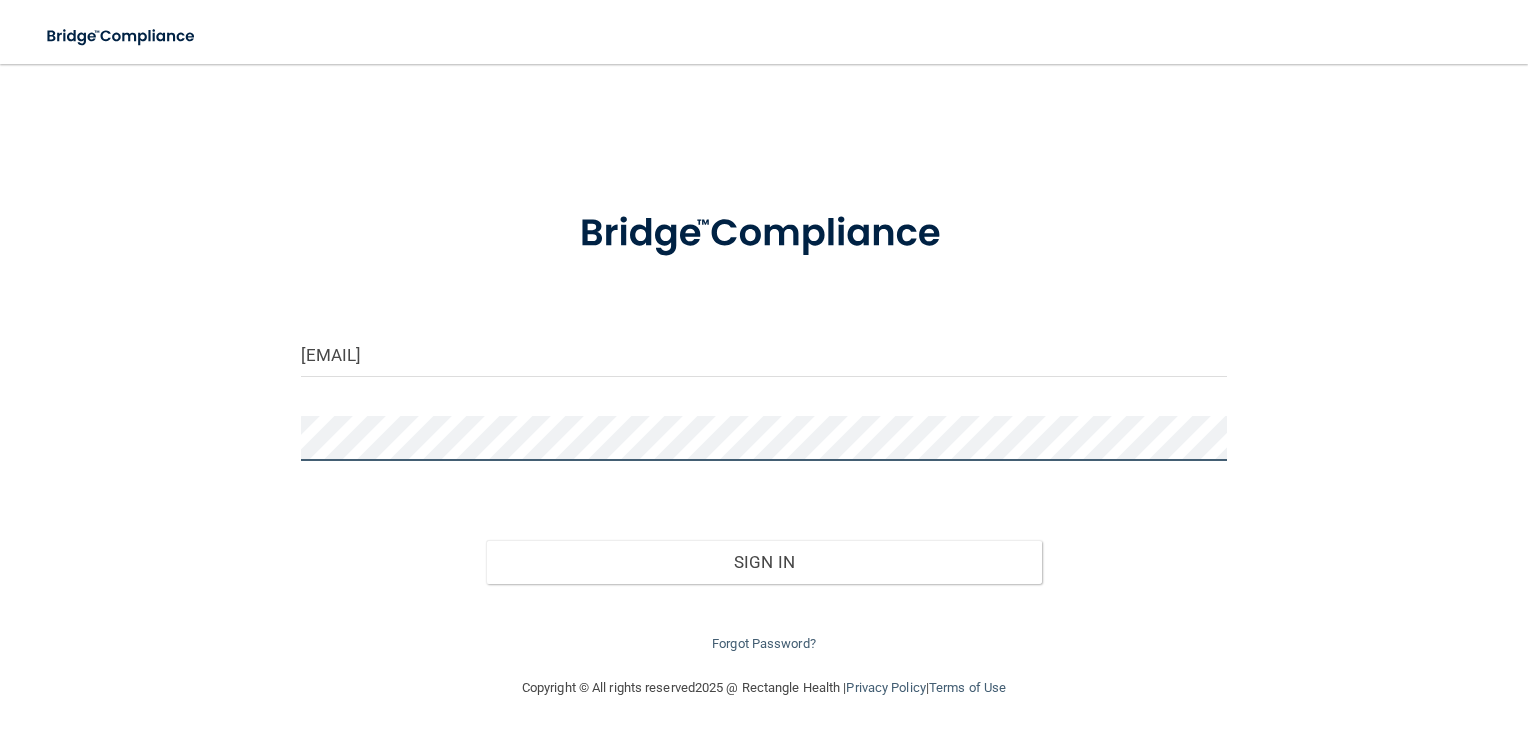 click on "Sign In" at bounding box center (764, 562) 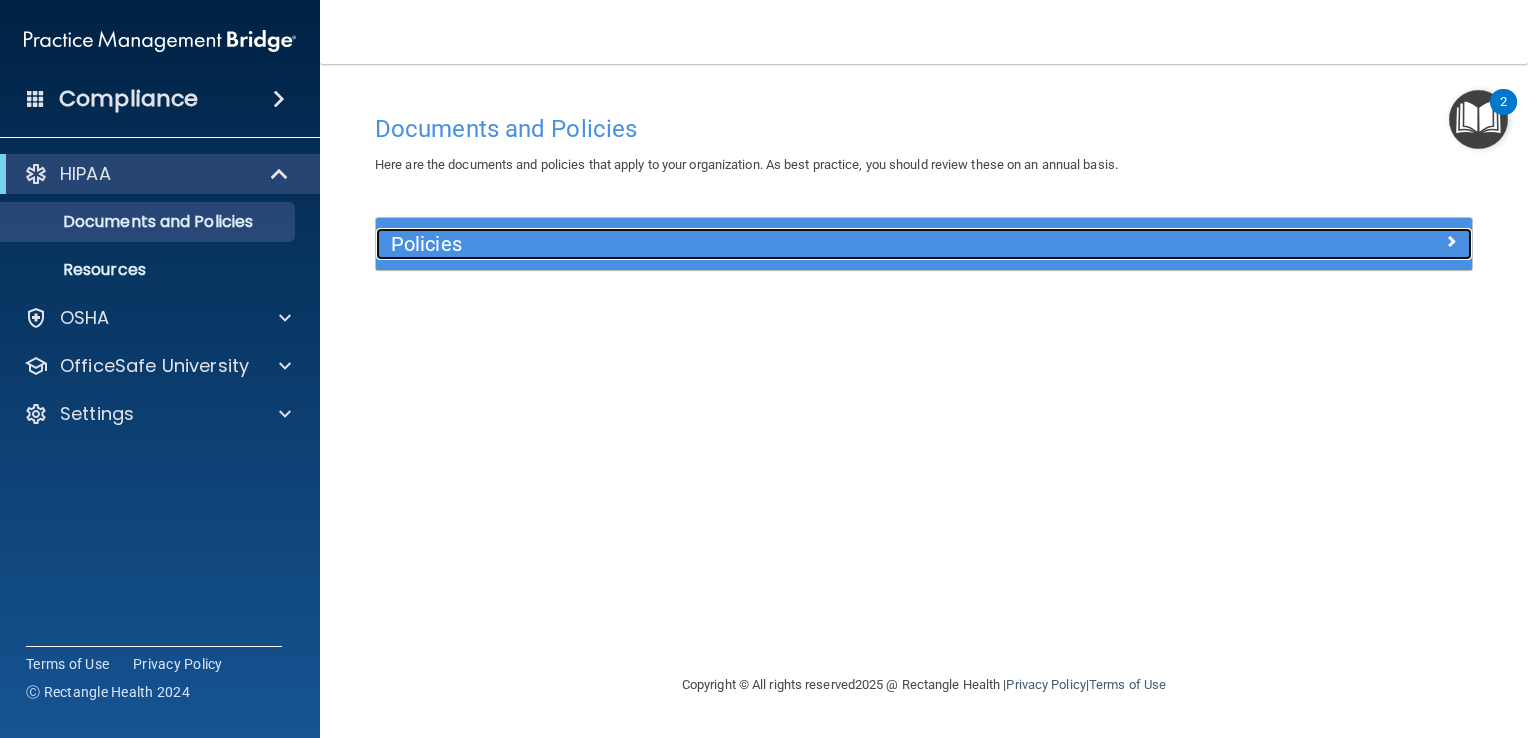 click at bounding box center [1335, 240] 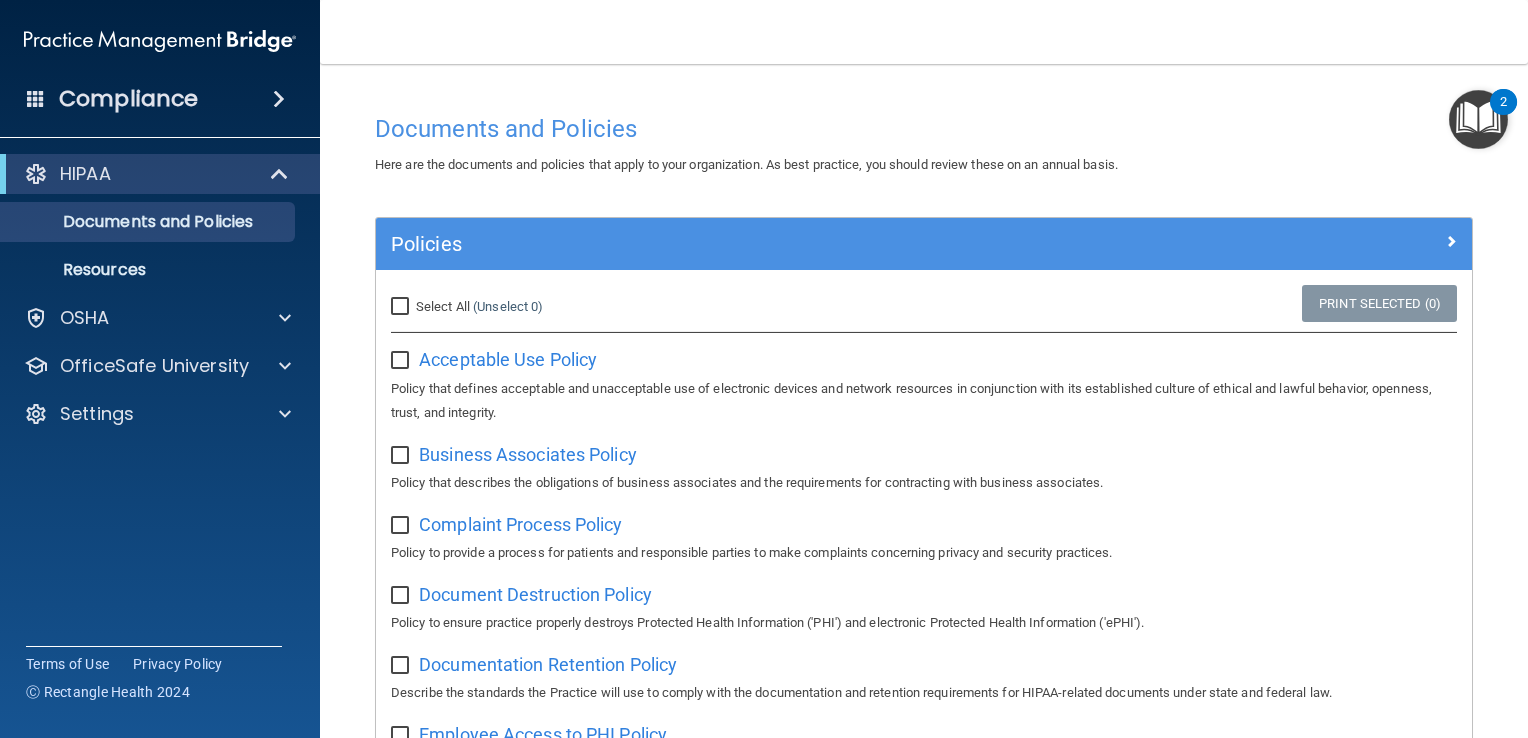 click on "Policies
Select All   (Unselect 0)    Unselect All            Print Selected (0)                       Acceptable Use Policy                         Policy that defines acceptable and unacceptable use of electronic devices and network resources in conjunction with its established culture of ethical and lawful behavior, openness, trust, and integrity.                     Business Associates Policy                         Policy that describes the obligations of business associates and the requirements for contracting with business associates.                     Complaint Process Policy                         Policy to provide a process for patients and responsible parties to make complaints concerning privacy and security practices.                     Document Destruction Policy                                             Documentation Retention Policy                                             Employee Access to PHI Policy" at bounding box center [924, 1084] 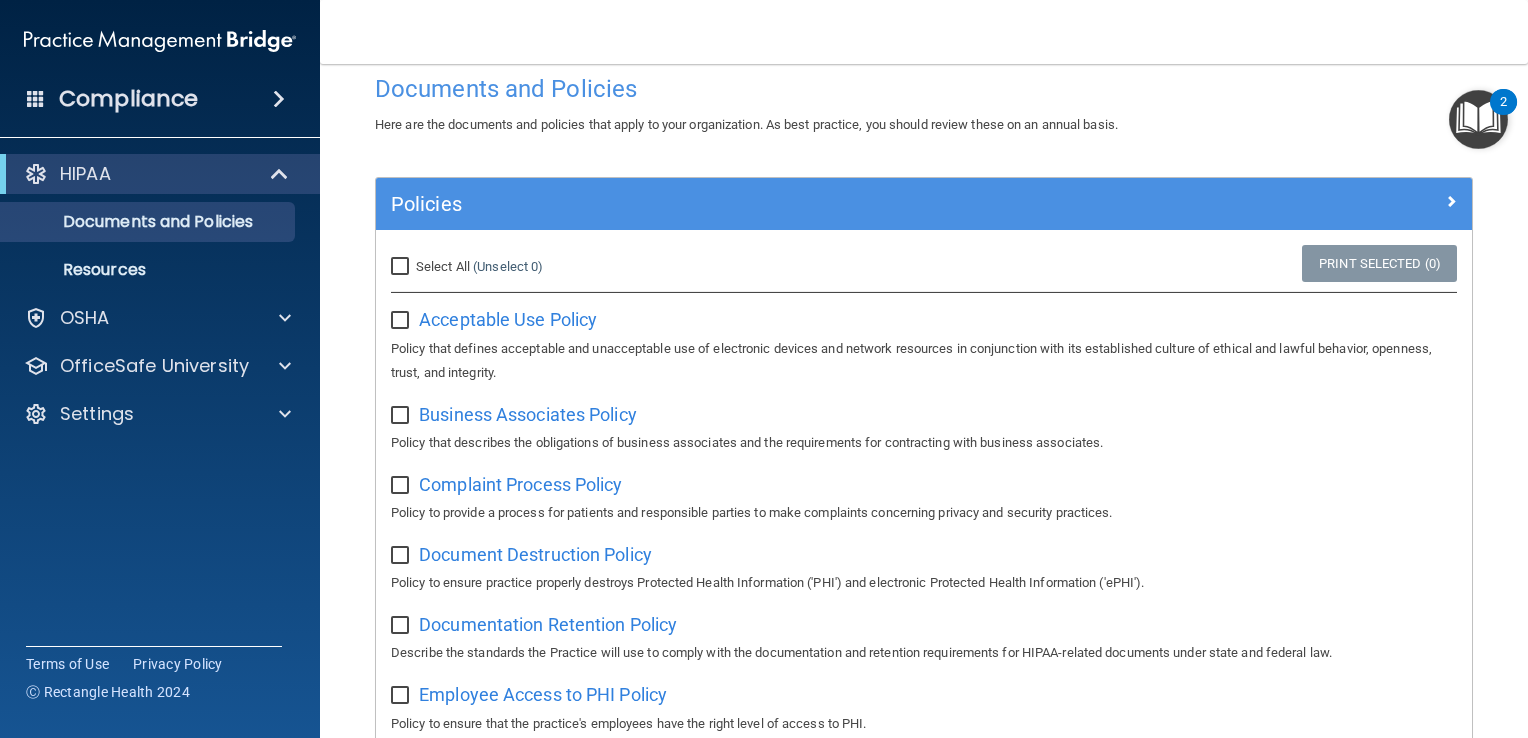 scroll, scrollTop: 80, scrollLeft: 0, axis: vertical 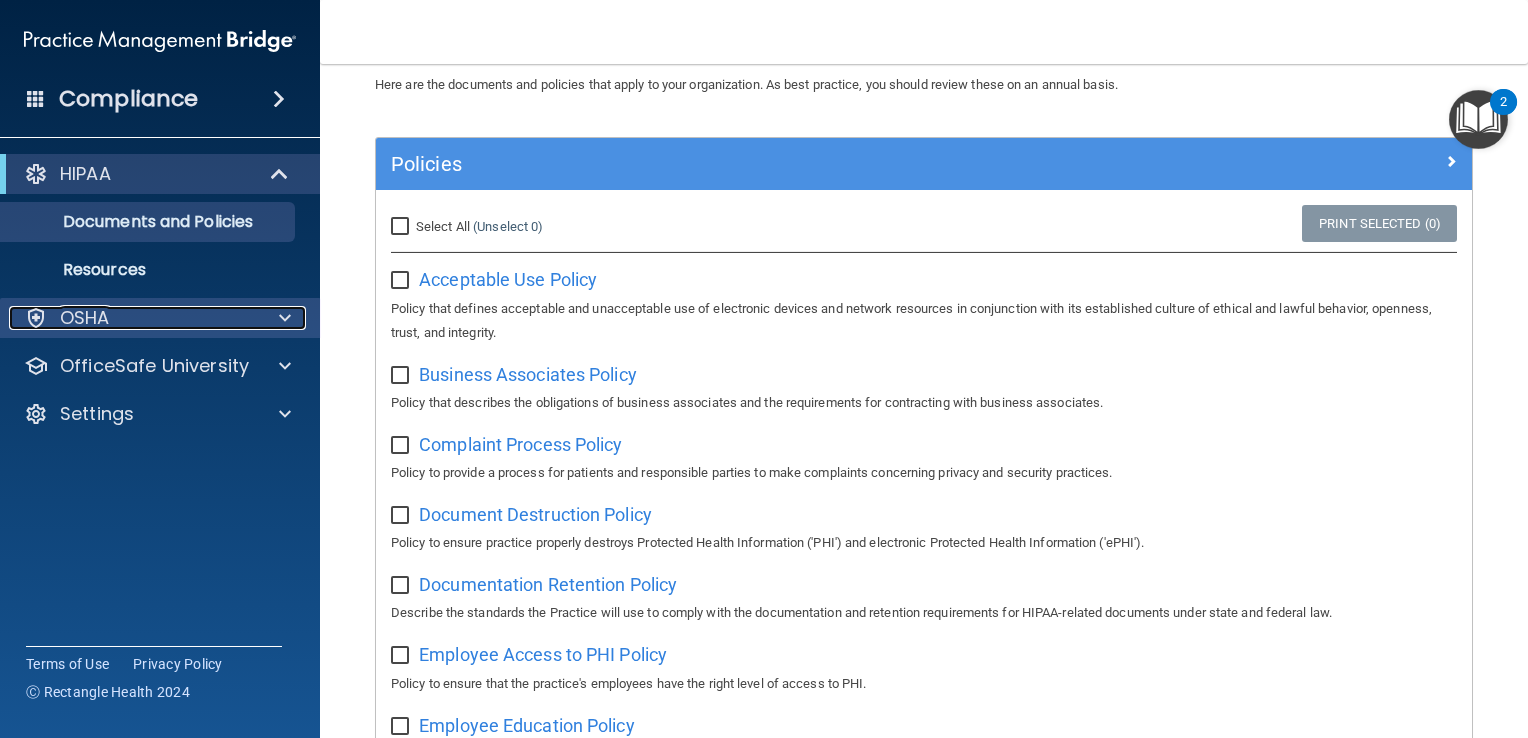 click on "OSHA" at bounding box center (133, 318) 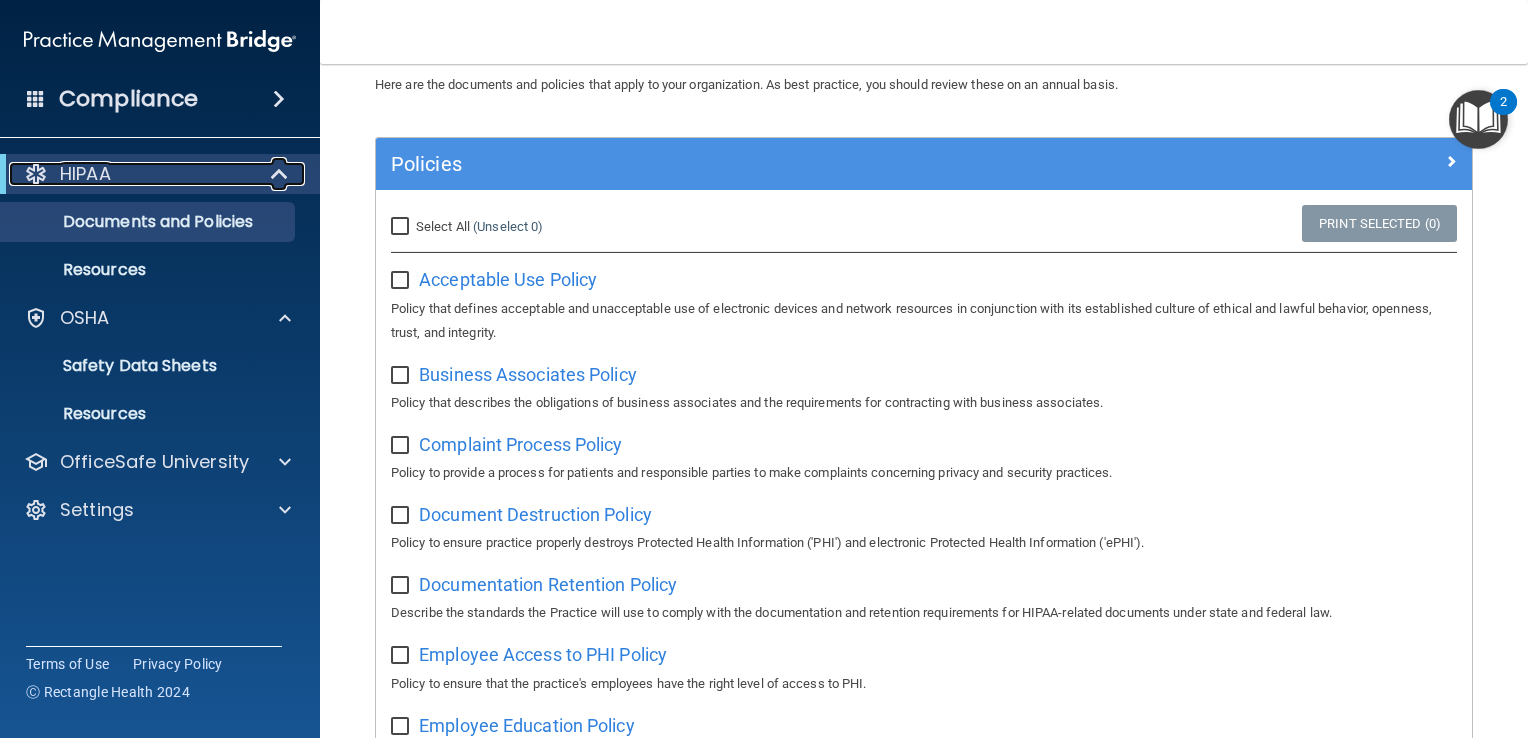 click on "HIPAA" at bounding box center (132, 174) 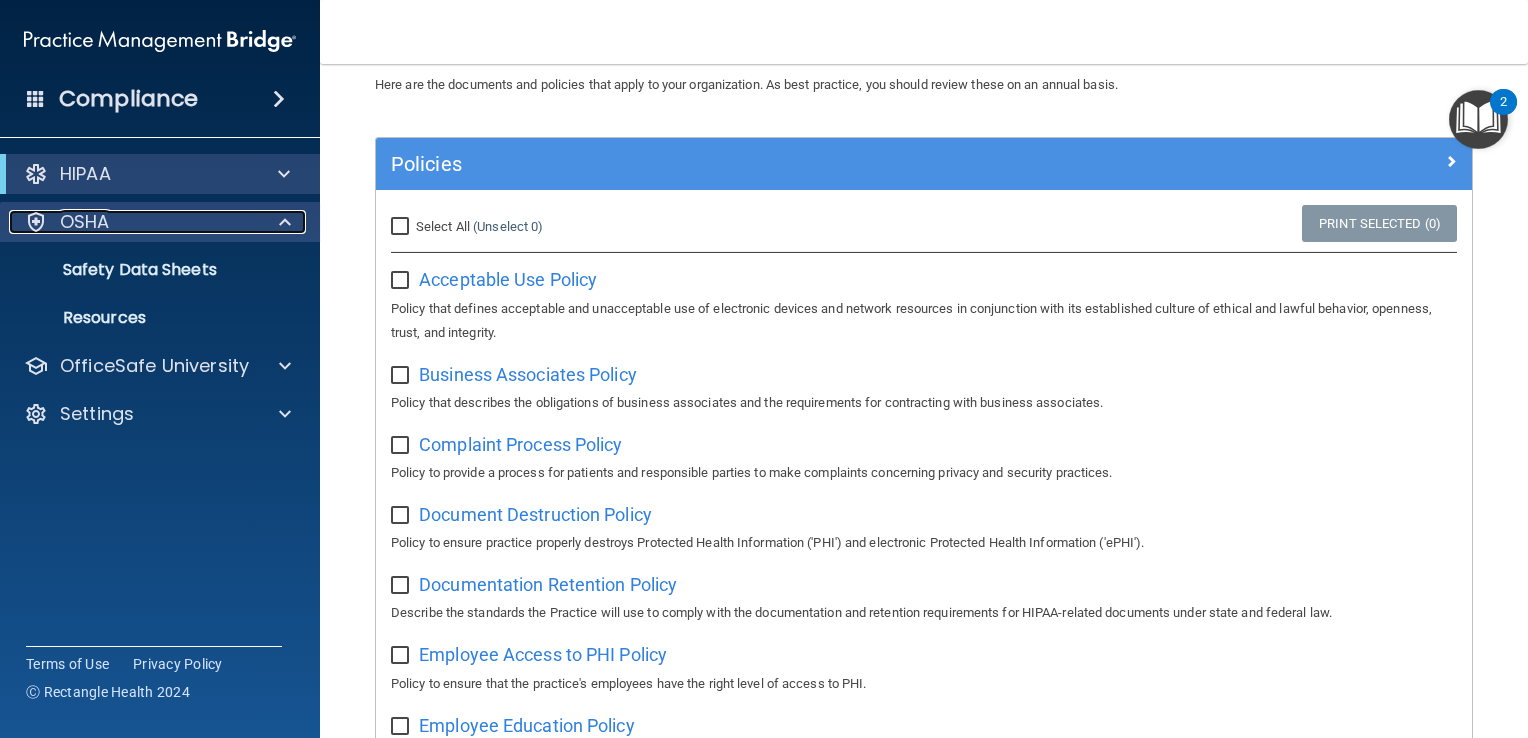 click on "OSHA" at bounding box center (133, 222) 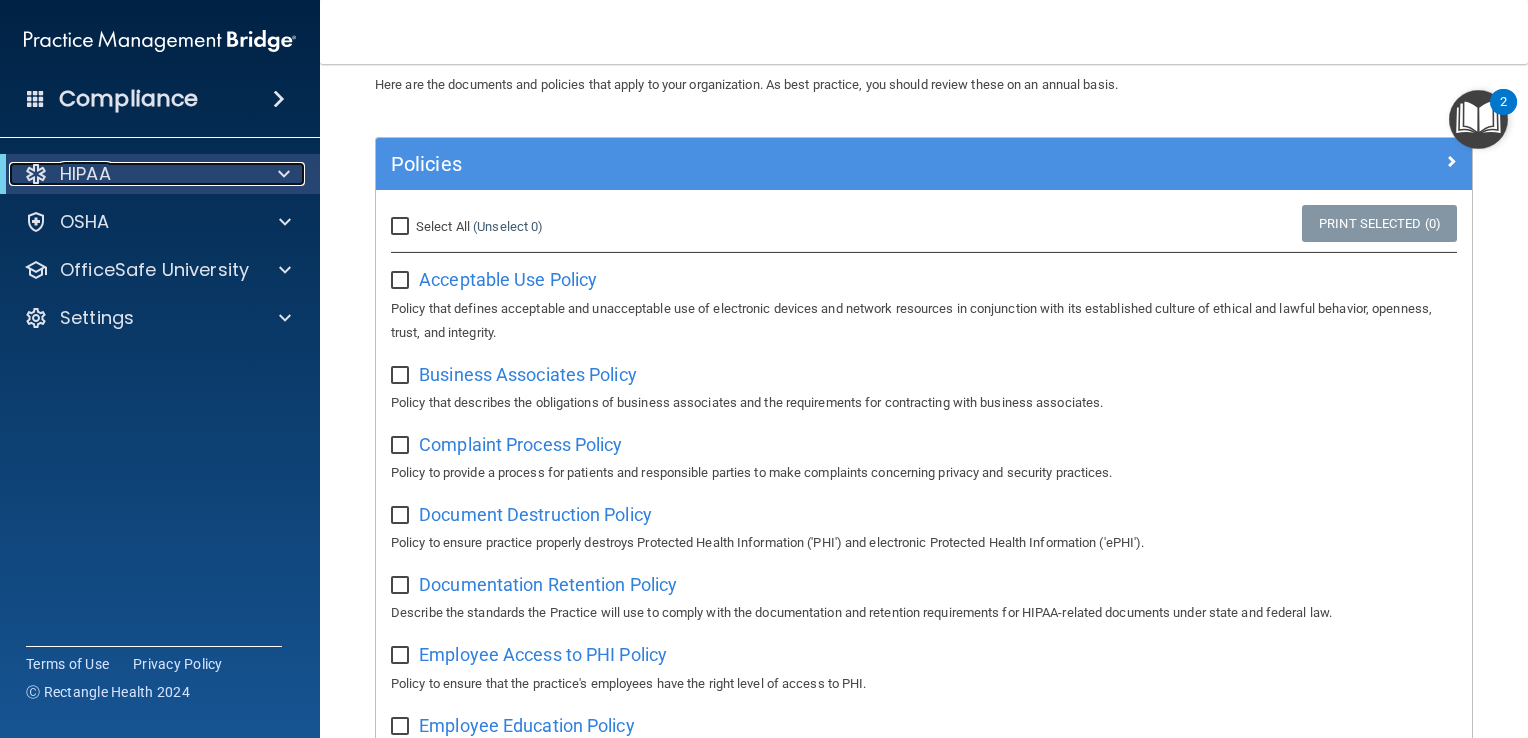 click on "HIPAA" at bounding box center (132, 174) 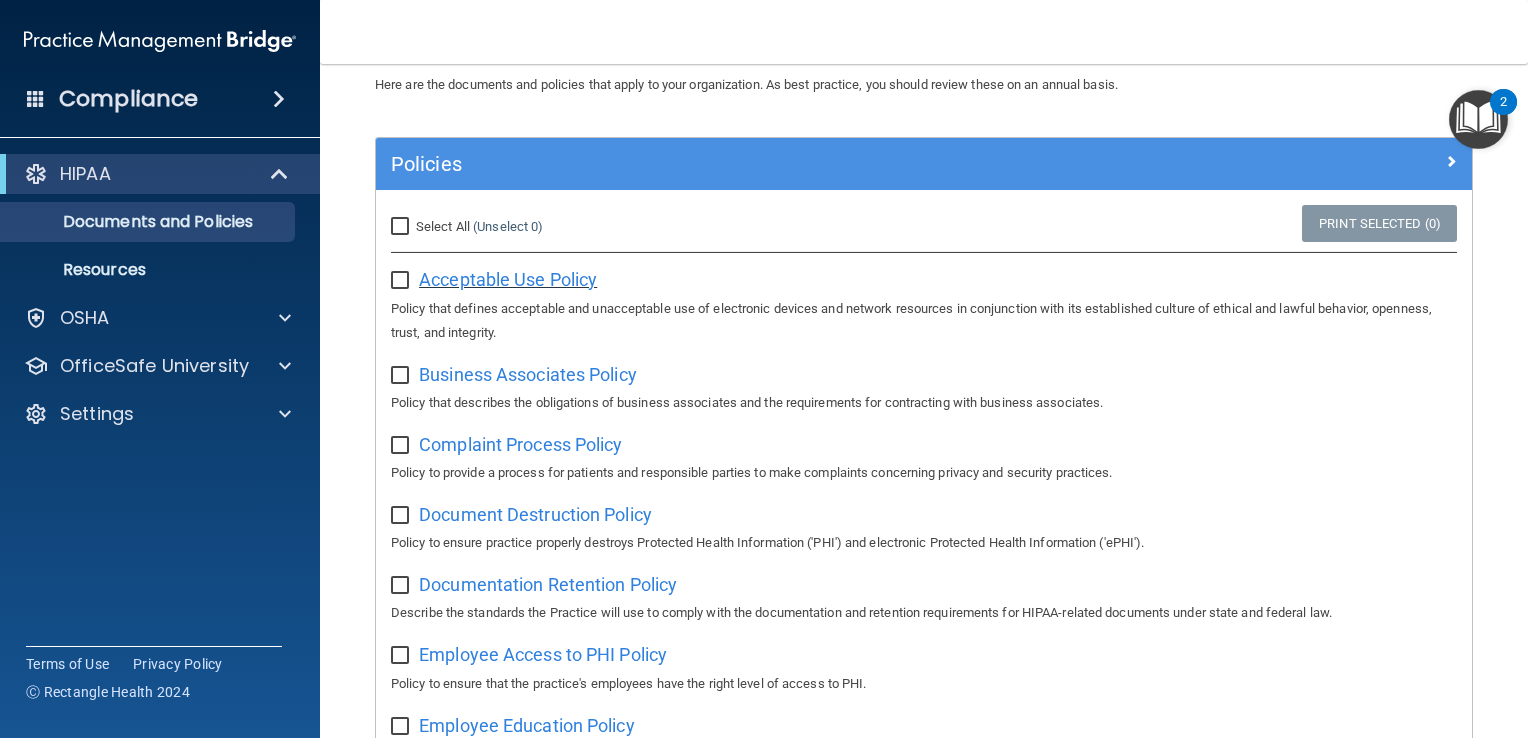 click on "Acceptable Use Policy" at bounding box center [508, 279] 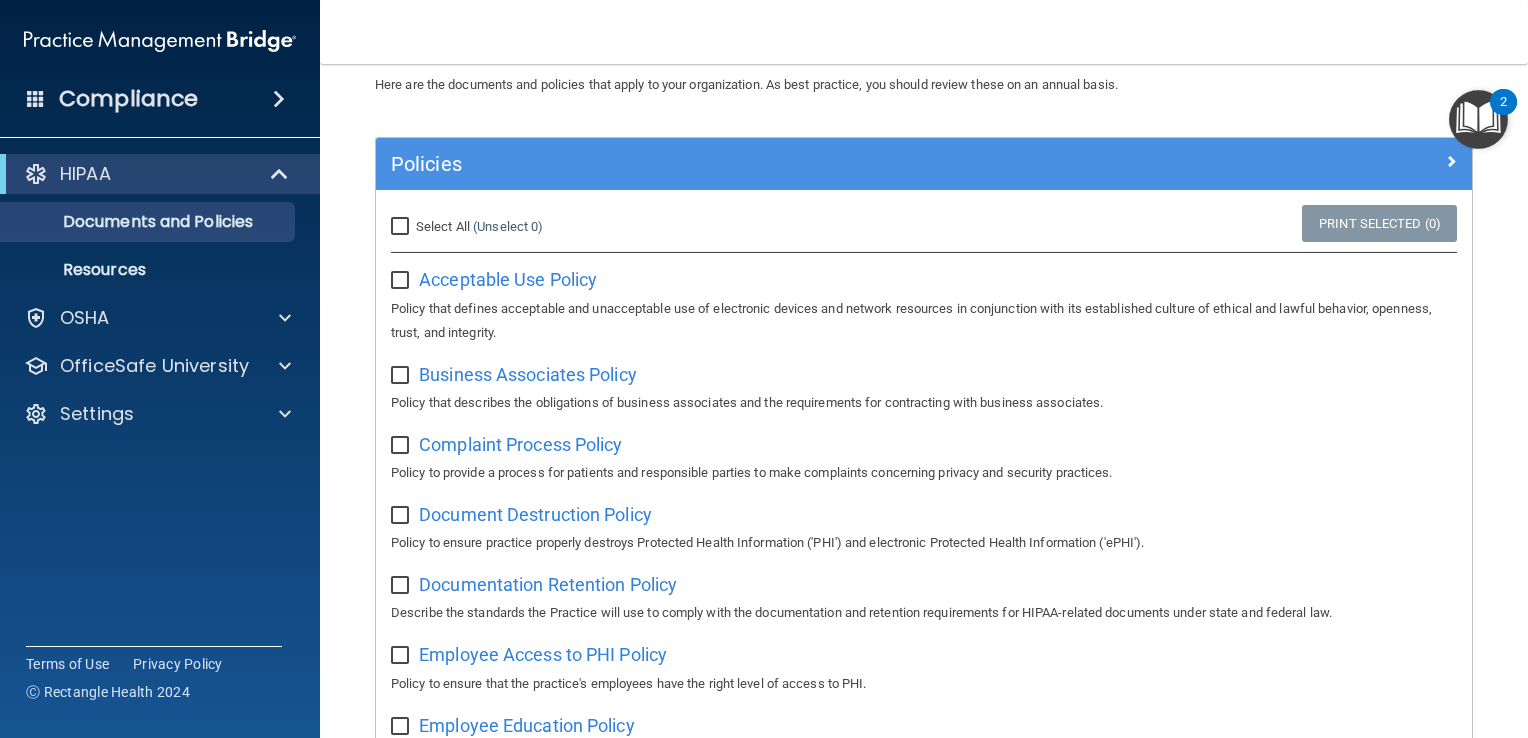click on "Documents and Policies       Here are the documents and policies that apply to your organization. As best practice, you should review these on an annual basis.             There are no documents selected                Search Documents:                      Search Results            Name  Description        Acceptable Use Policy   Acceptable Use Policy     Policy that defines acceptable and unacceptable use of electronic devices and network resources in conjunction with its established culture of ethical and lawful behavior, openness, trust, and integrity.        Business Associates Policy   Business Associates Policy     Policy that describes the obligations of business associates and the requirements for contracting with business associates.        Complaint Process Policy   Complaint Process Policy     Policy to provide a process for patients and responsible parties to make complaints concerning privacy and security practices.        Document Destruction Policy   Document Destruction Policy" at bounding box center [924, 401] 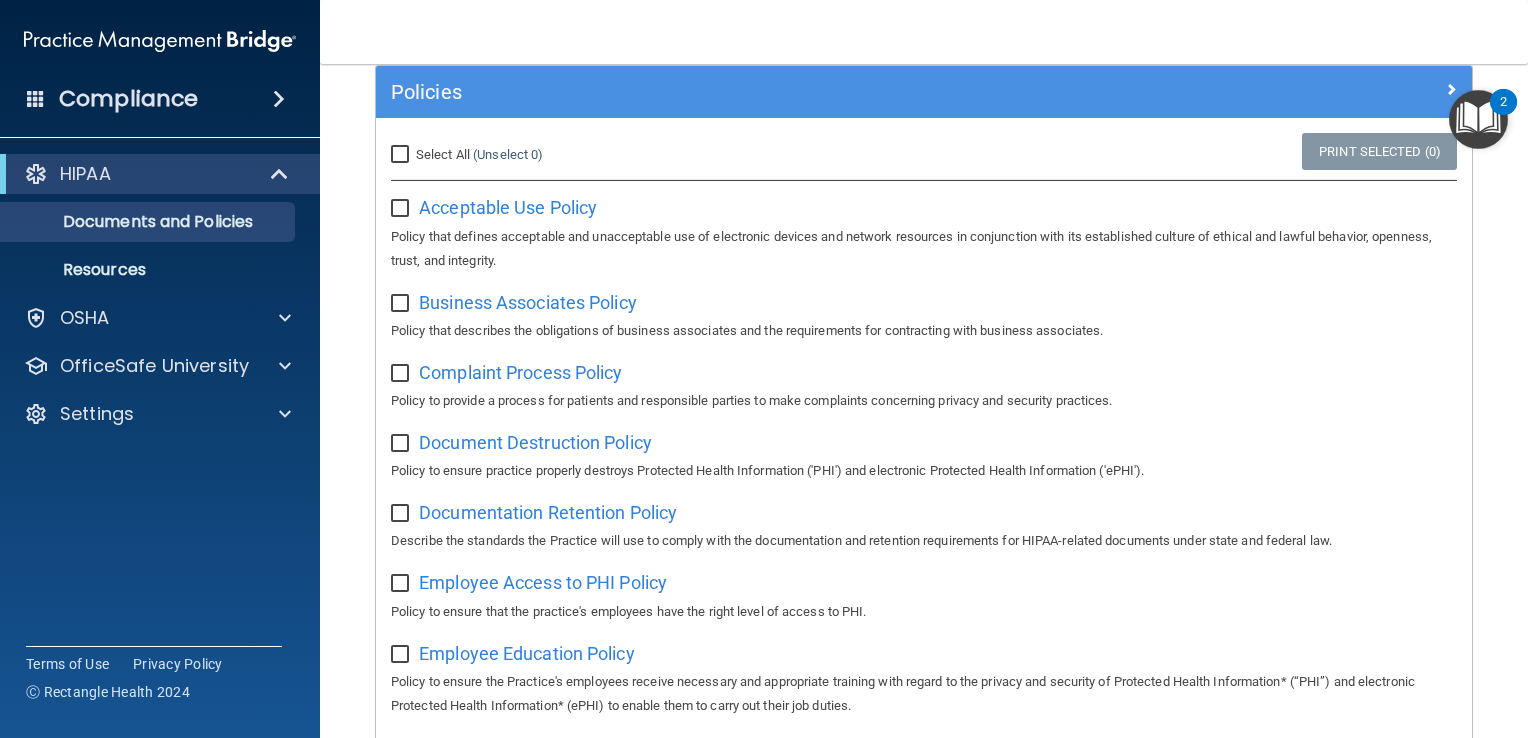 scroll, scrollTop: 0, scrollLeft: 0, axis: both 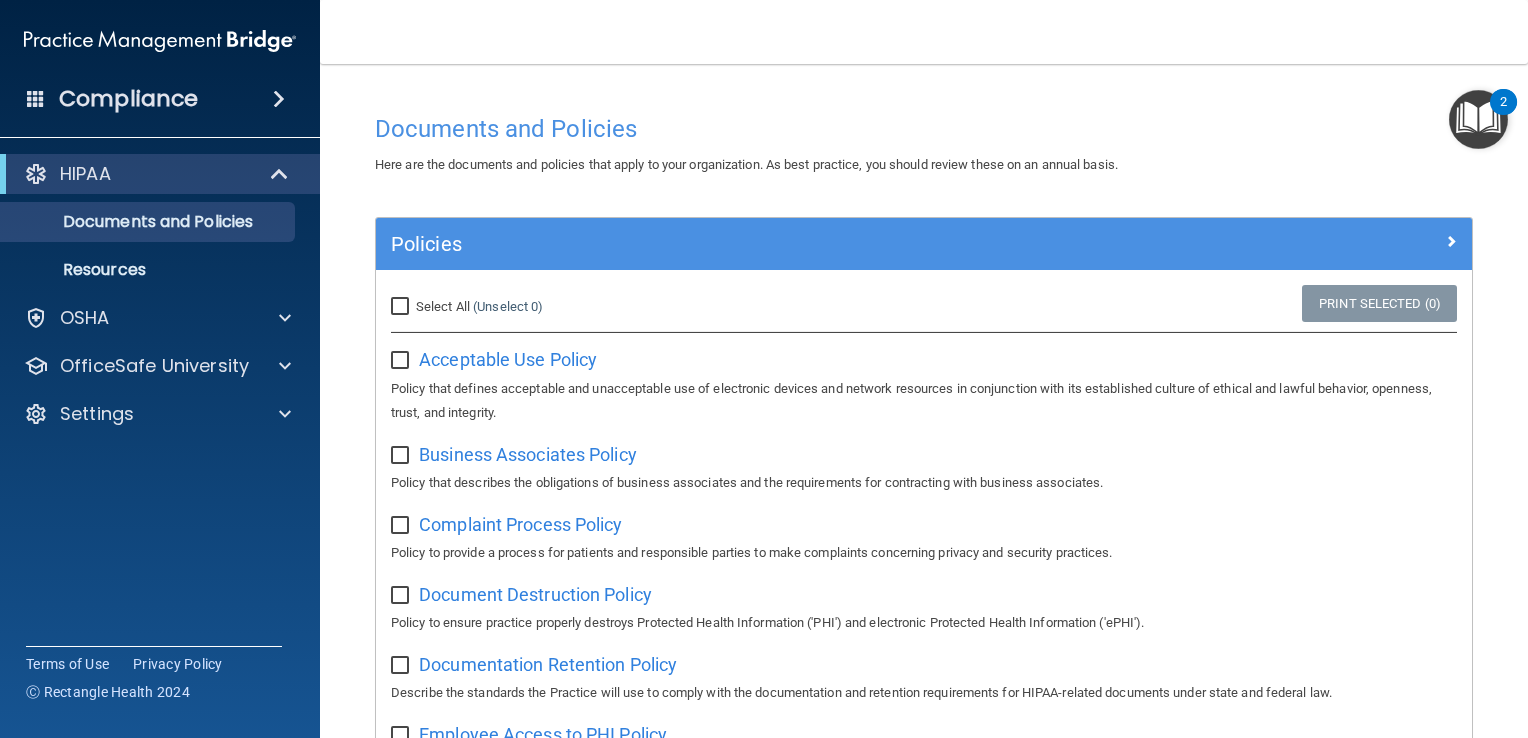 click at bounding box center (1478, 119) 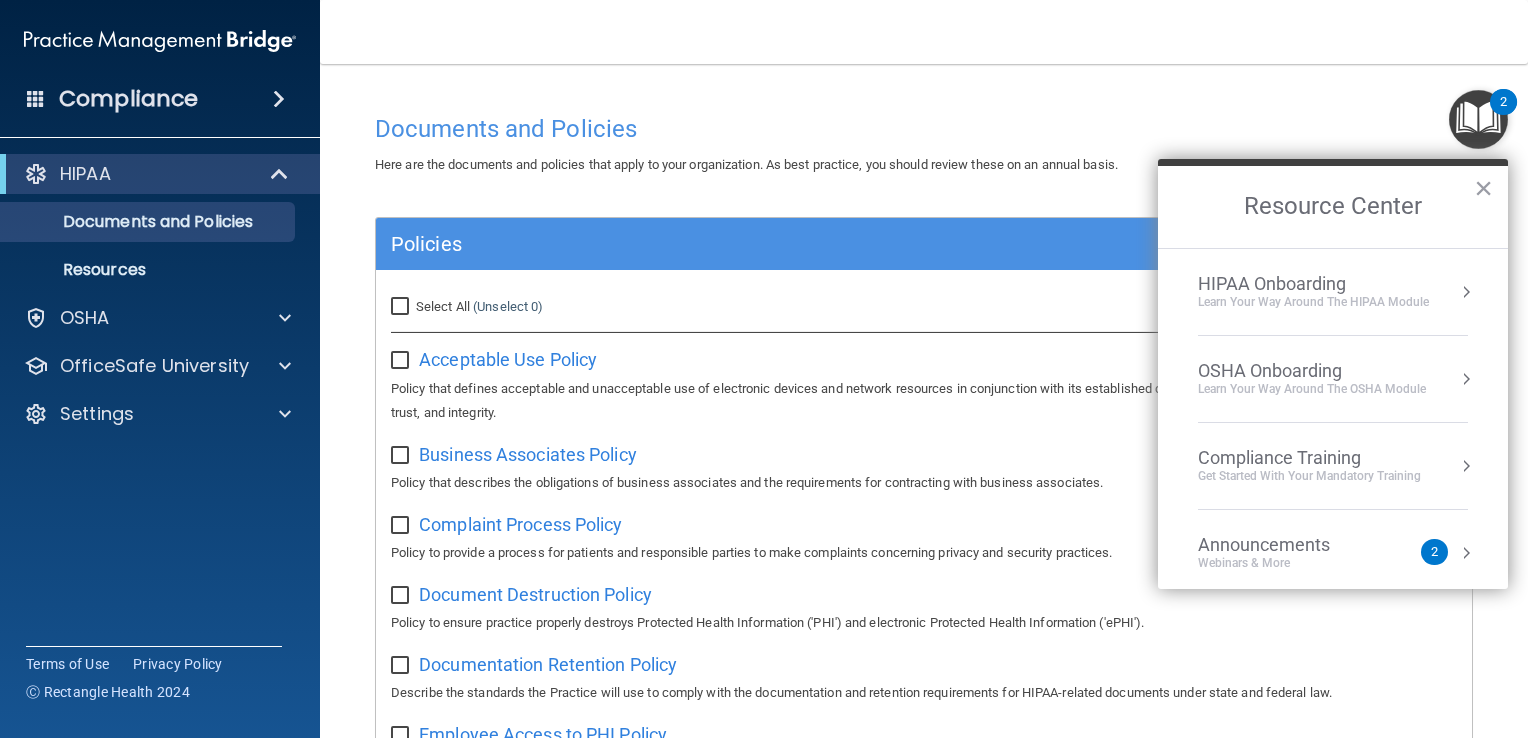 click on "Announcements" at bounding box center (1284, 545) 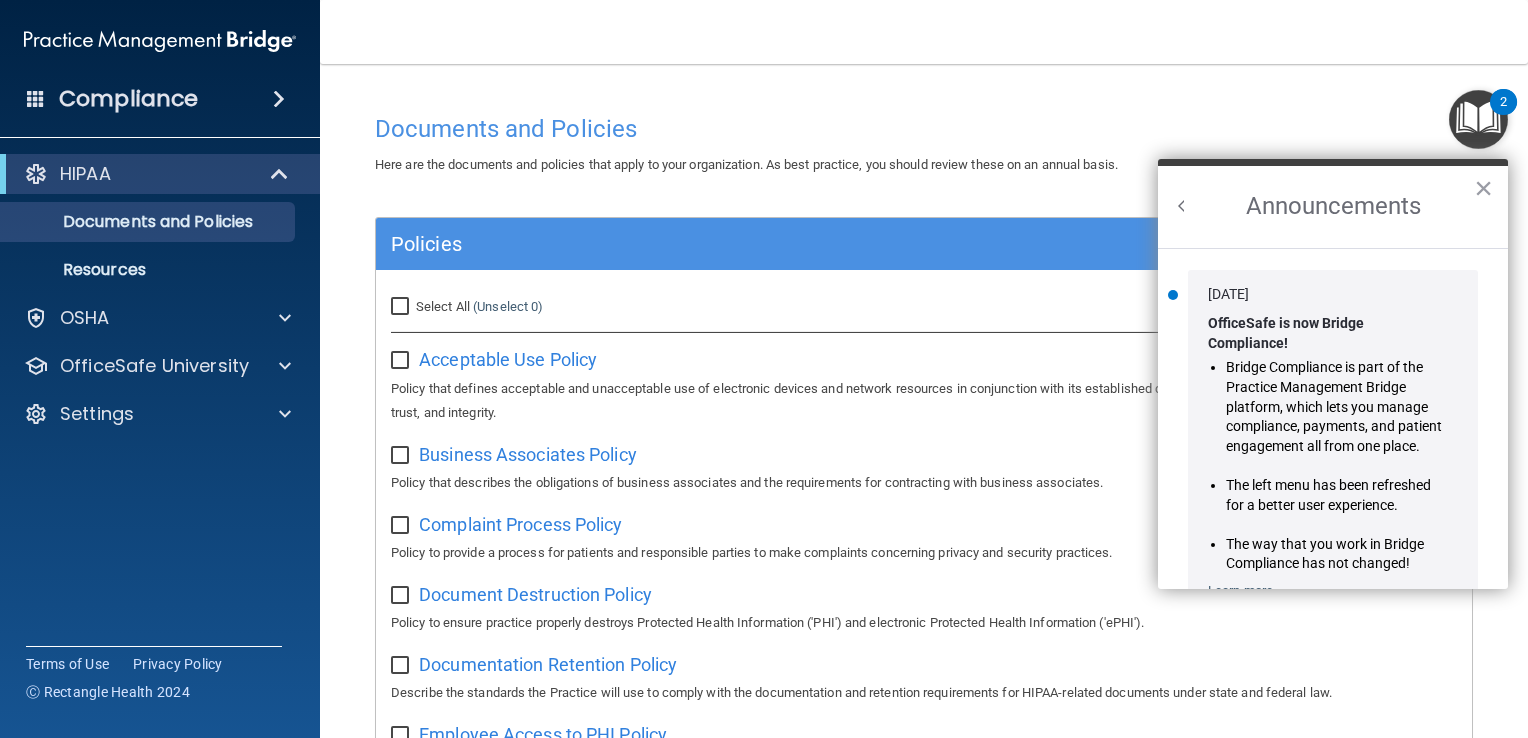 scroll, scrollTop: 0, scrollLeft: 0, axis: both 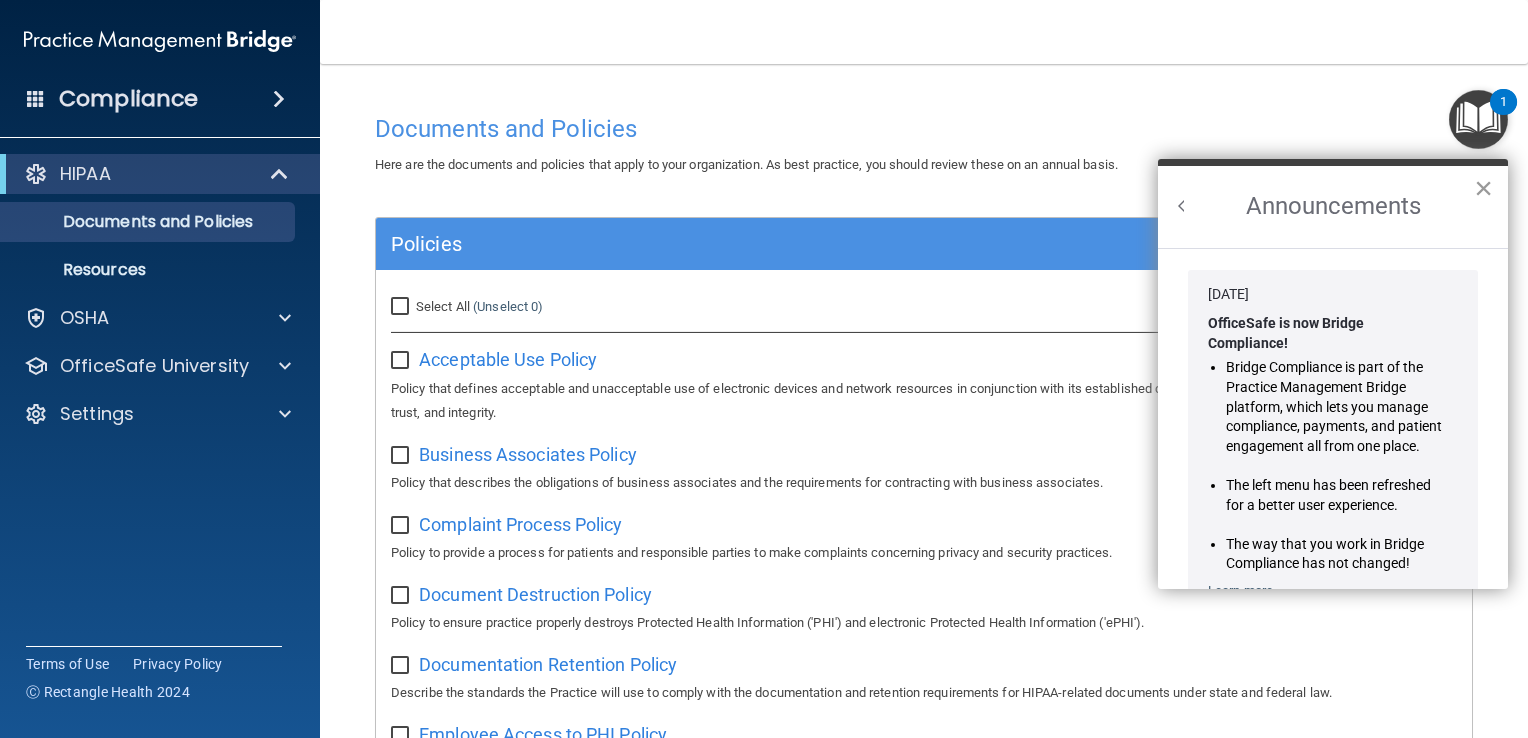 click on "×" at bounding box center [1483, 188] 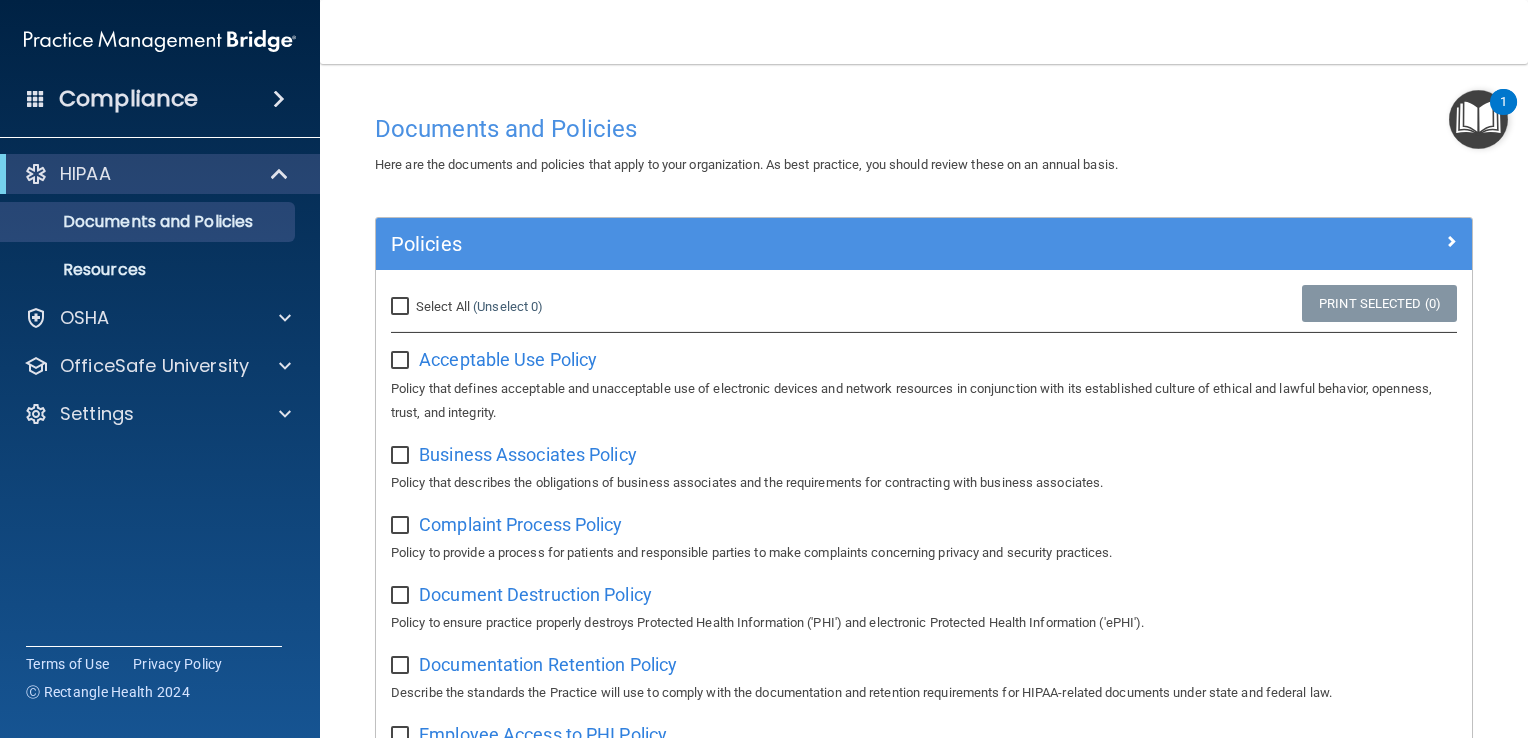 click on "Compliance" at bounding box center [160, 99] 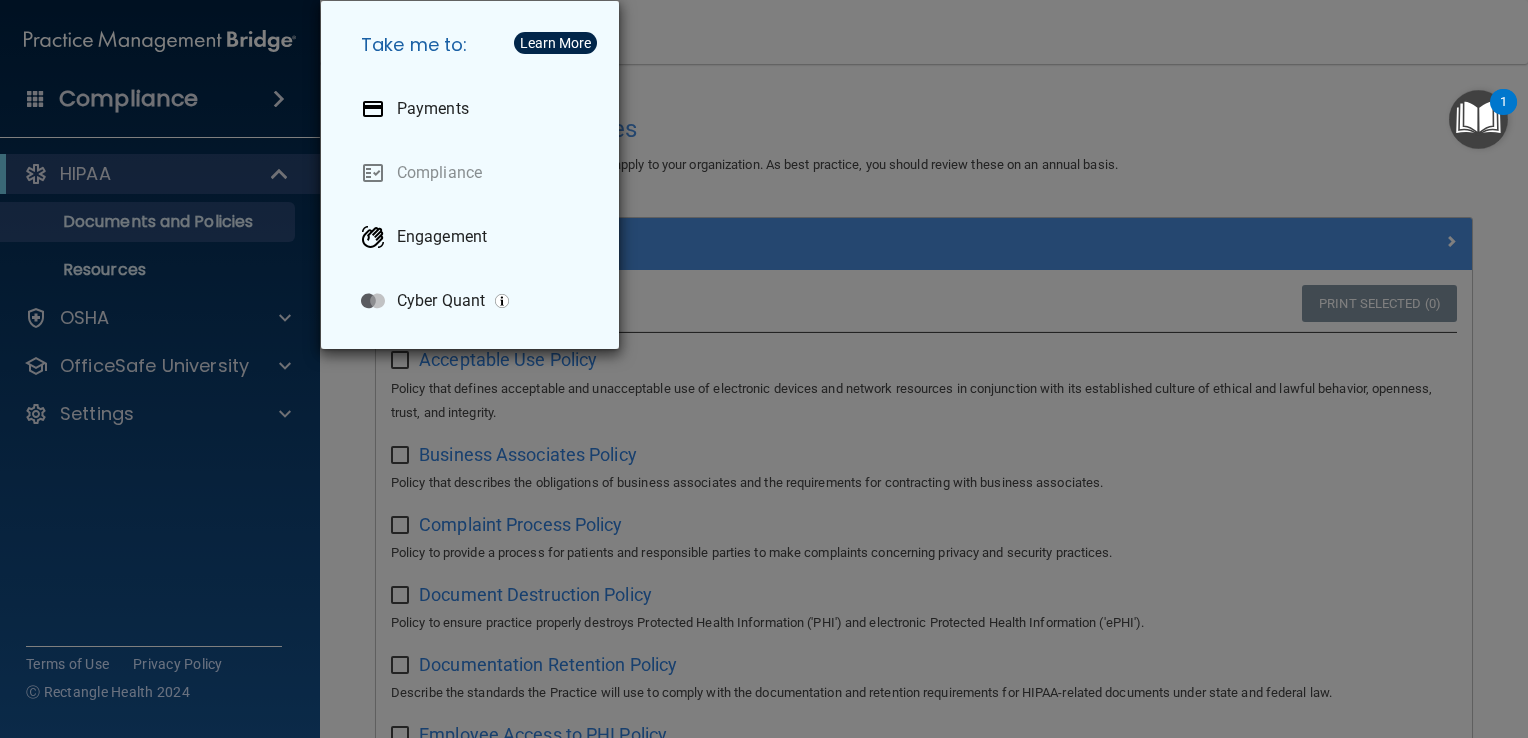 click on "Take me to:             Payments                   Compliance                     Engagement                     Cyber Quant" at bounding box center [764, 369] 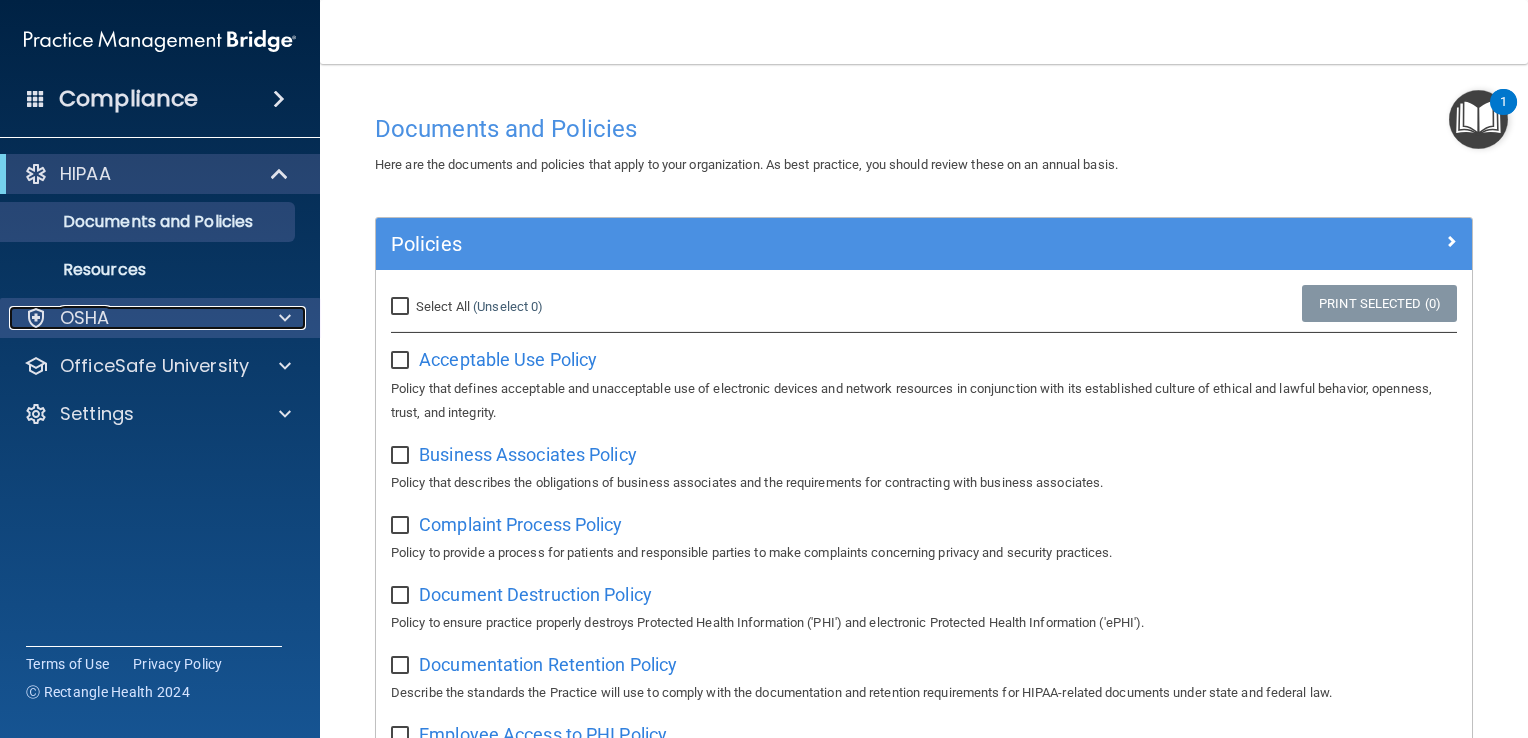 click at bounding box center [285, 318] 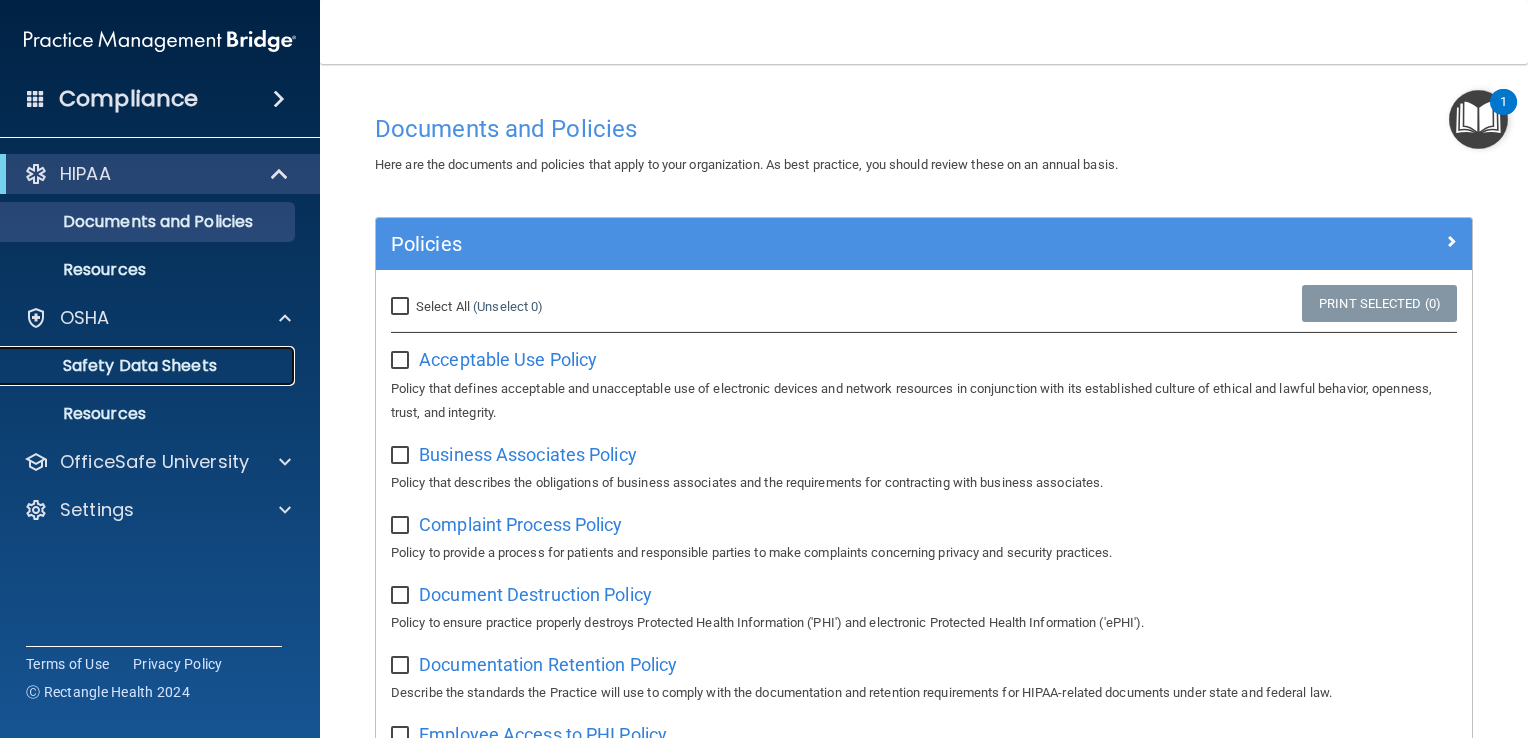 click on "Safety Data Sheets" at bounding box center (149, 366) 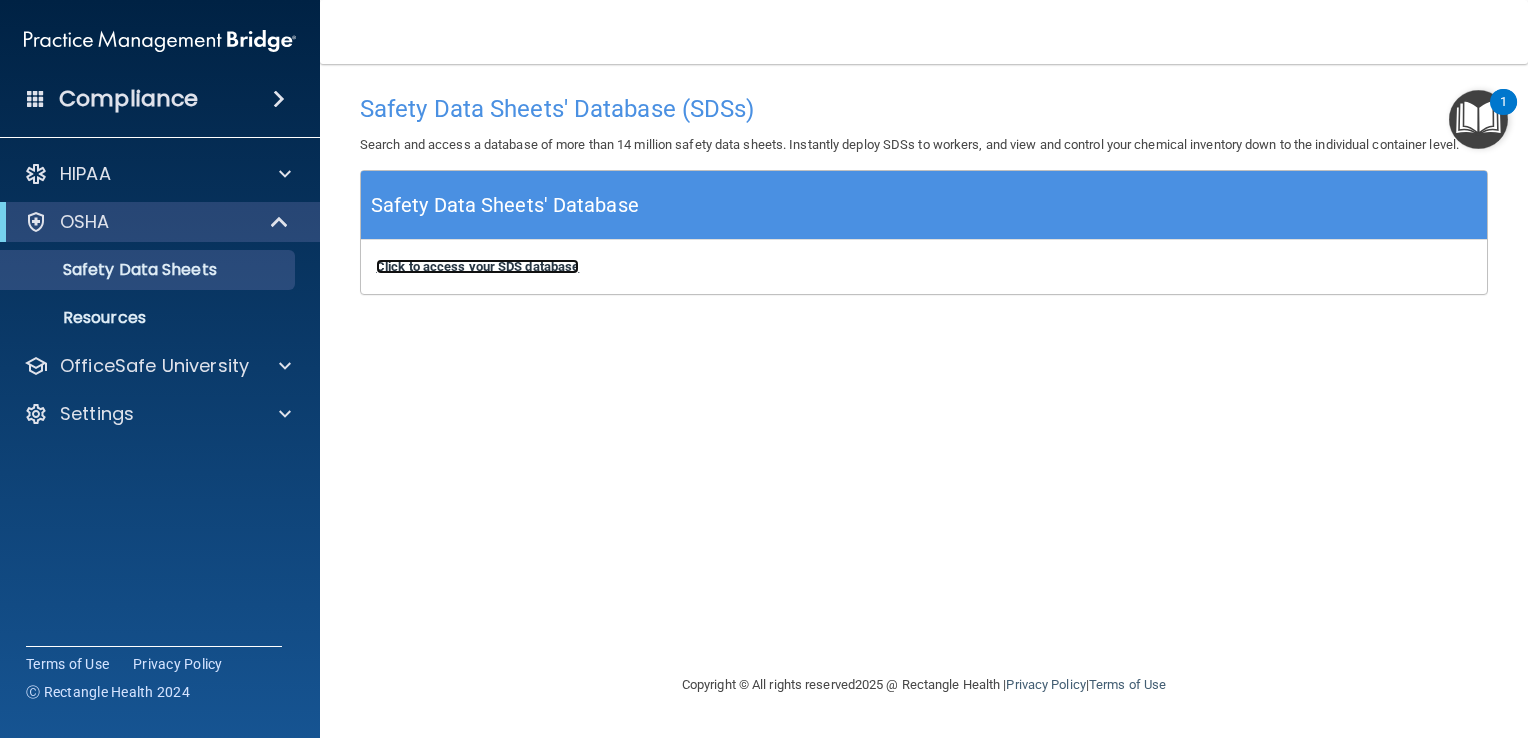 click on "Click to access your SDS database" at bounding box center (477, 266) 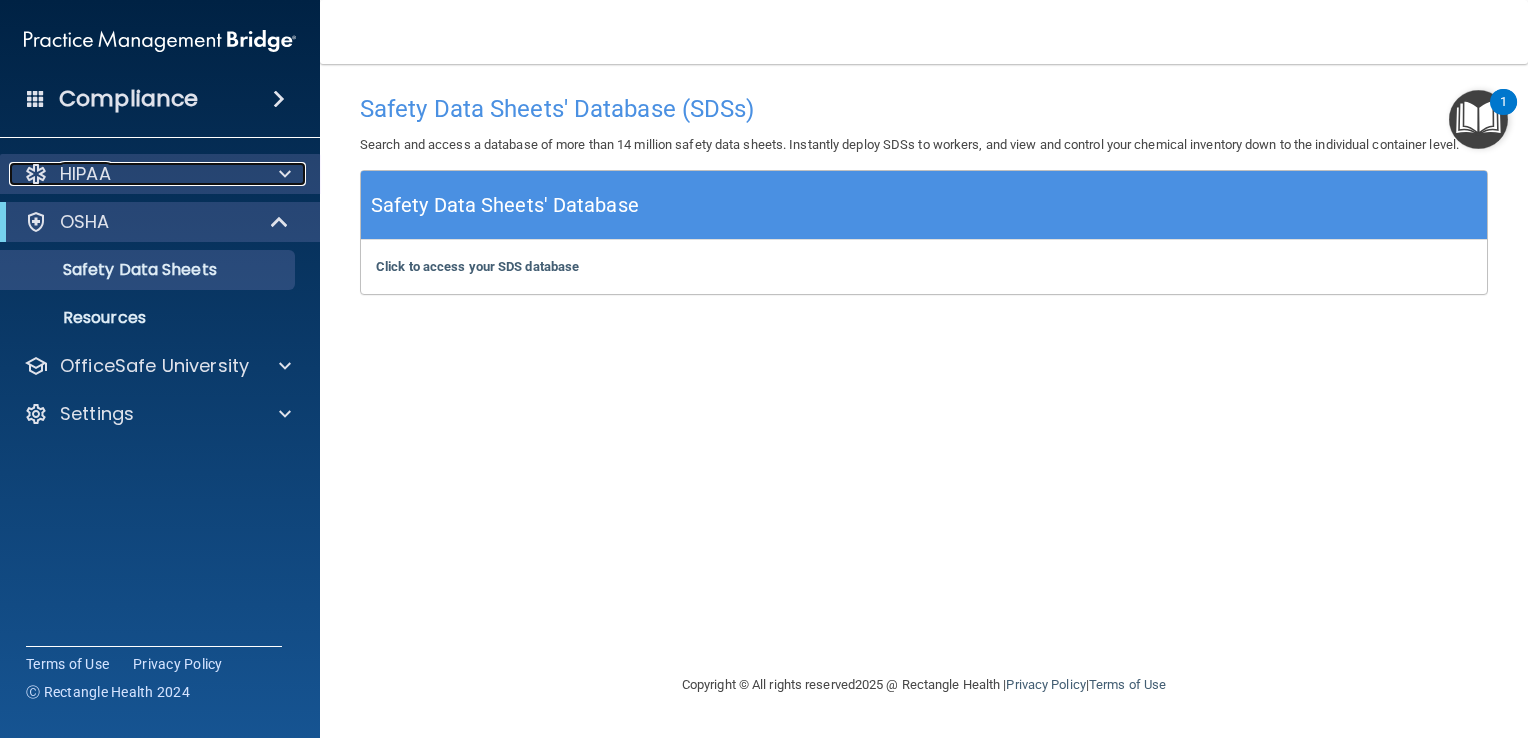 click at bounding box center [282, 174] 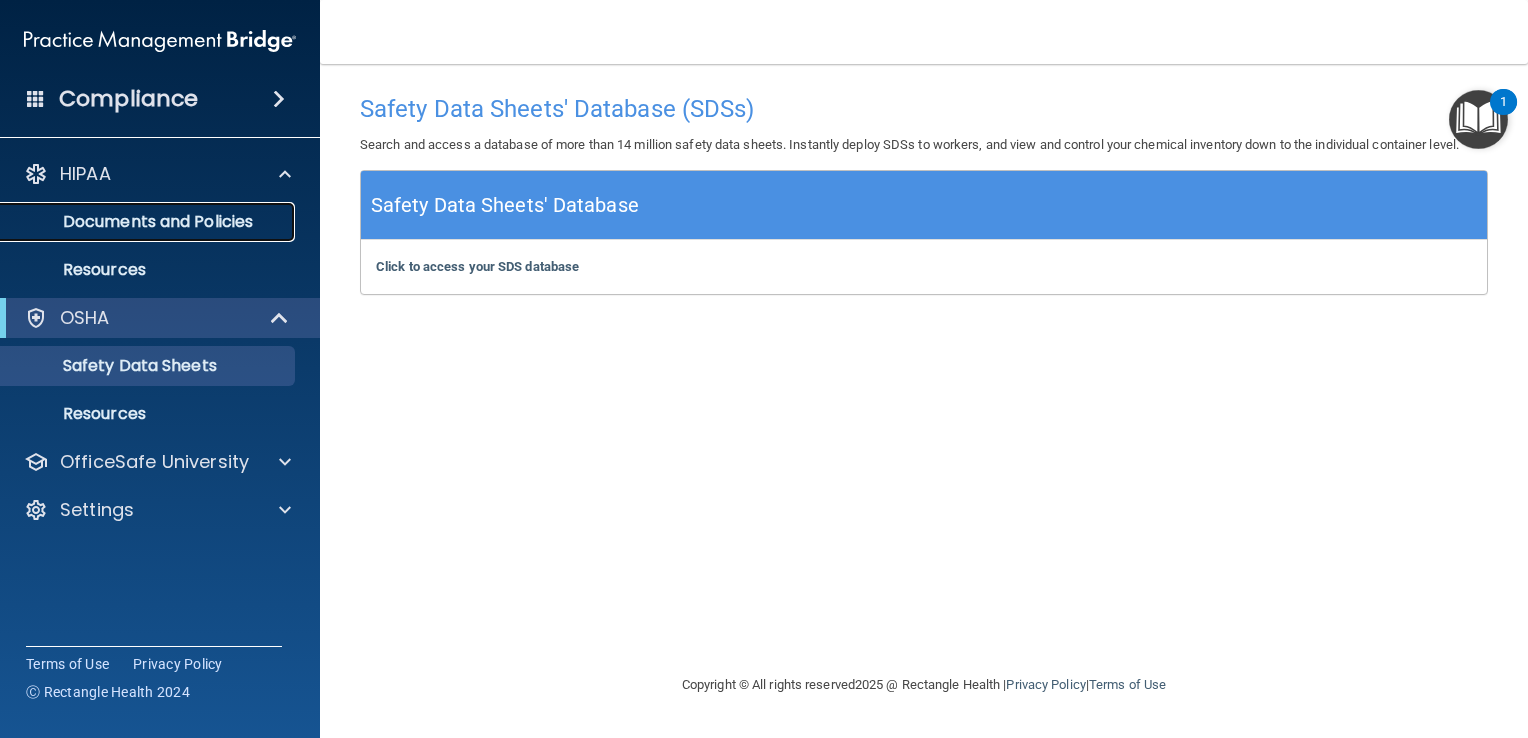 click on "Documents and Policies" at bounding box center (149, 222) 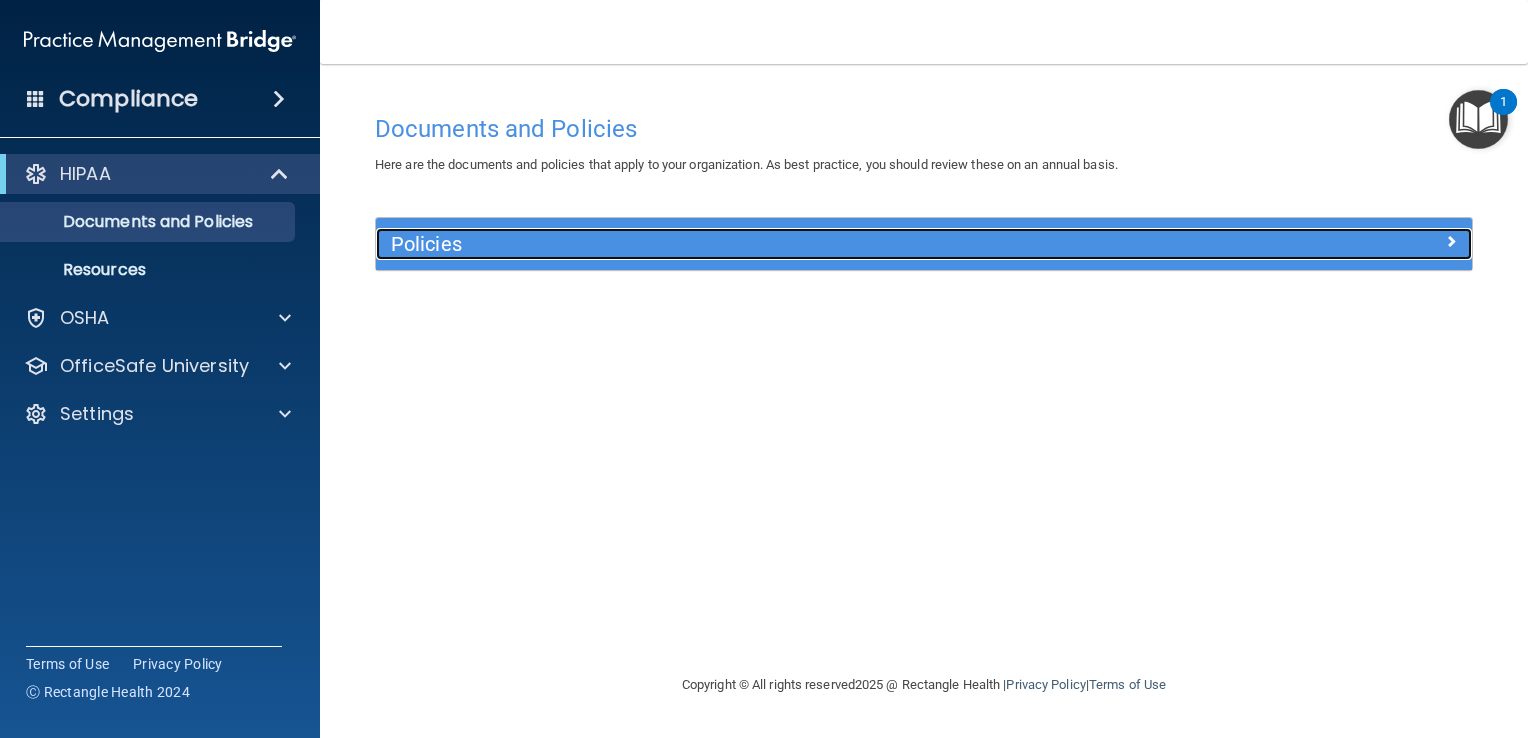 click at bounding box center (1451, 241) 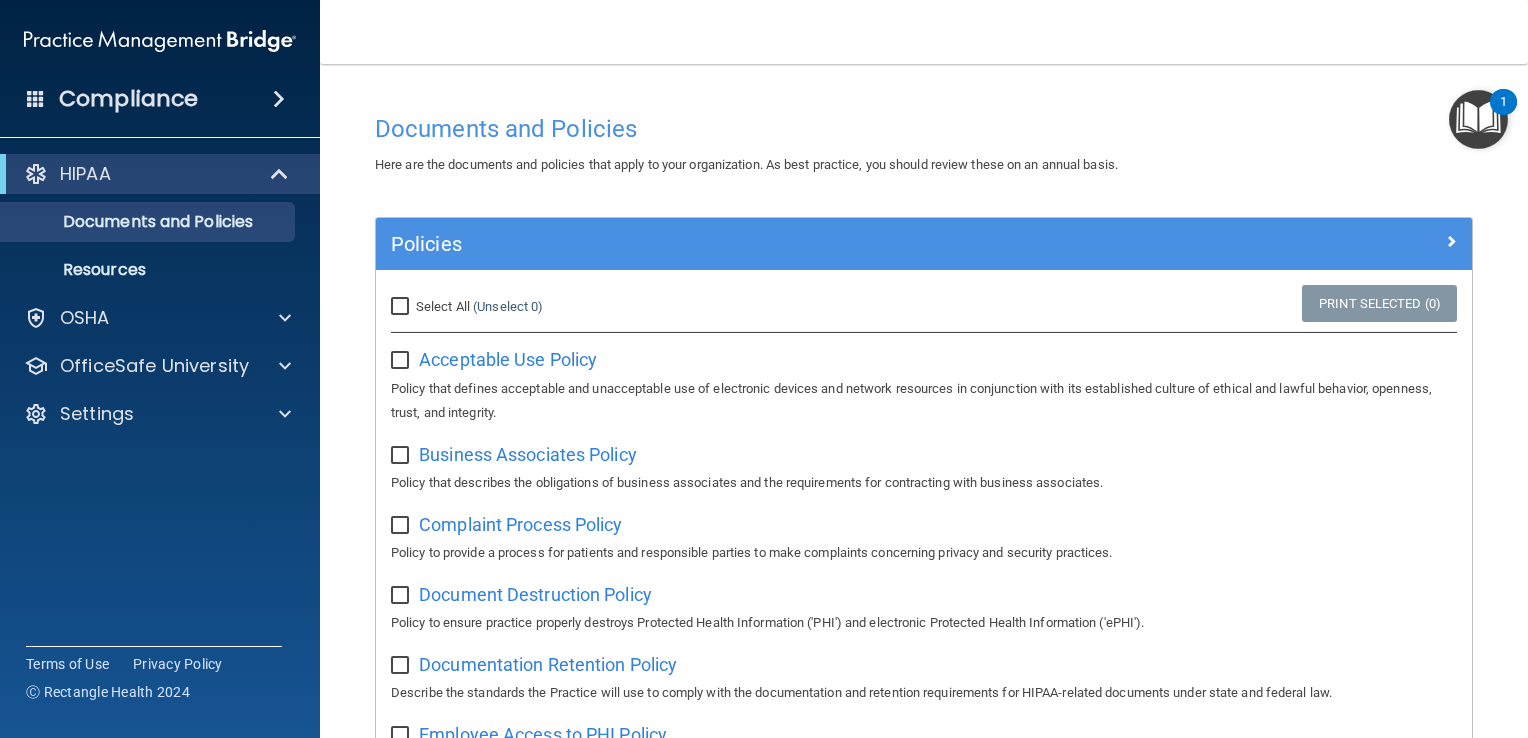 click on "Documents and Policies       Here are the documents and policies that apply to your organization. As best practice, you should review these on an annual basis.             There are no documents selected                Search Documents:                      Search Results            Name  Description        Acceptable Use Policy   Acceptable Use Policy     Policy that defines acceptable and unacceptable use of electronic devices and network resources in conjunction with its established culture of ethical and lawful behavior, openness, trust, and integrity.        Business Associates Policy   Business Associates Policy     Policy that describes the obligations of business associates and the requirements for contracting with business associates.        Complaint Process Policy   Complaint Process Policy     Policy to provide a process for patients and responsible parties to make complaints concerning privacy and security practices.        Document Destruction Policy   Document Destruction Policy" at bounding box center (924, 401) 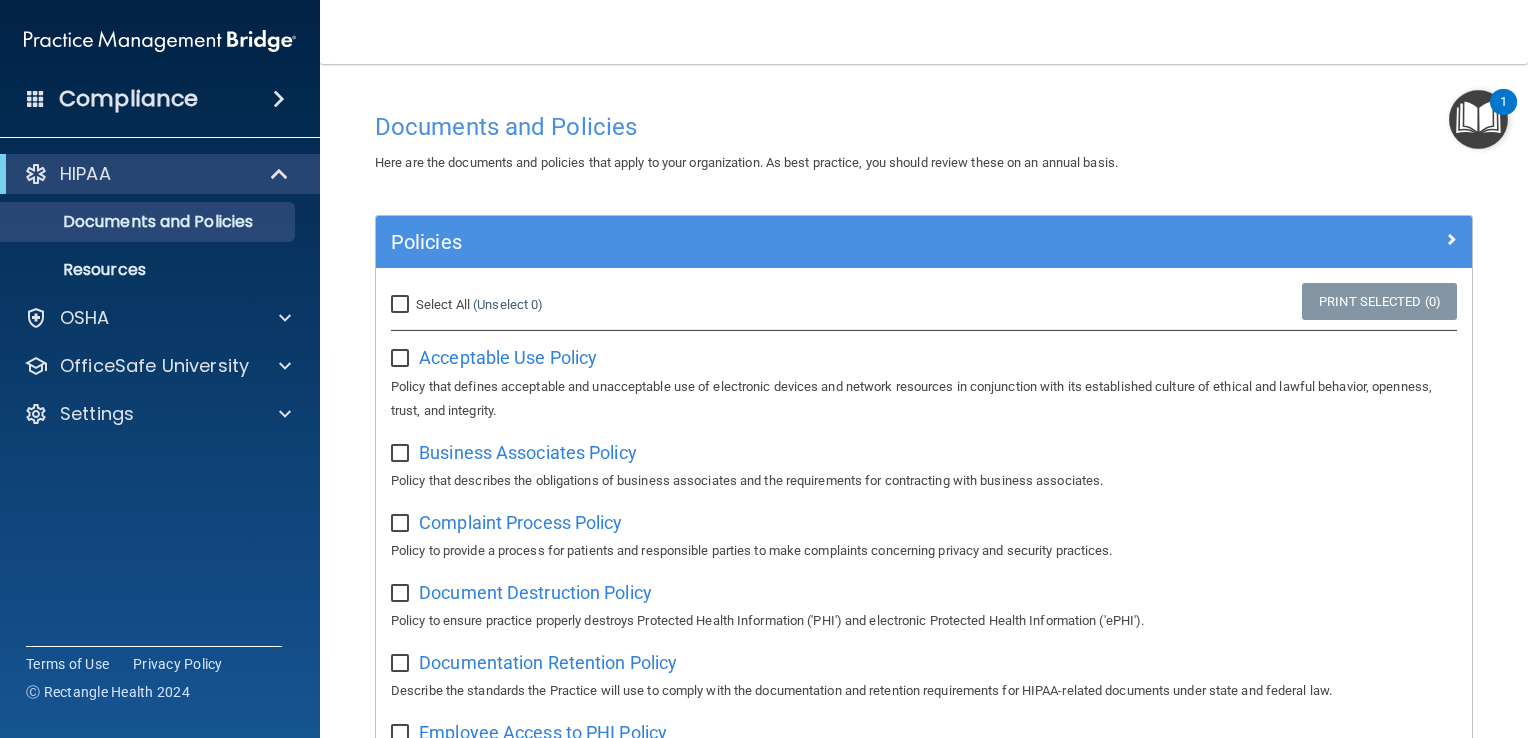 scroll, scrollTop: 0, scrollLeft: 0, axis: both 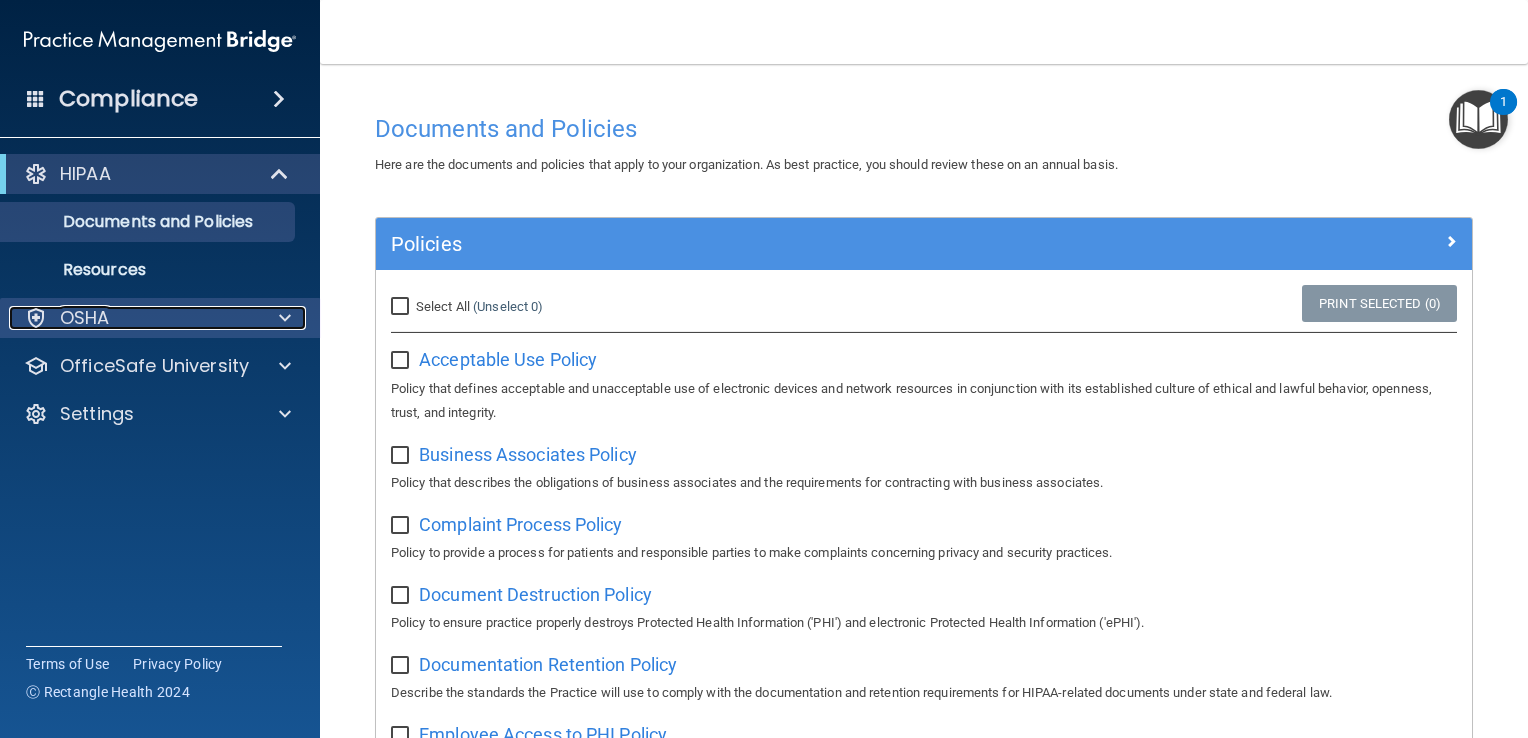 click on "OSHA" at bounding box center (133, 318) 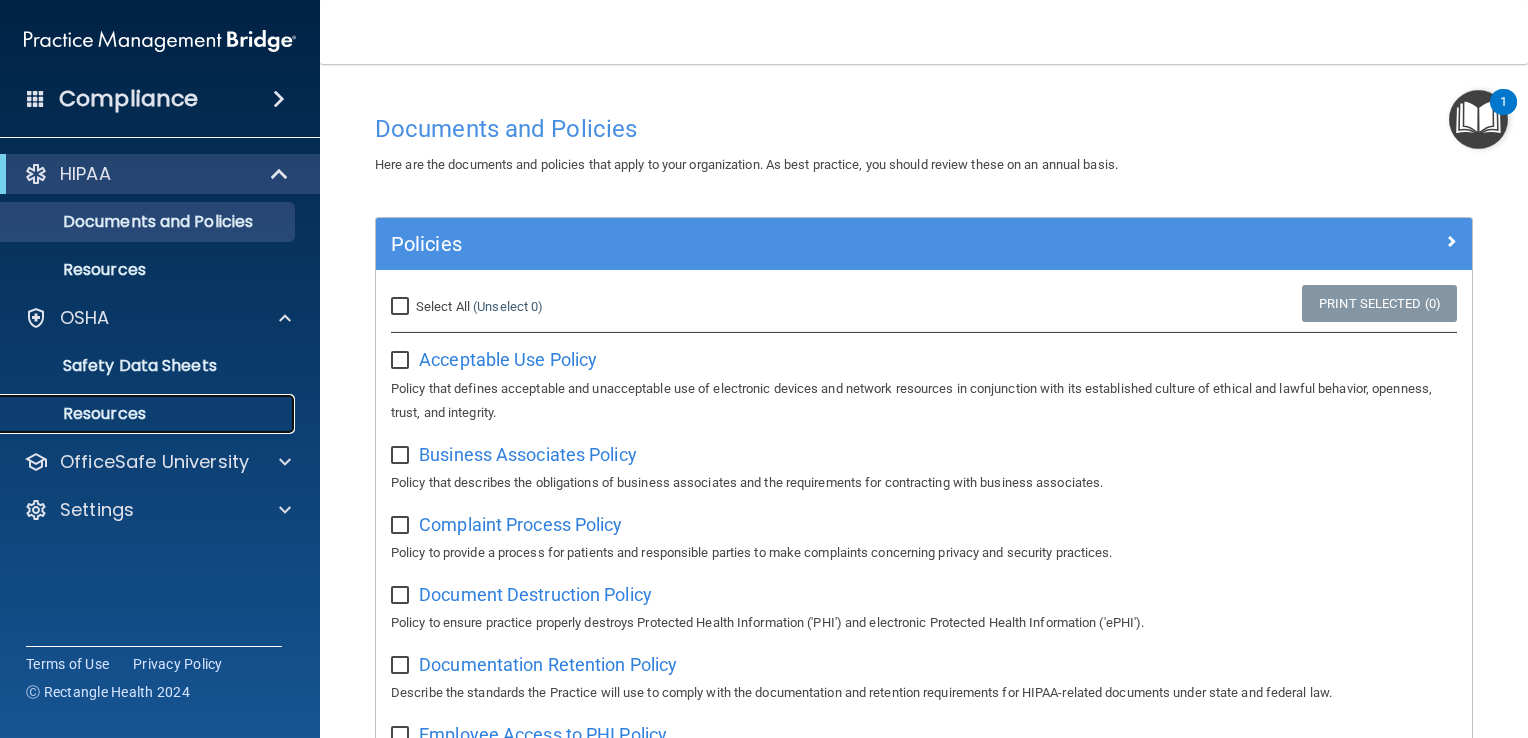 click on "Resources" at bounding box center (149, 414) 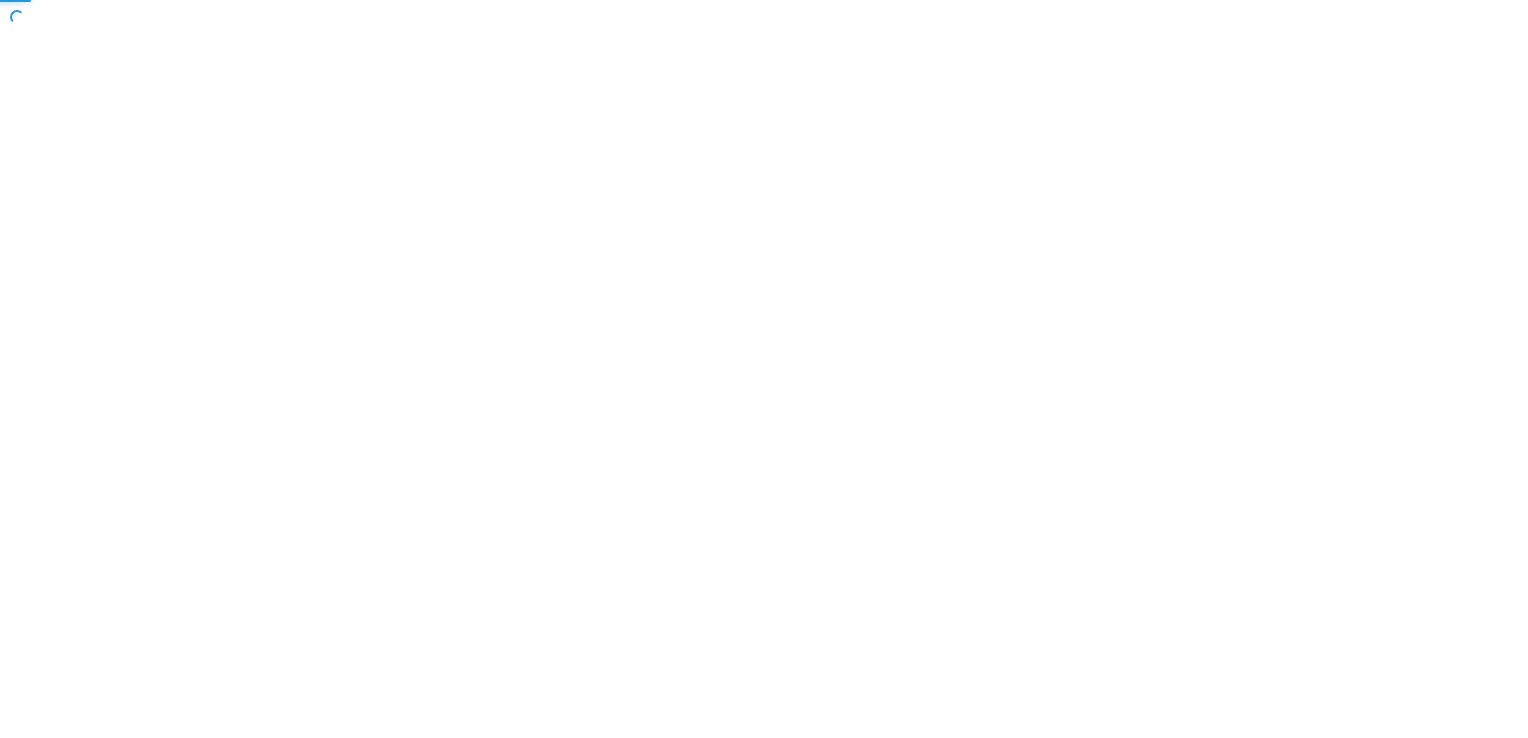 scroll, scrollTop: 0, scrollLeft: 0, axis: both 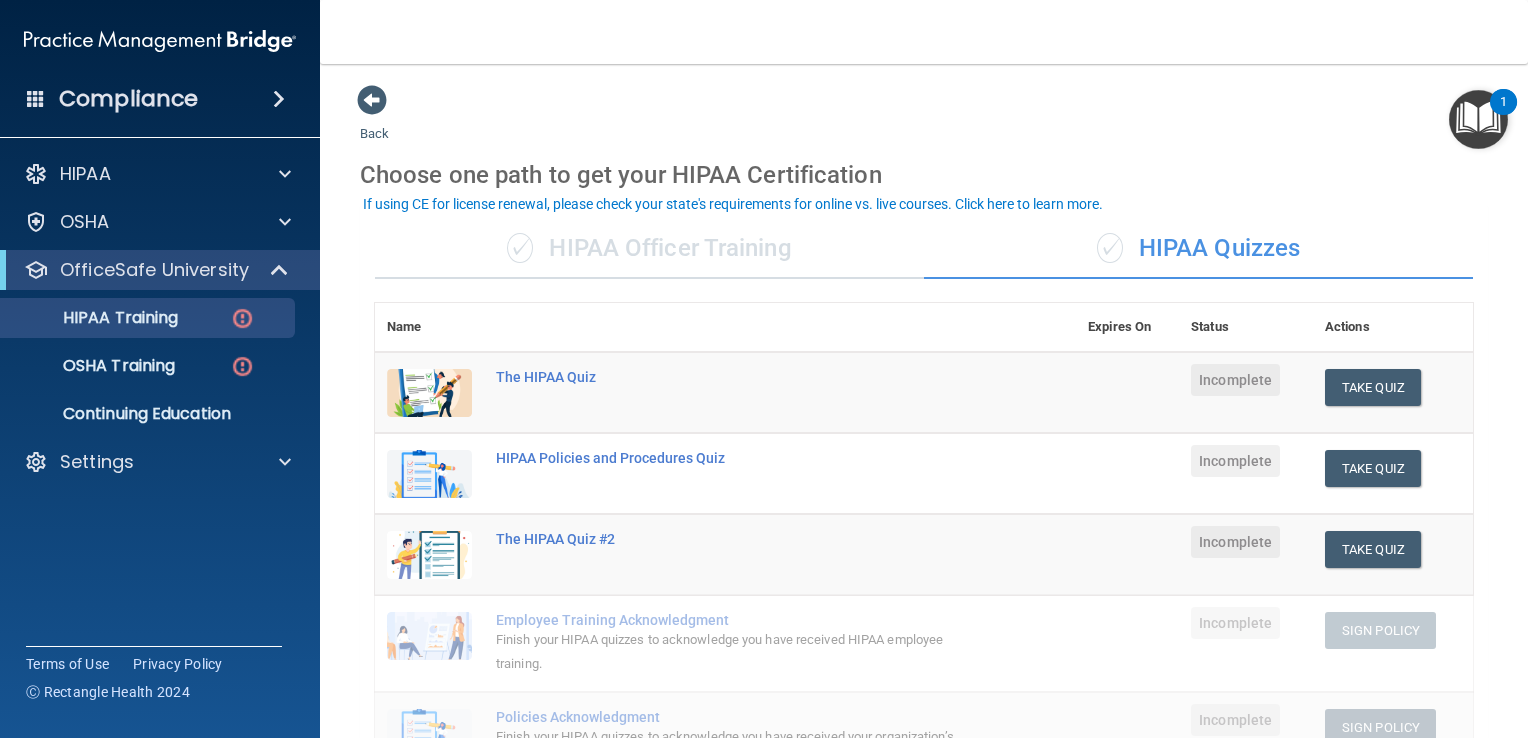 click on "✓ HIPAA Officer Training ✓ HIPAA Quizzes Name Expires On Status Actions The HIPAA Quiz Incomplete Take Quiz Download Certificate HIPAA Policies and Procedures Quiz Incomplete Take Quiz Download Certificate The HIPAA Quiz #2 Incomplete Take Quiz Download Certificate Employee Training Acknowledgment Finish your HIPAA quizzes to acknowledge you have received HIPAA employee training. Incomplete Sign Policy Sign Policy Download Policy Policies Acknowledgment Finish your HIPAA quizzes to acknowledge you have received your organization’s HIPAA policies. Incomplete Sign Policy Sign Policy Download Policy Training Videos These videos can help you to answer the HIPAA quiz" at bounding box center (924, 778) 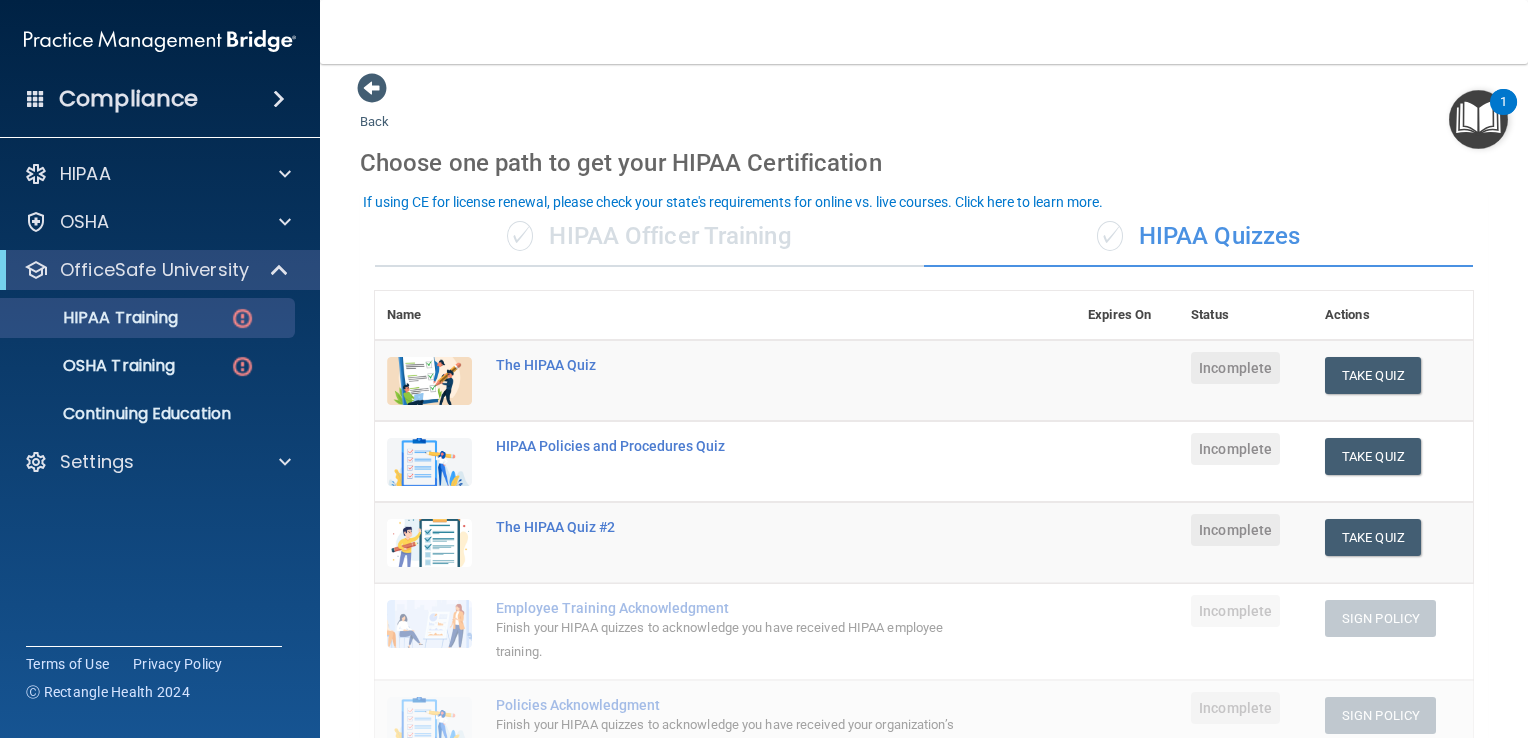scroll, scrollTop: 0, scrollLeft: 0, axis: both 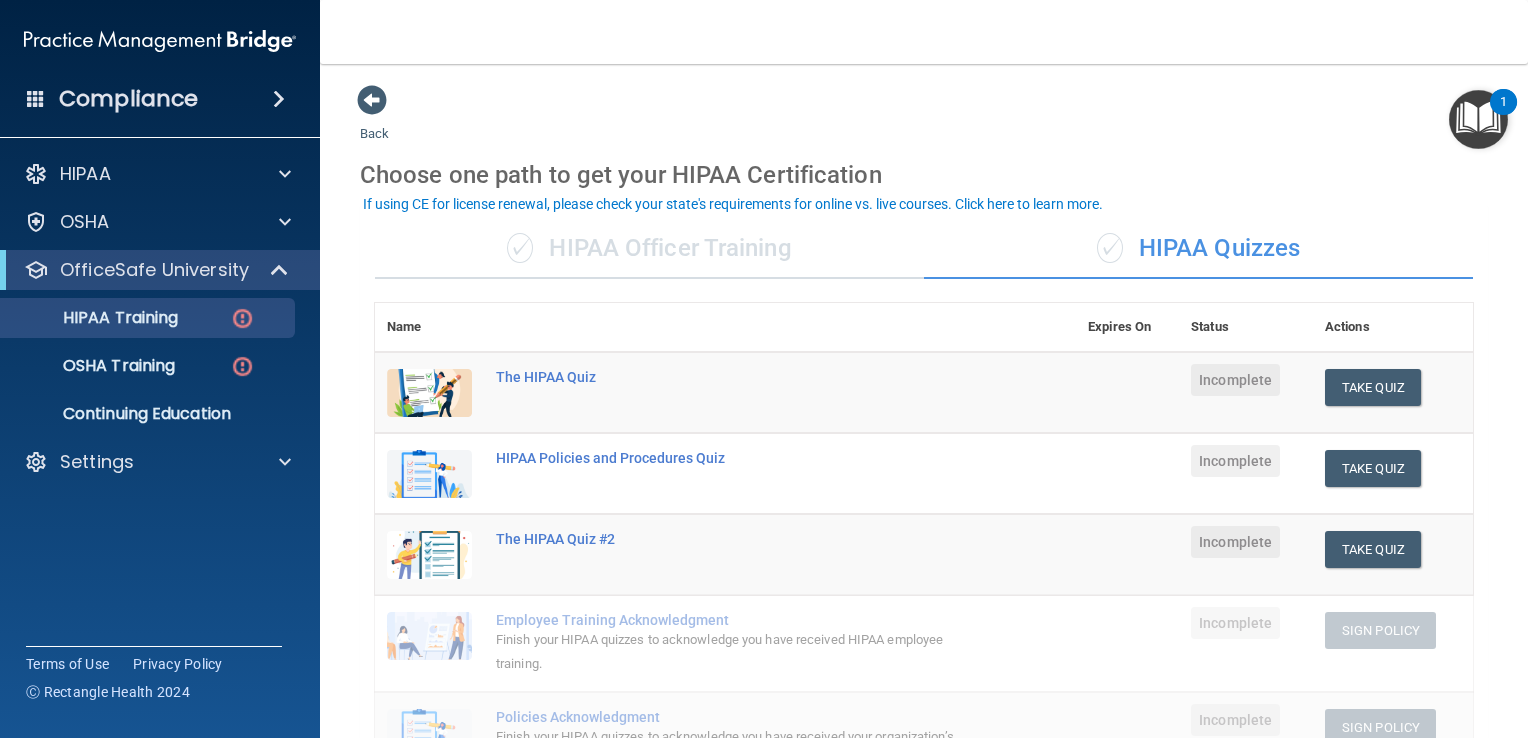 click on "✓   HIPAA Officer Training" at bounding box center [649, 249] 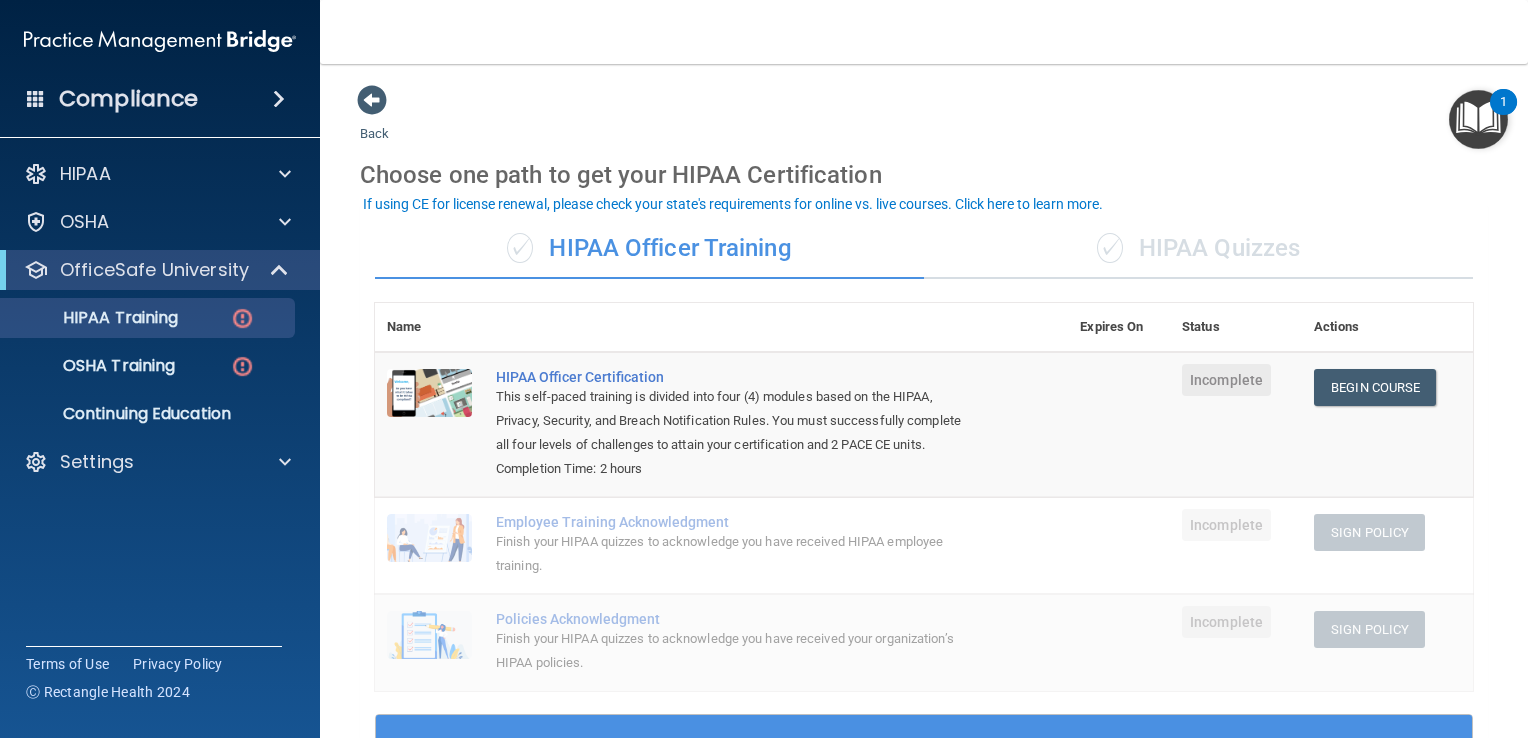click on "✓   HIPAA Quizzes" at bounding box center [1198, 249] 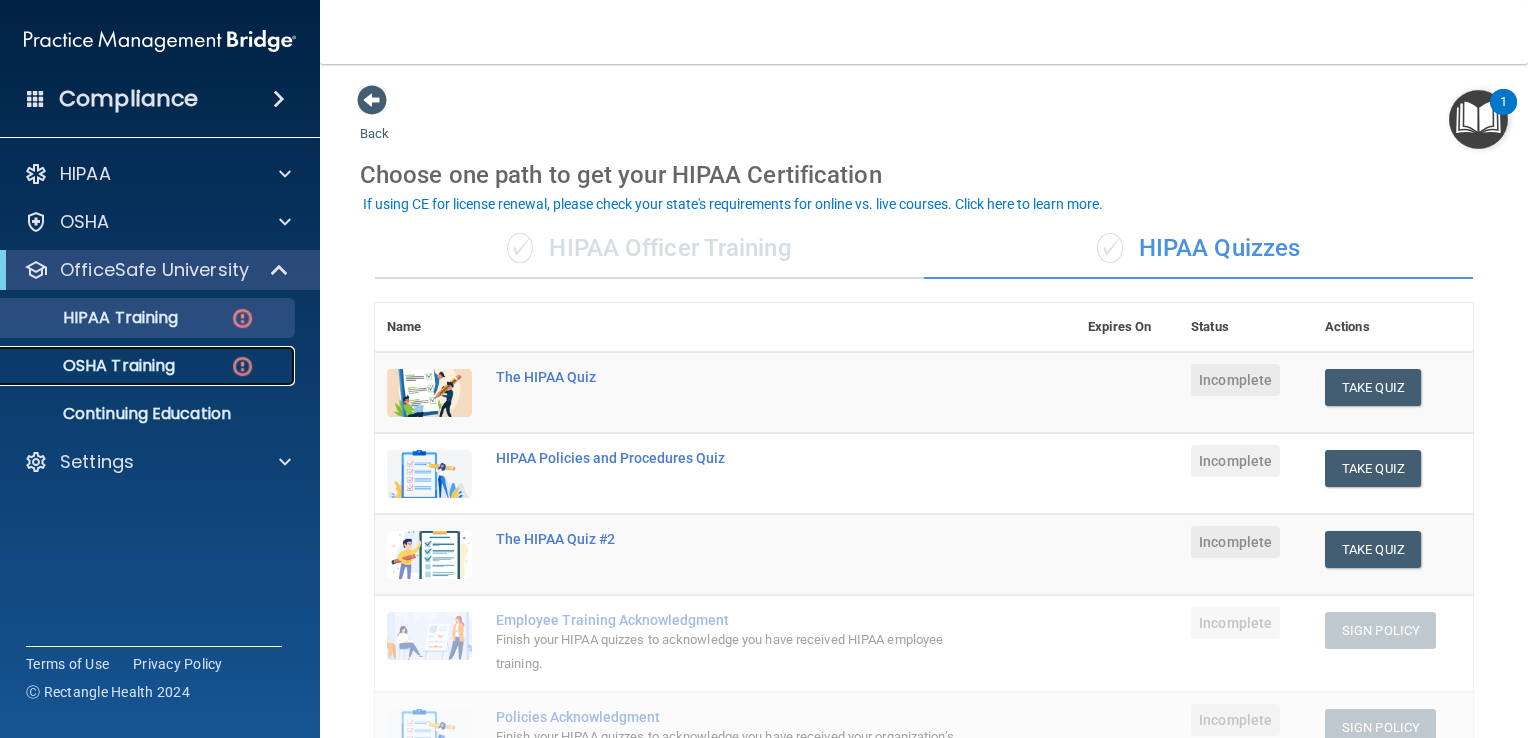 click on "OSHA Training" at bounding box center (137, 366) 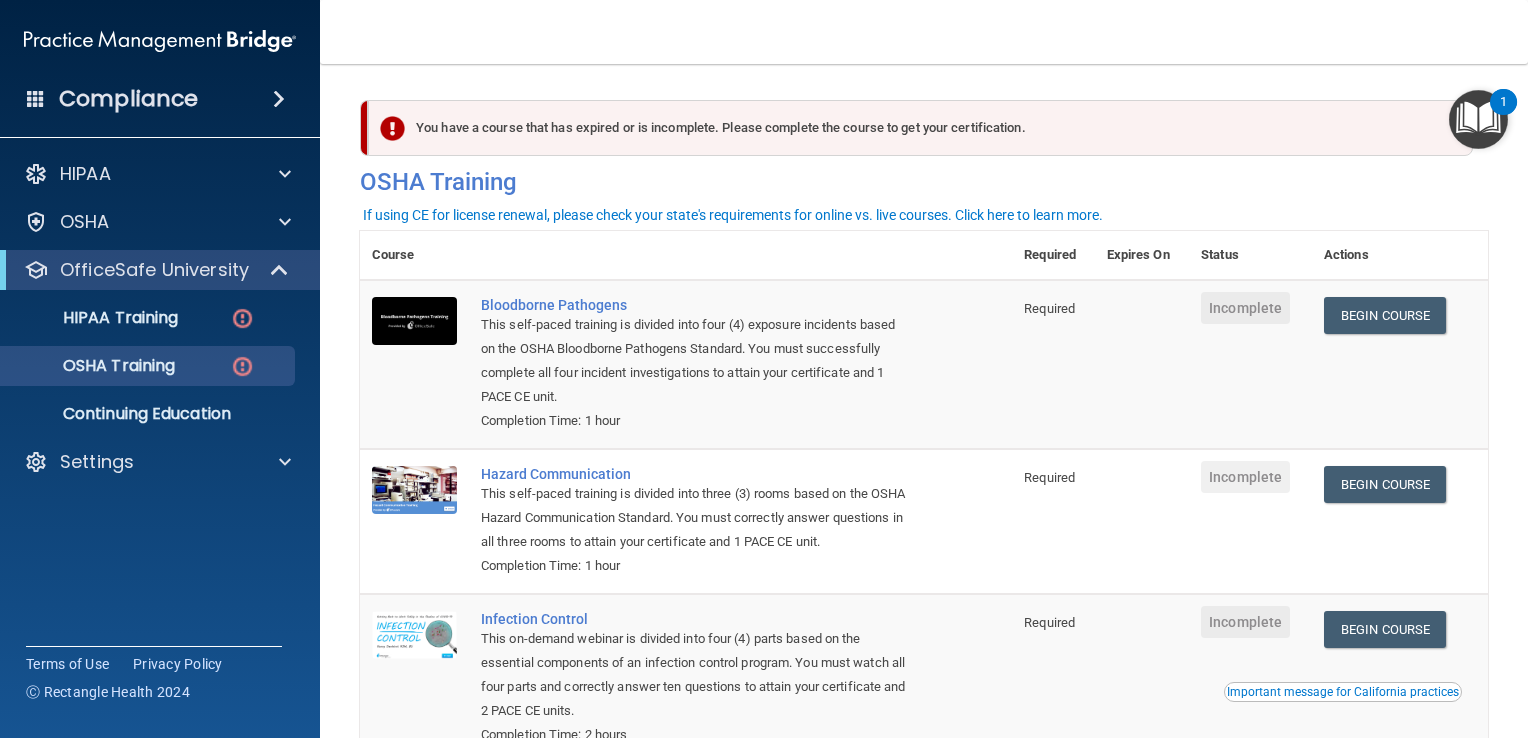 click on "You have a course that has expired or is incomplete. Please complete the course to get your certification.             You have a course that will expire soon. Please complete the course to get your certification.      OSHA Training               Course    Required  Expires On  Status  Actions                     Bloodborne Pathogens     This self-paced training is divided into four (4) exposure incidents based on the OSHA Bloodborne Pathogens Standard. You must successfully complete all four incident investigations to attain your certificate and 1 PACE CE unit.    Completion Time: 1 hour      Required          Incomplete              Begin Course       Download Certificate                       Hazard Communication     This self-paced training is divided into three (3) rooms based on the OSHA Hazard Communication Standard. You must correctly answer questions in all three rooms to attain your certificate and 1 PACE CE unit.    Completion Time: 1 hour      Required          Incomplete" at bounding box center (924, 401) 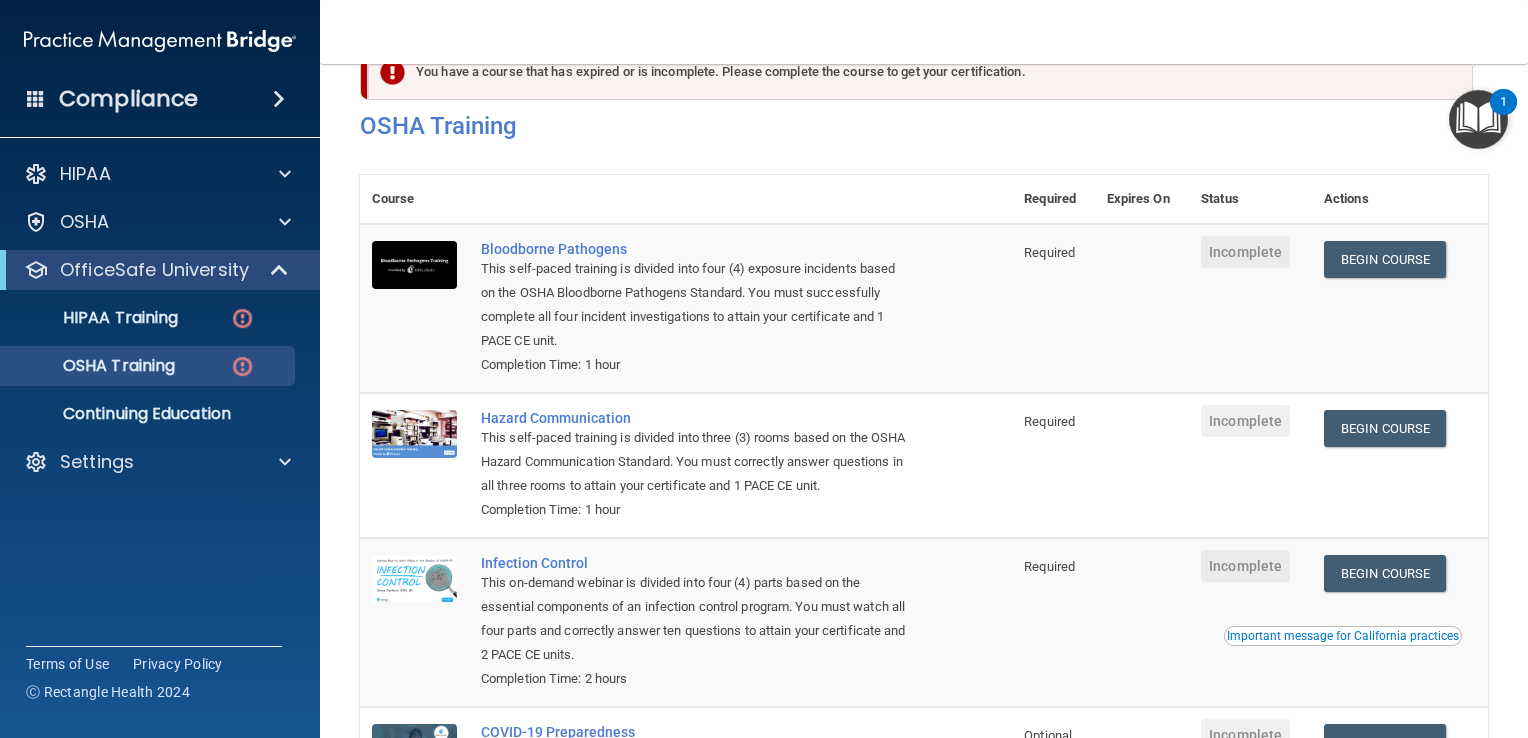 scroll, scrollTop: 0, scrollLeft: 0, axis: both 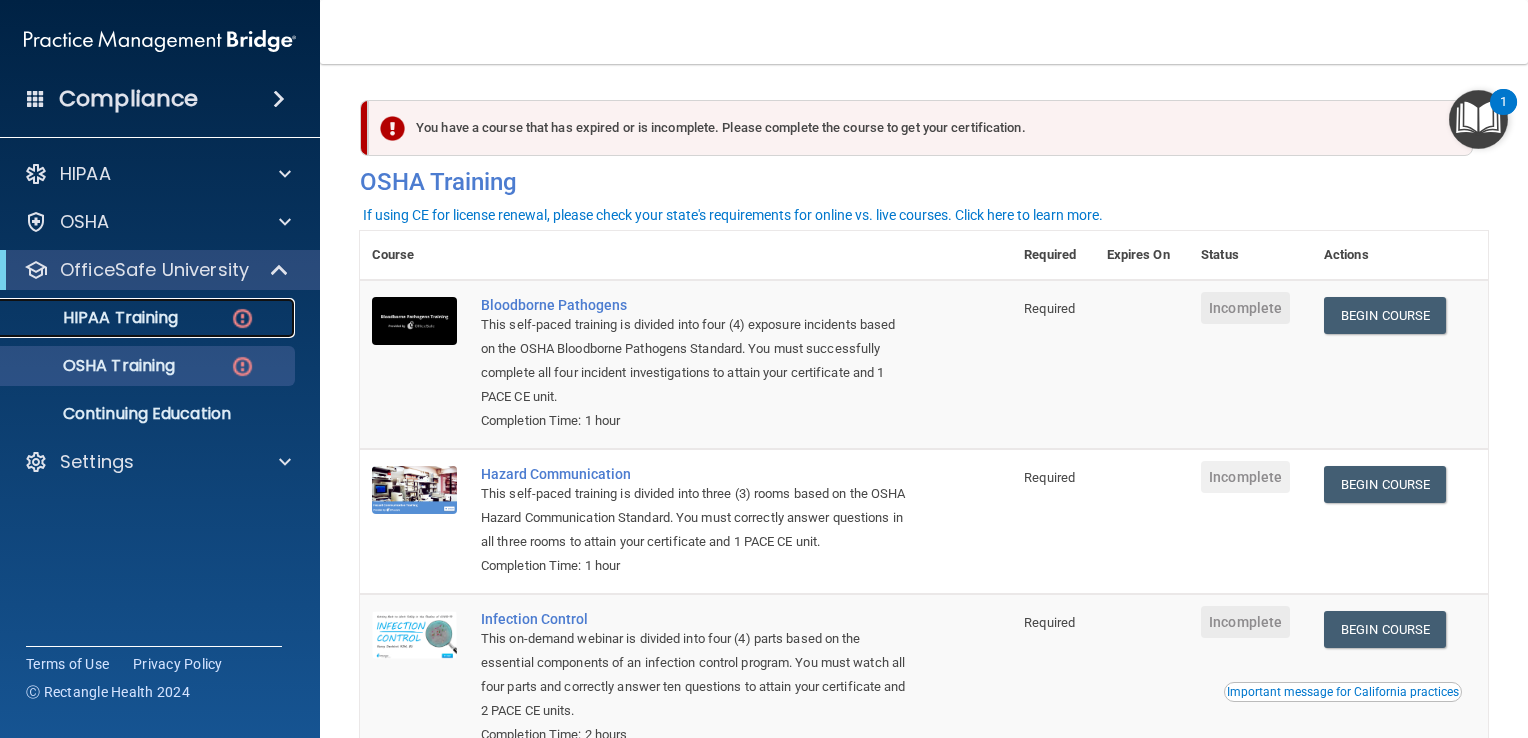 click on "HIPAA Training" at bounding box center (95, 318) 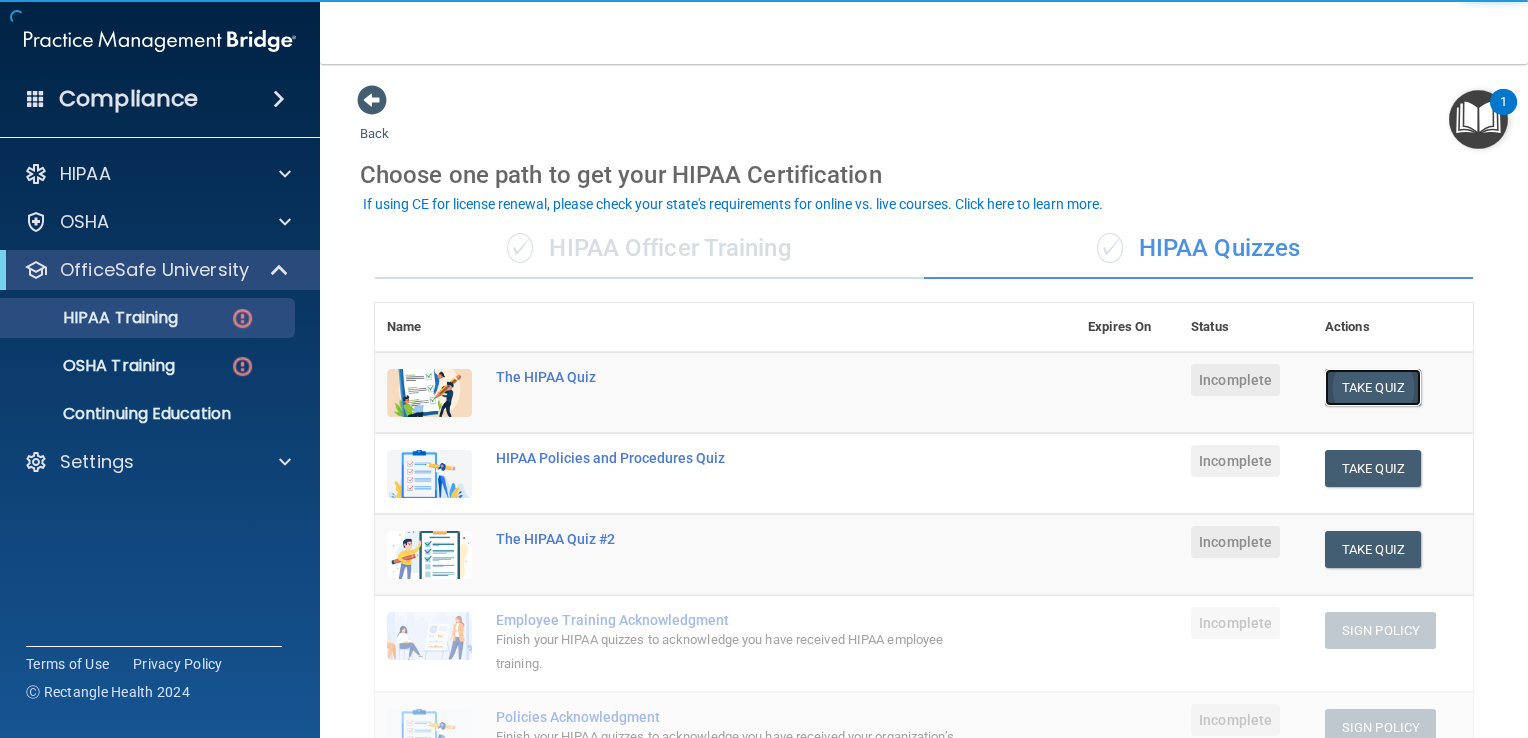 click on "Take Quiz" at bounding box center (1373, 387) 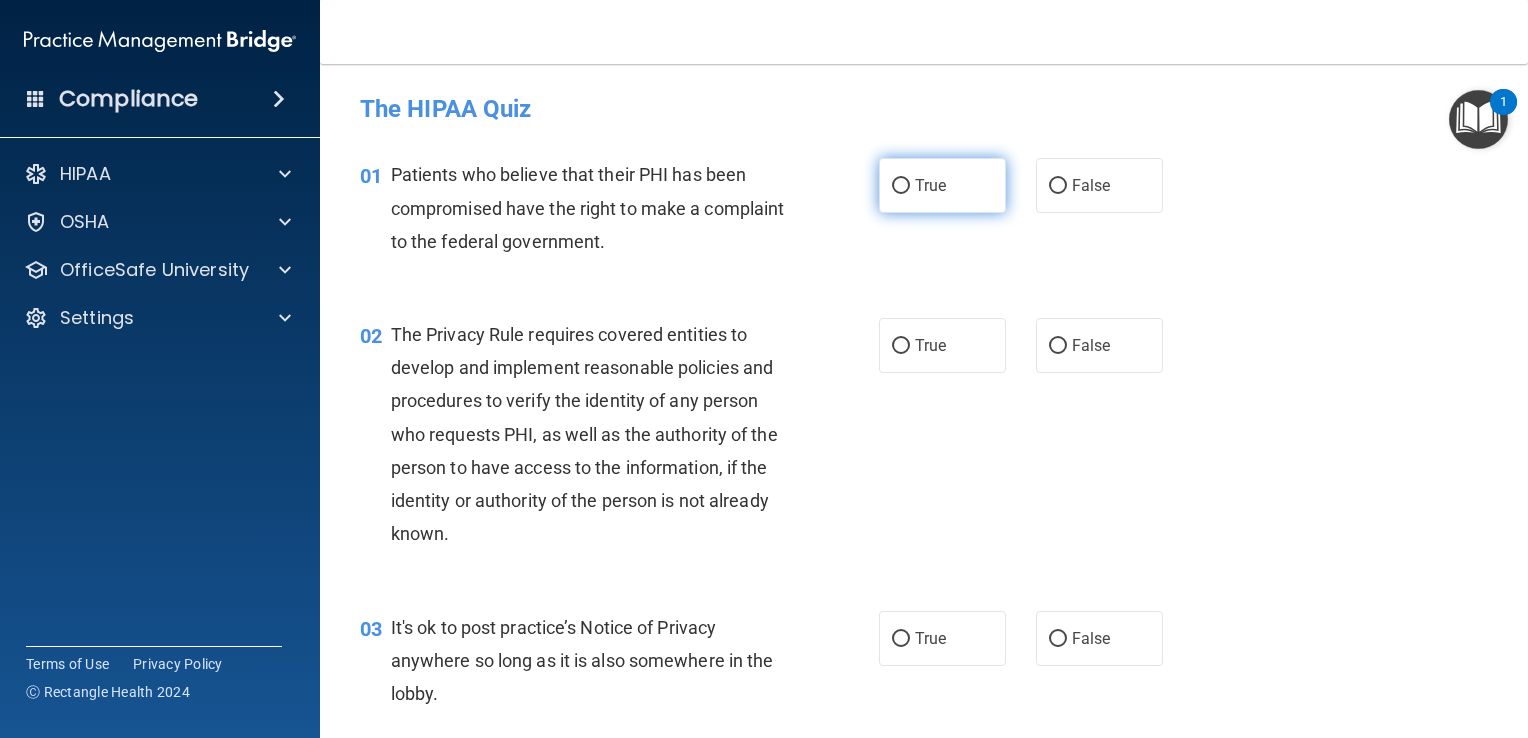 click on "True" at bounding box center [901, 186] 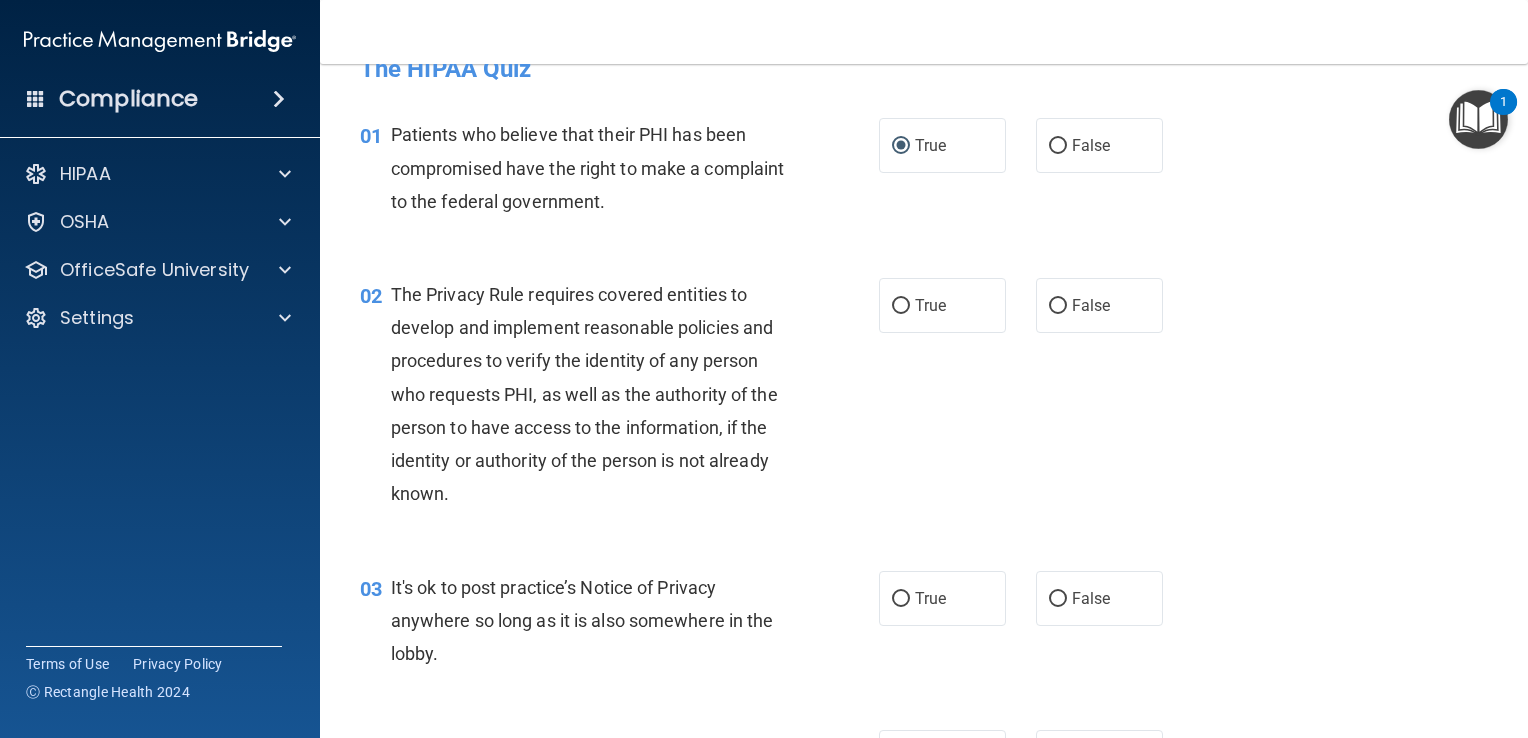 scroll, scrollTop: 80, scrollLeft: 0, axis: vertical 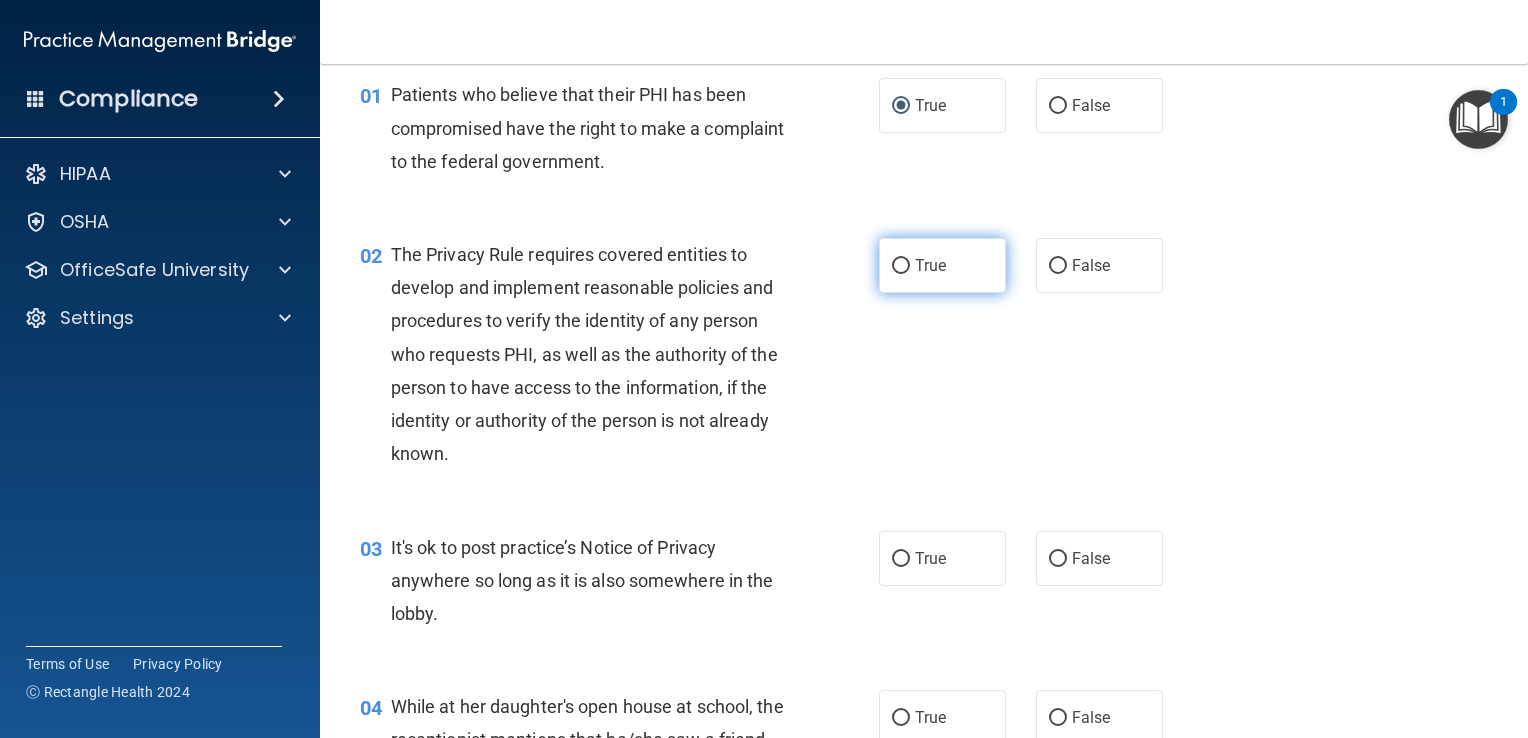 click on "True" at bounding box center (942, 265) 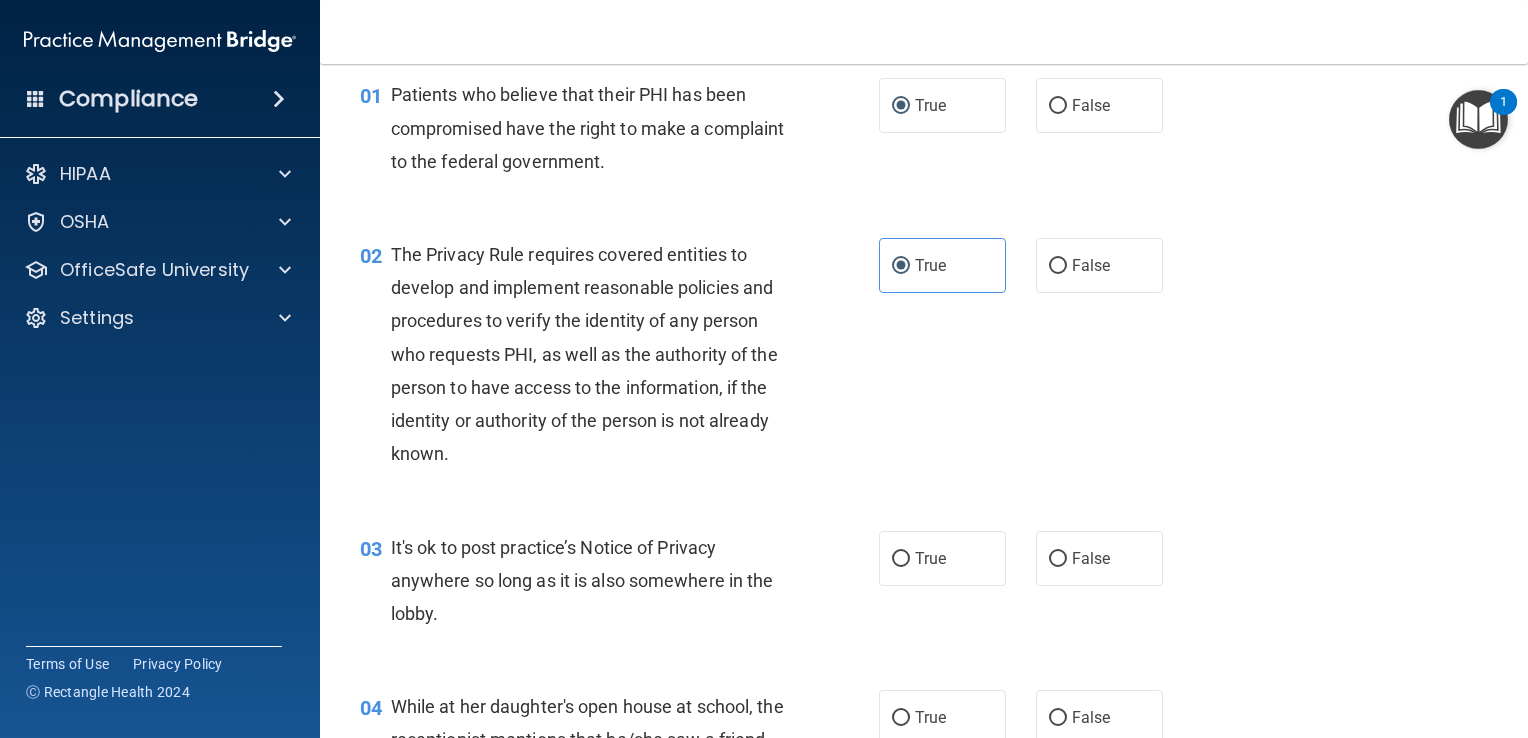 click on "02       The Privacy Rule requires covered entities to develop and implement reasonable policies and procedures to verify the identity of any person who requests PHI, as well as the authority of the person to have access to the information, if the identity or authority of the person is not already known.                 True           False" at bounding box center (924, 359) 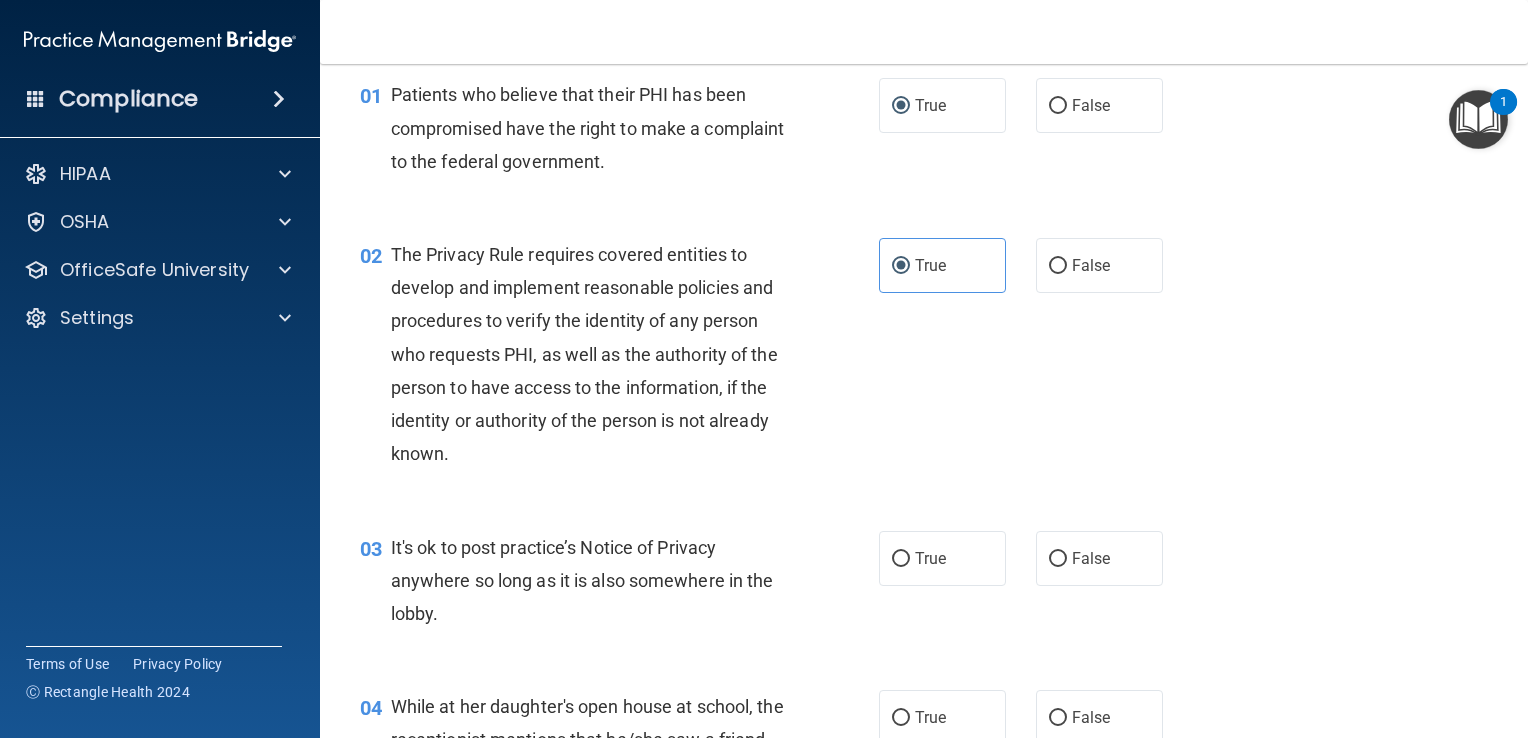 click on "02       The Privacy Rule requires covered entities to develop and implement reasonable policies and procedures to verify the identity of any person who requests PHI, as well as the authority of the person to have access to the information, if the identity or authority of the person is not already known.                 True           False" at bounding box center (924, 359) 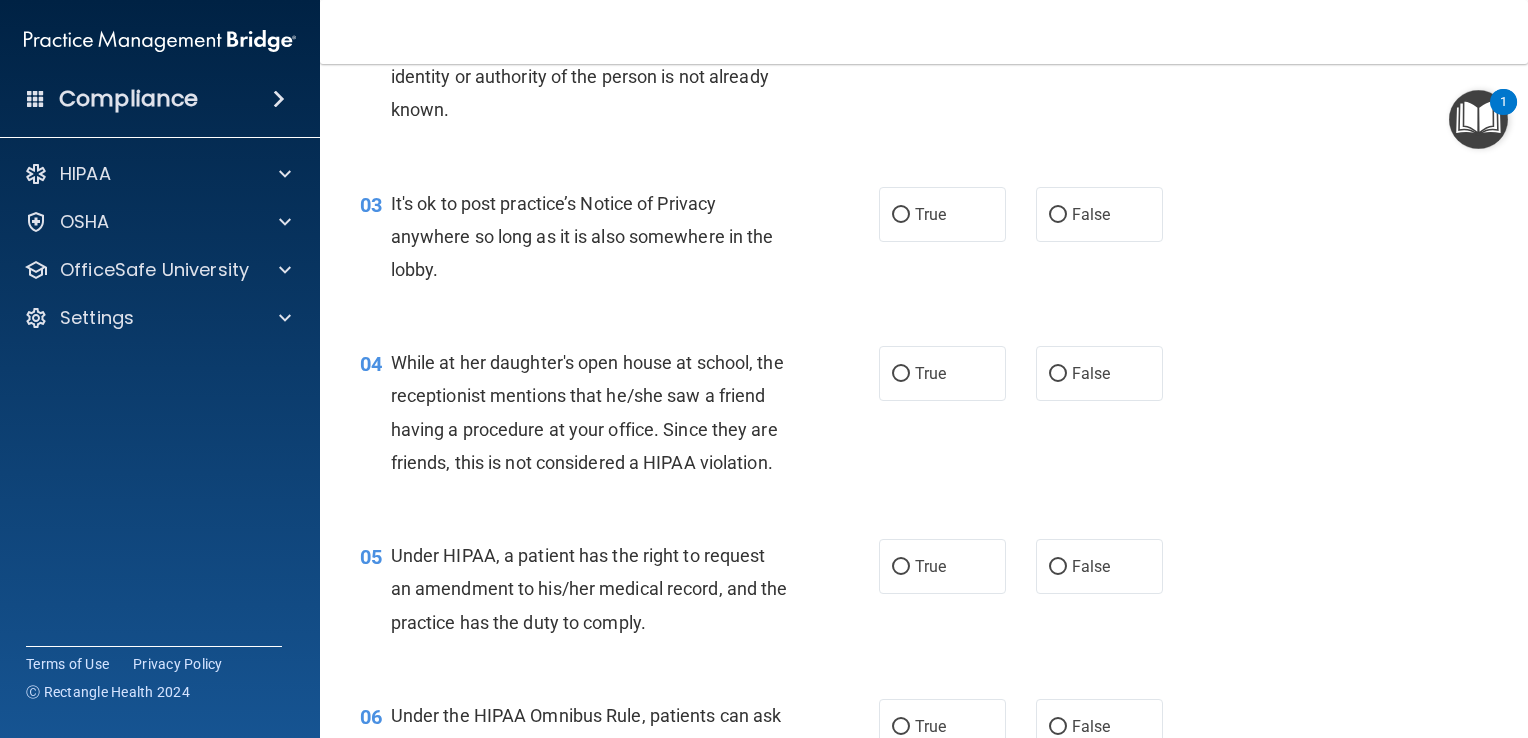 scroll, scrollTop: 444, scrollLeft: 0, axis: vertical 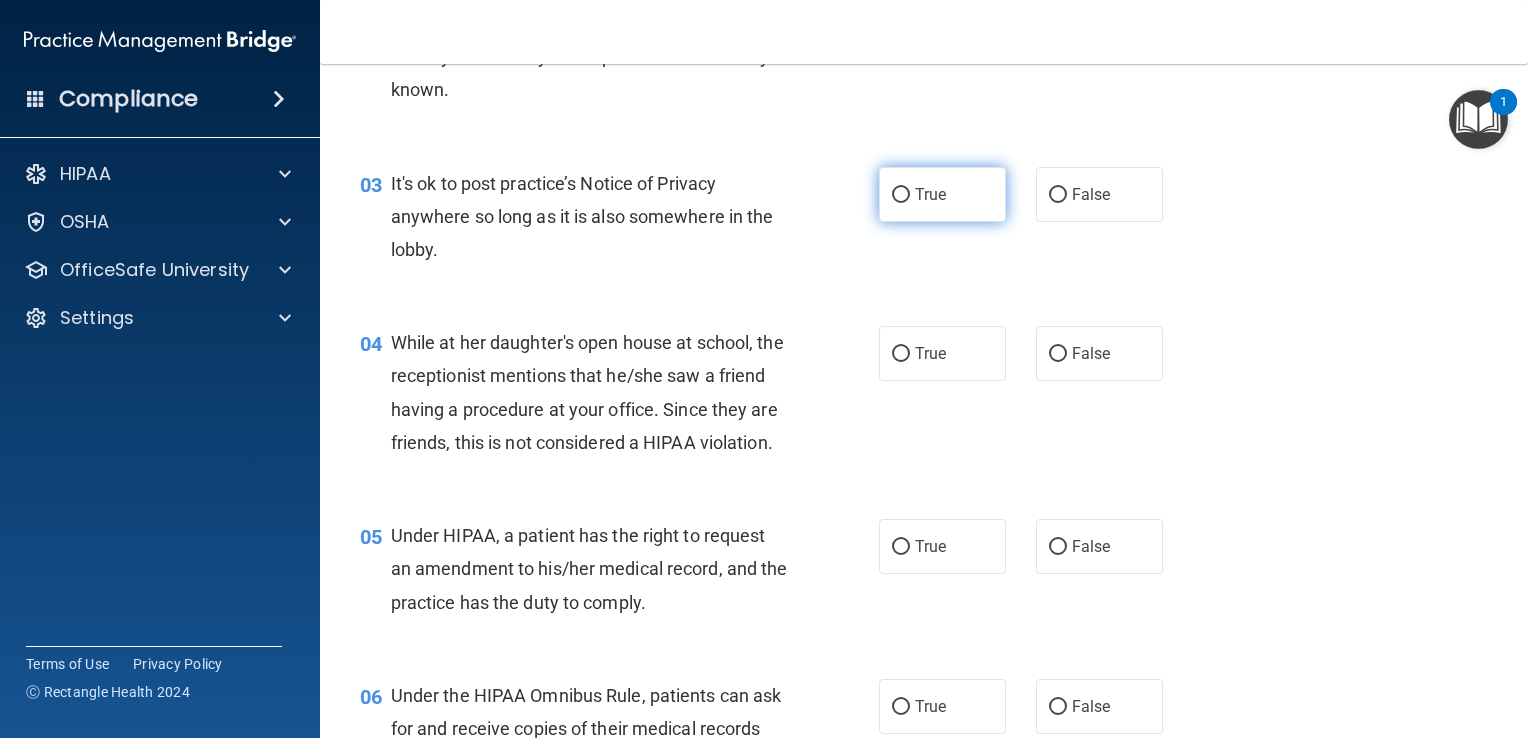 click on "True" at bounding box center (901, 195) 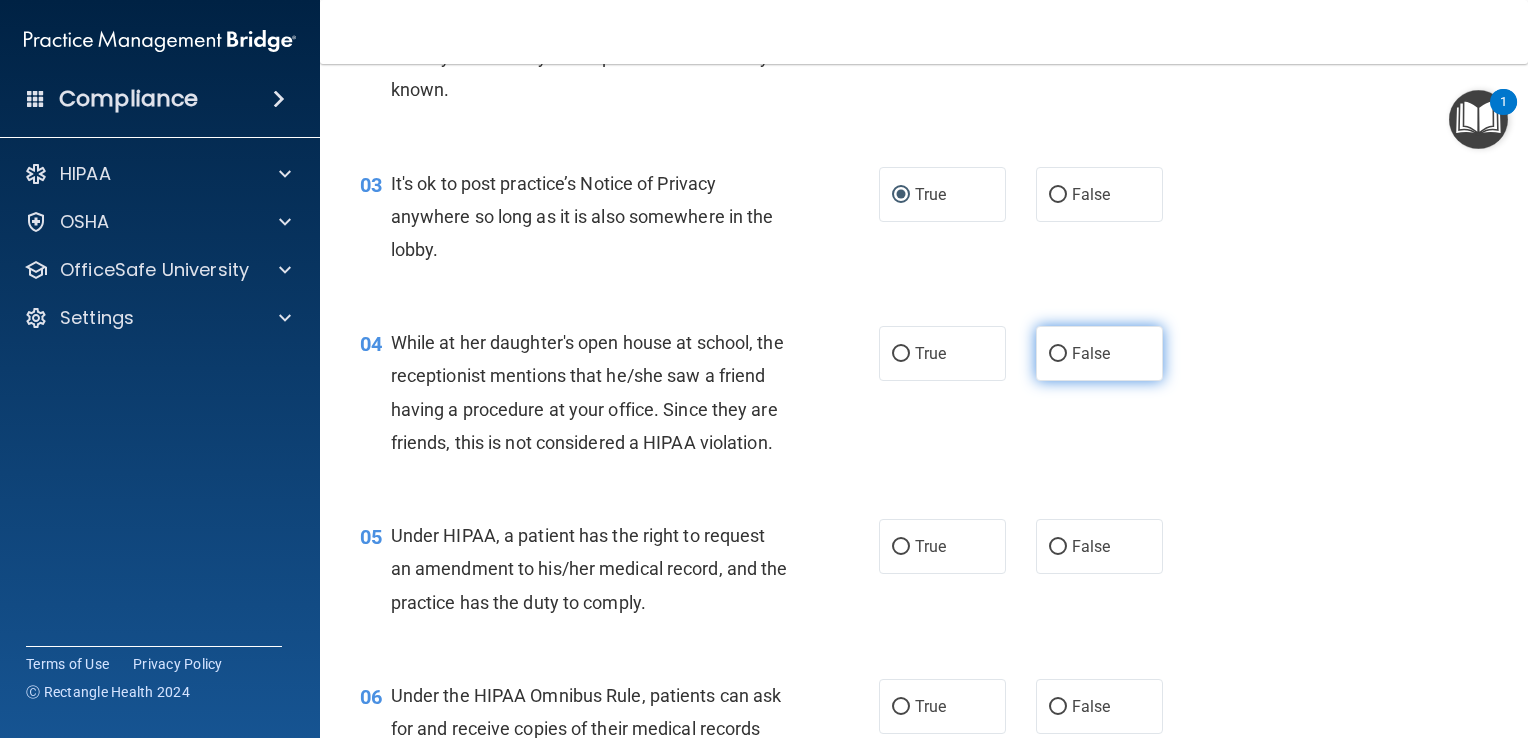 click on "False" at bounding box center [1058, 354] 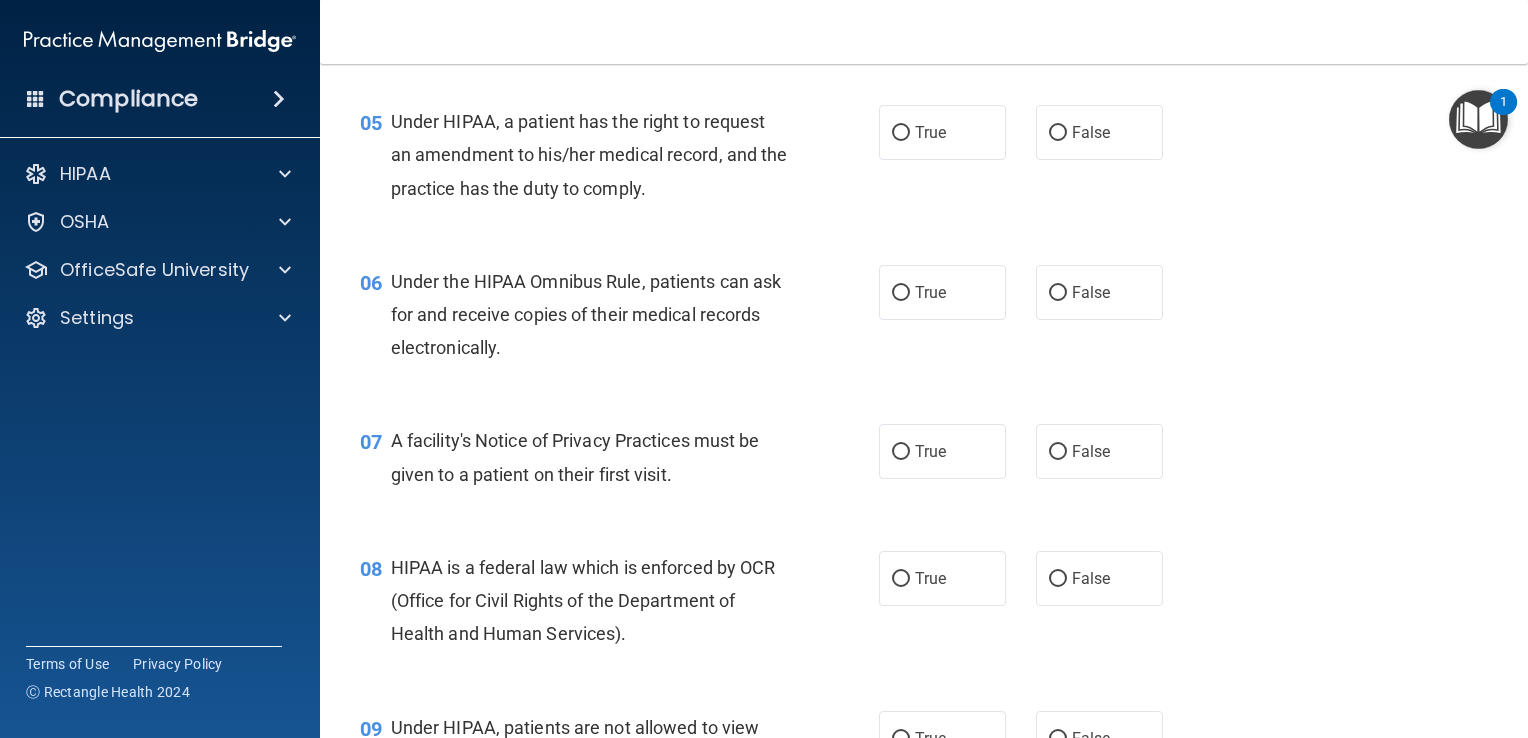 scroll, scrollTop: 851, scrollLeft: 0, axis: vertical 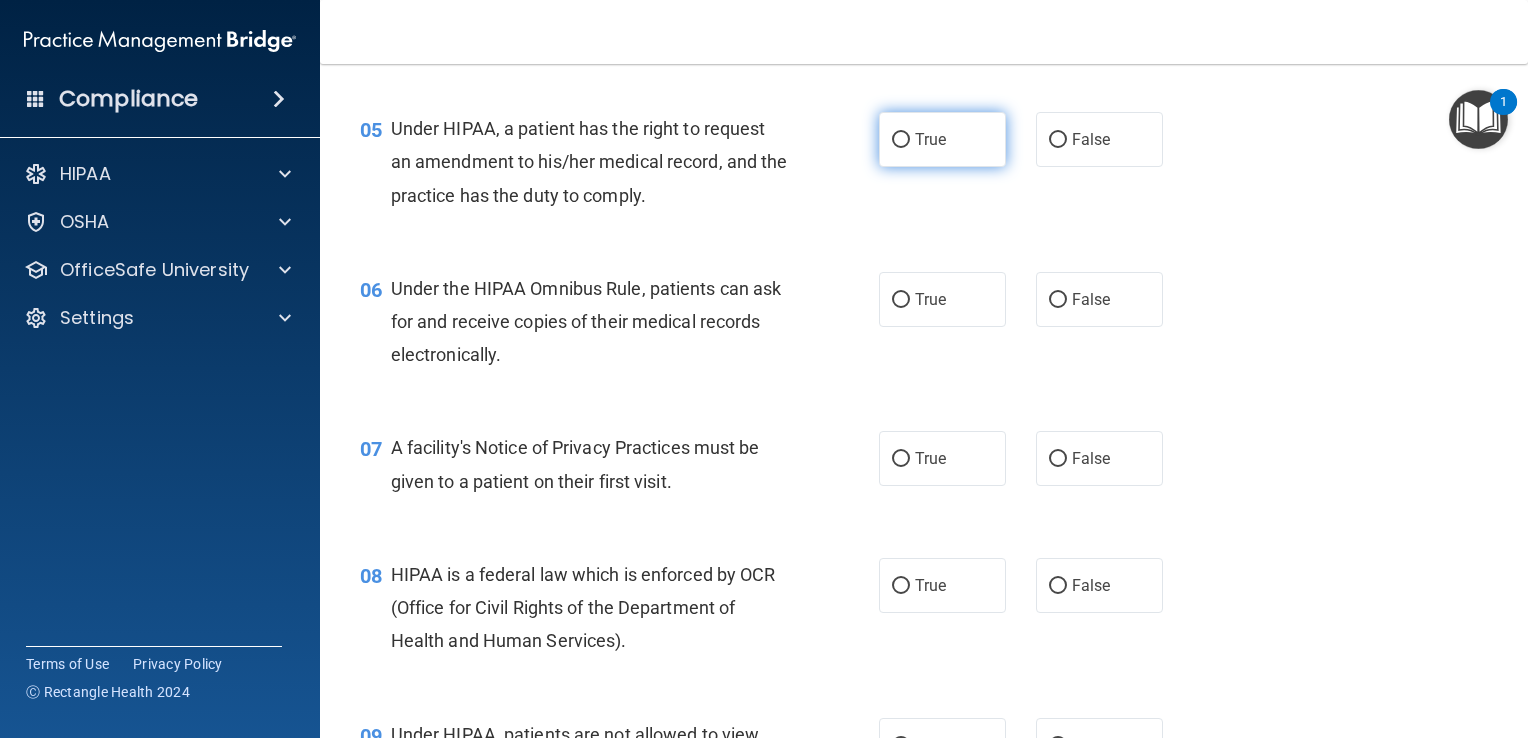 click on "True" at bounding box center [901, 140] 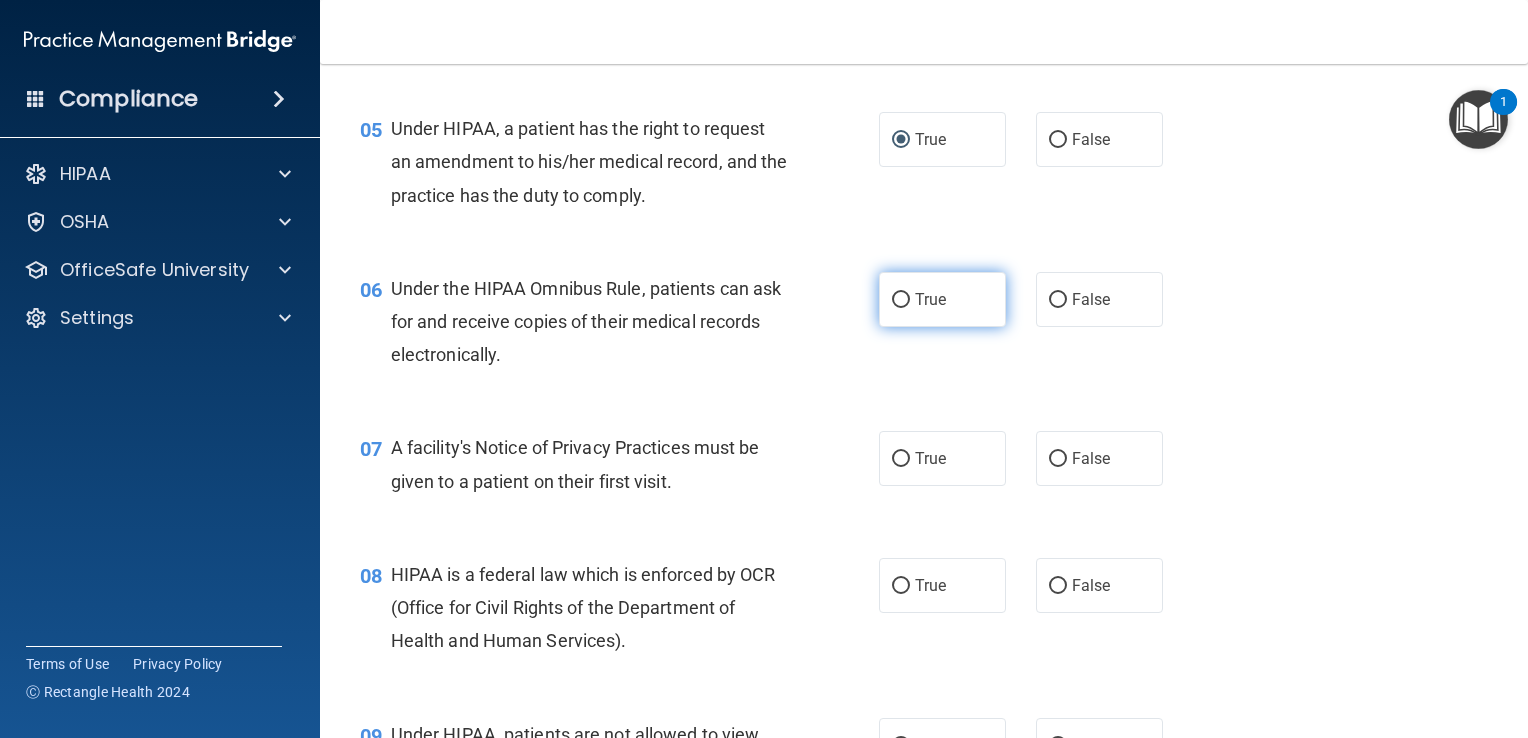 click on "True" at bounding box center [901, 300] 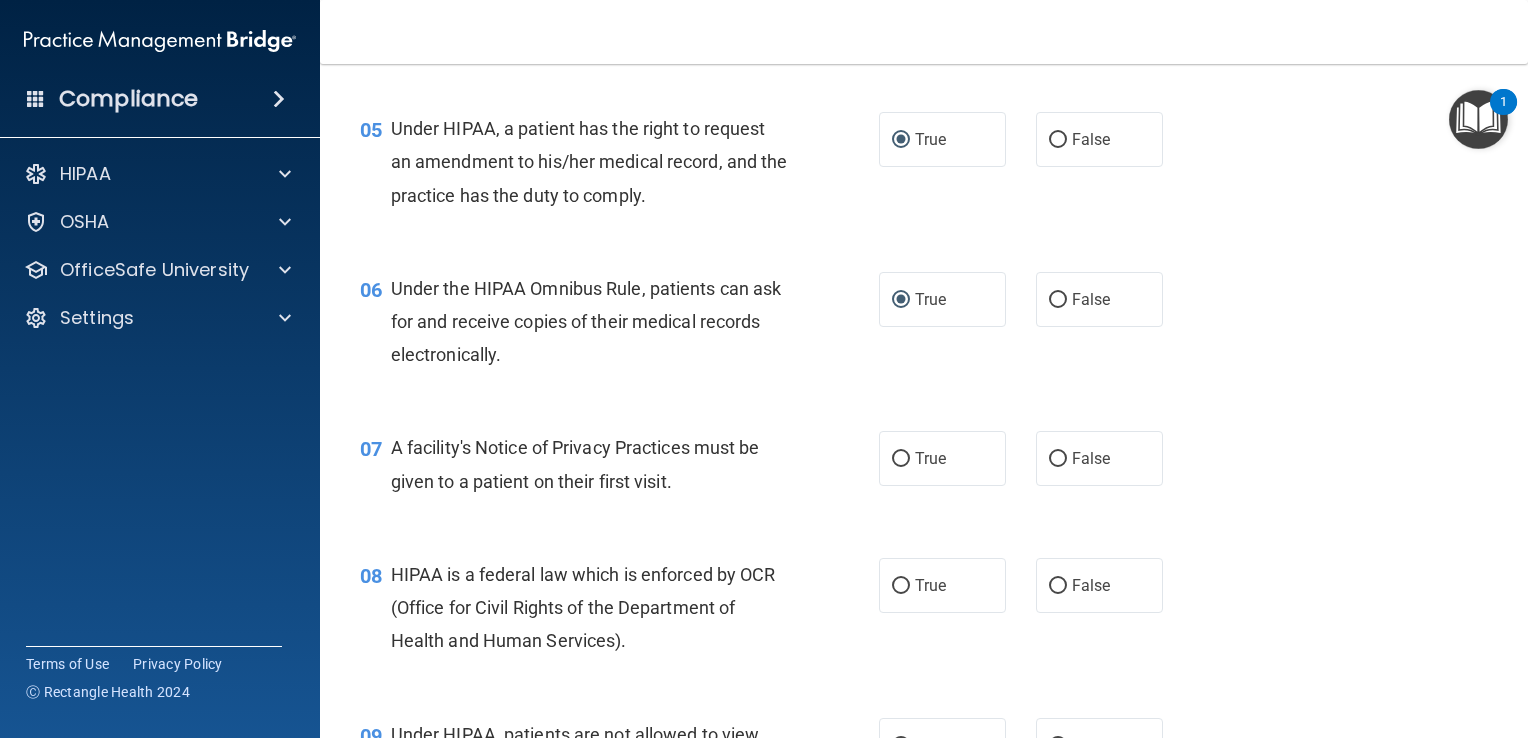 click on "07       A facility's Notice of Privacy Practices must be given to a patient on their first visit.                 True           False" at bounding box center [924, 469] 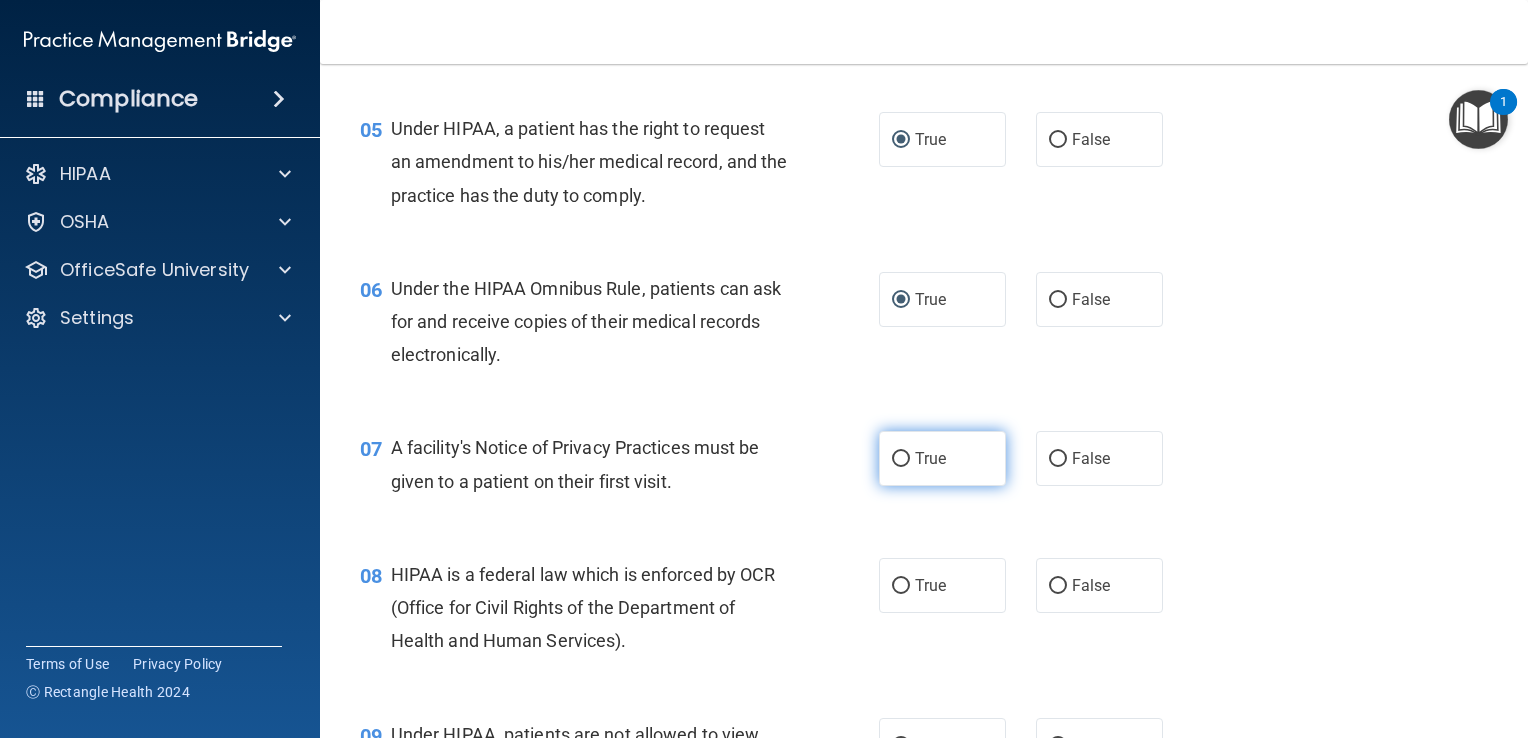 click on "True" at bounding box center [901, 459] 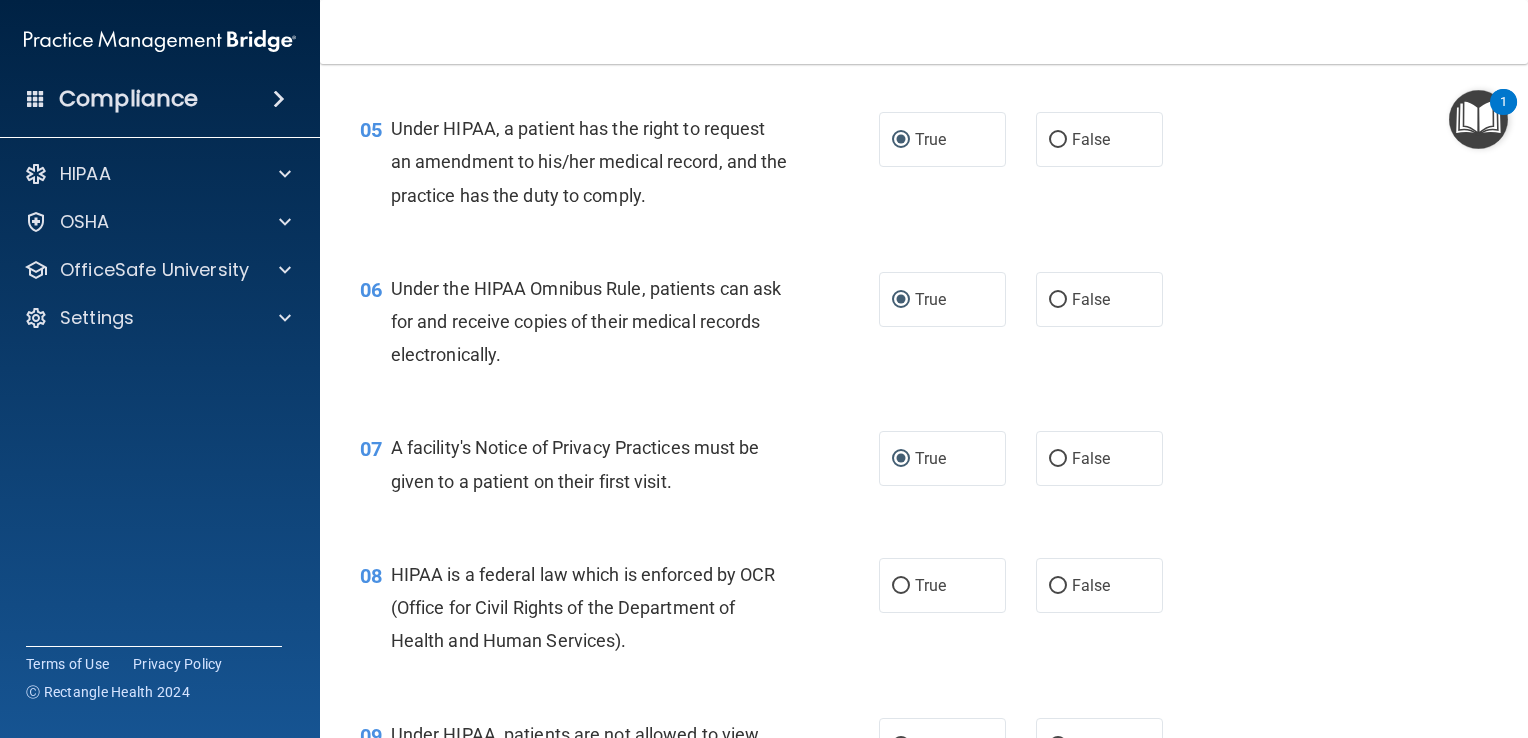 click on "True           False" at bounding box center [1031, 458] 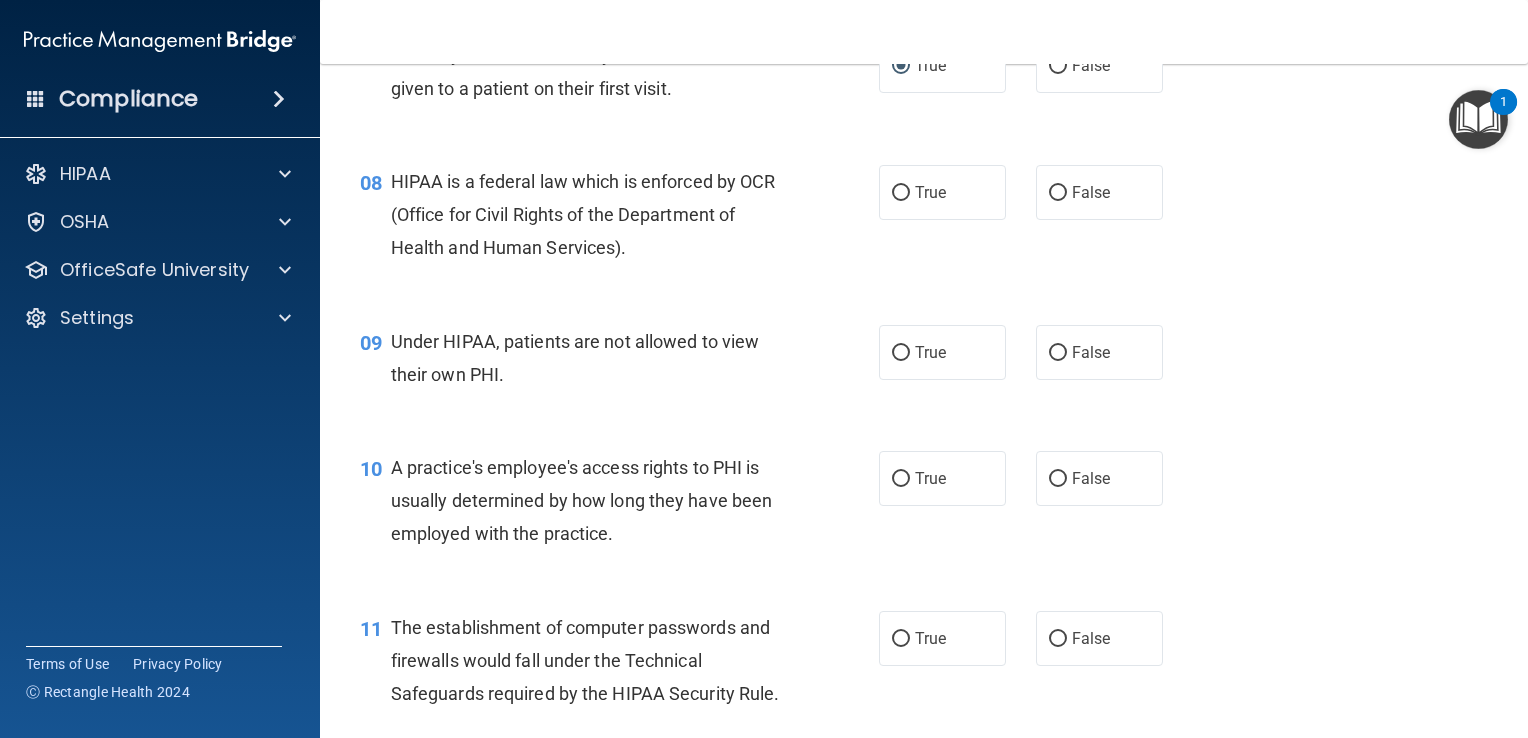 scroll, scrollTop: 1264, scrollLeft: 0, axis: vertical 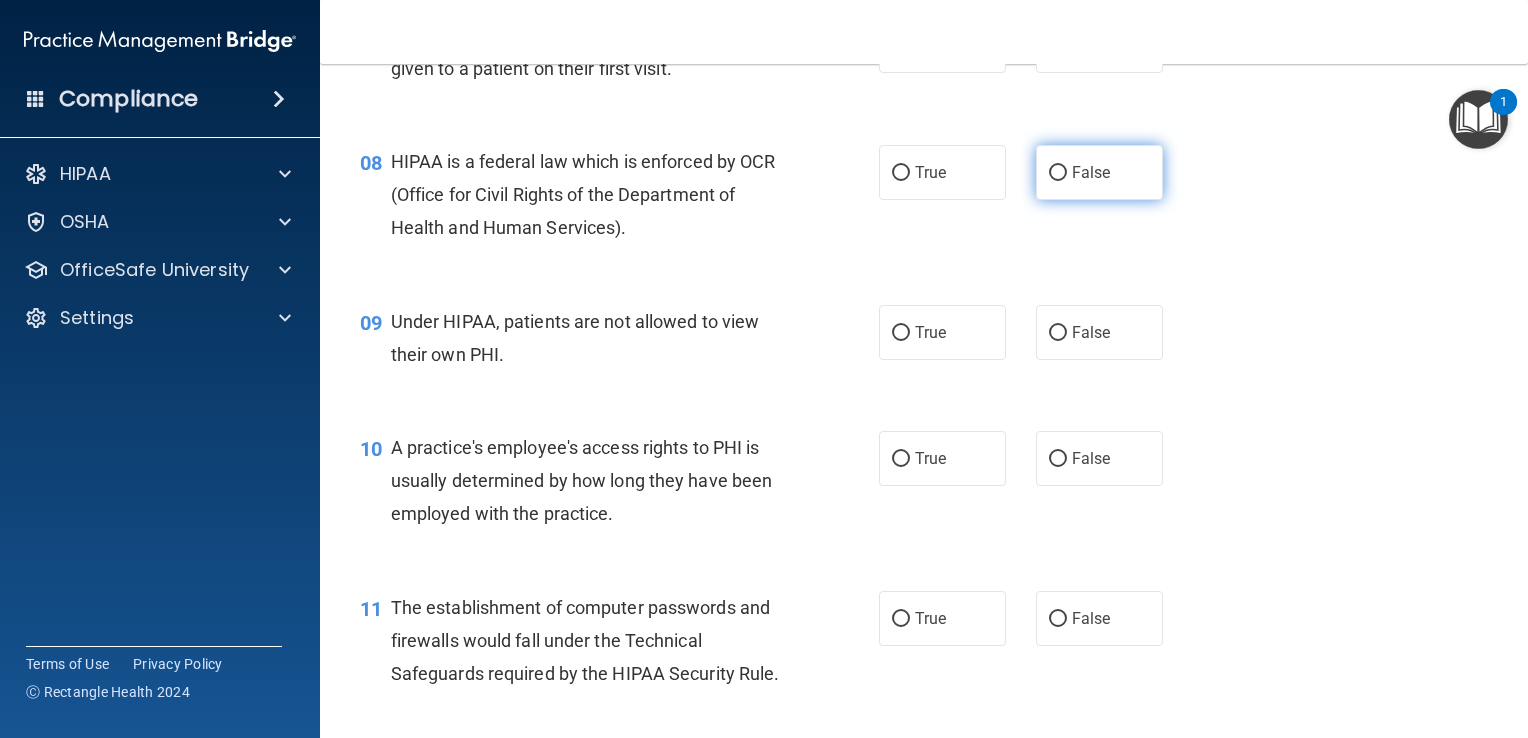 click on "False" at bounding box center (1091, 172) 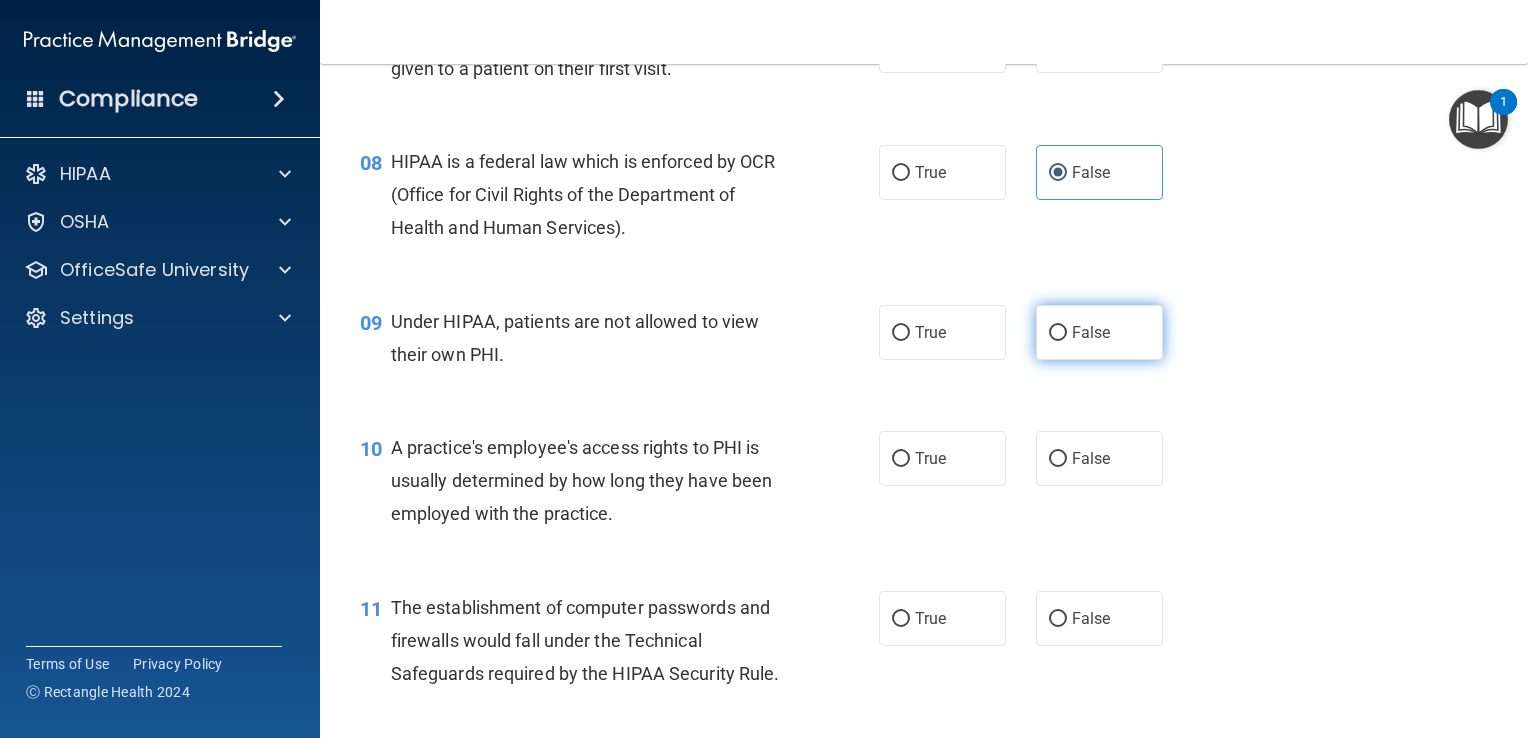 click on "False" at bounding box center [1091, 332] 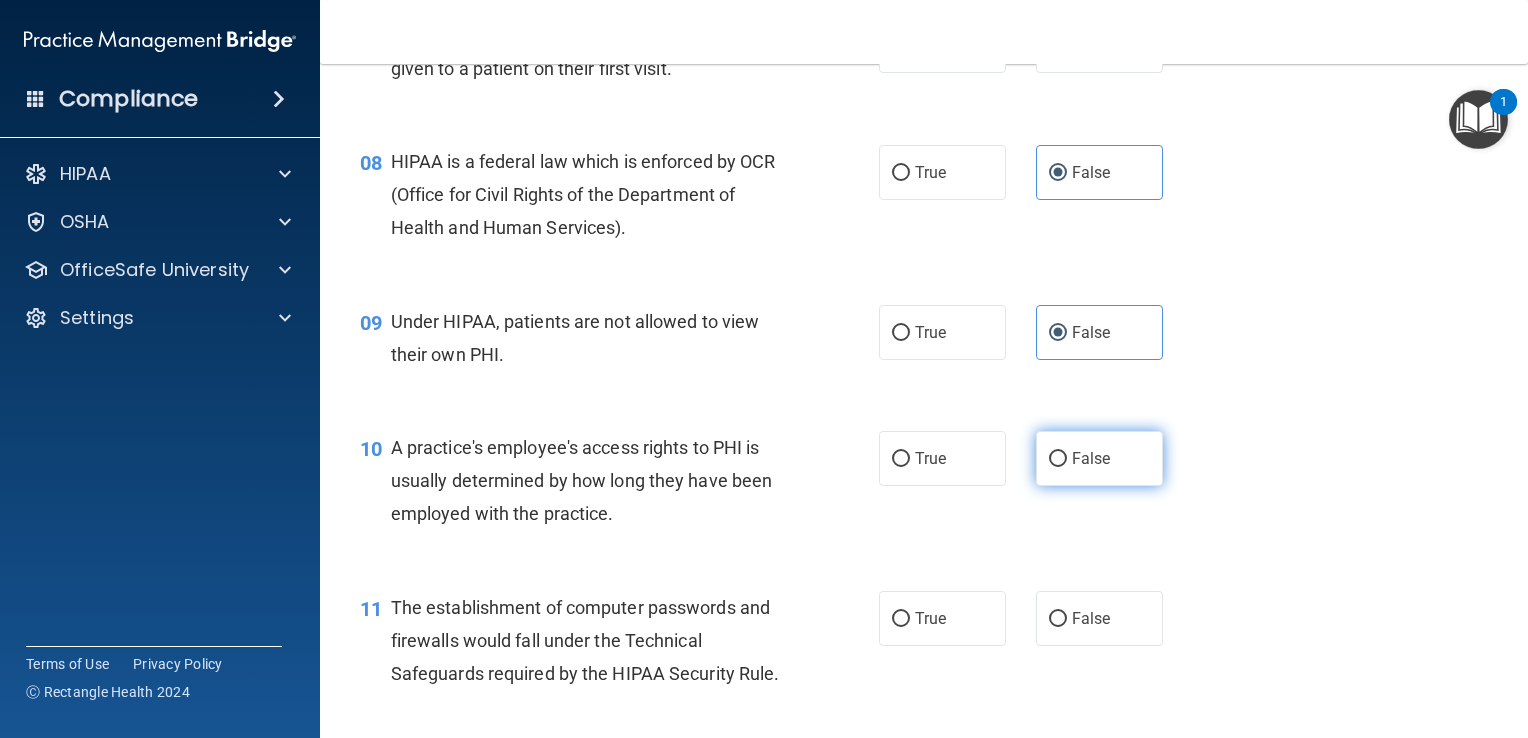 click on "False" at bounding box center [1058, 459] 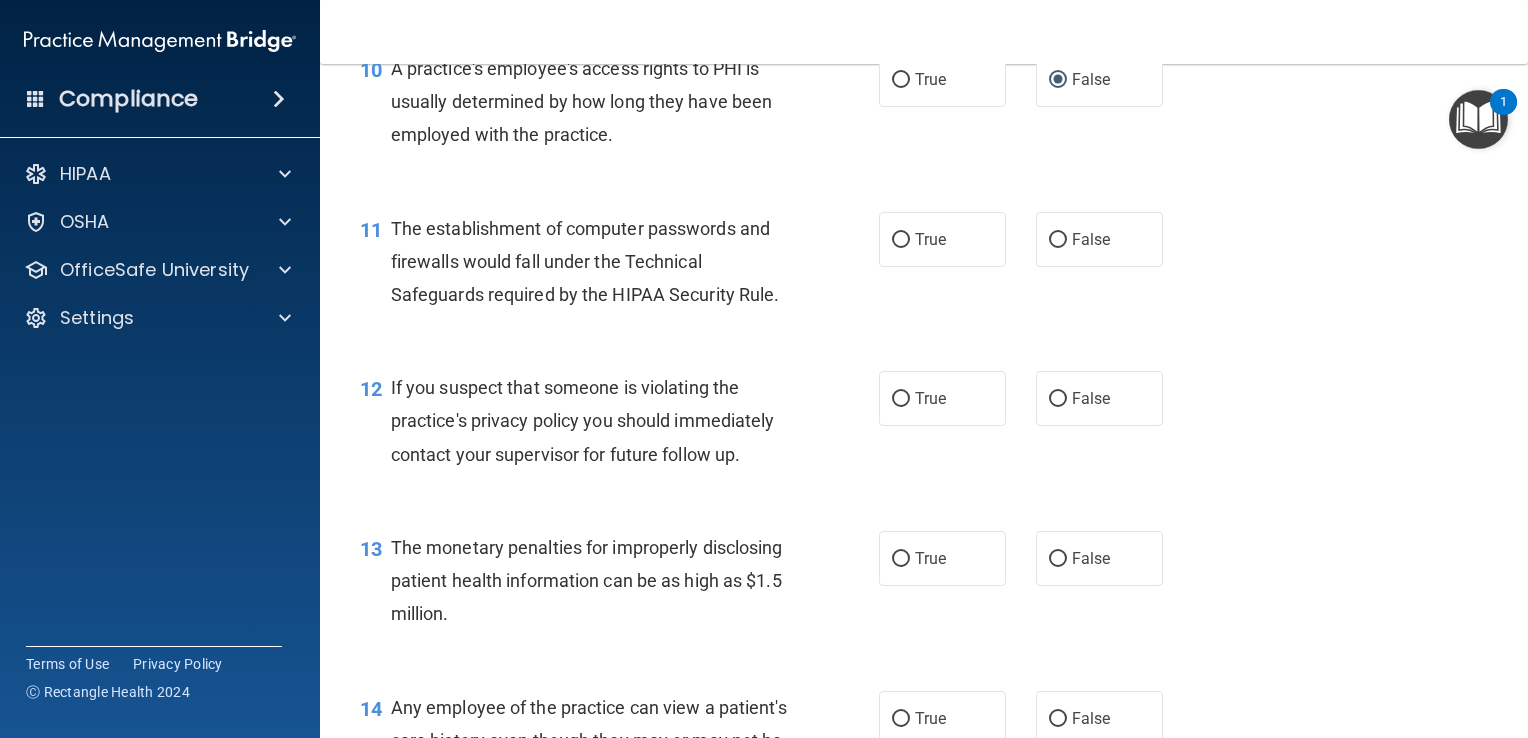 scroll, scrollTop: 1650, scrollLeft: 0, axis: vertical 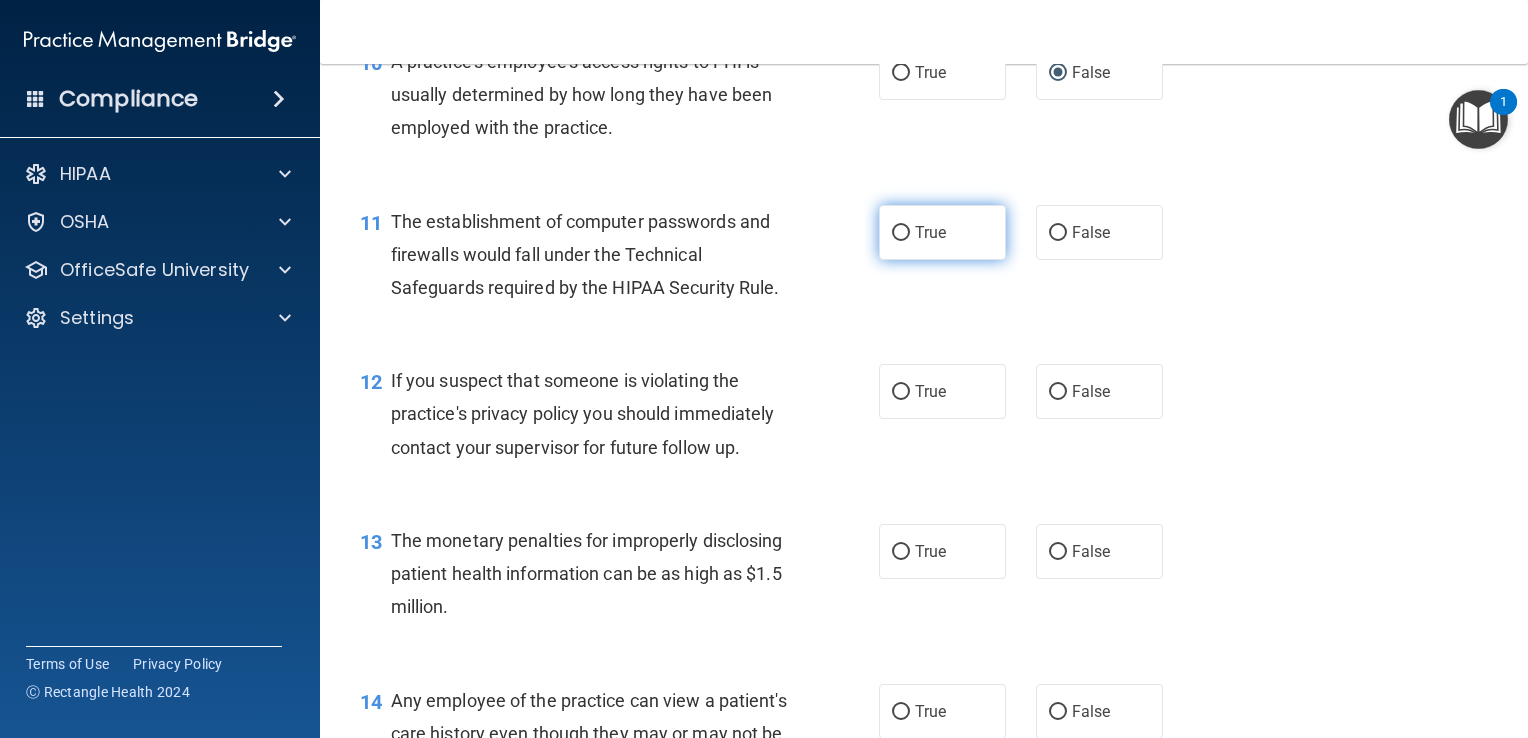 click on "True" at bounding box center (930, 232) 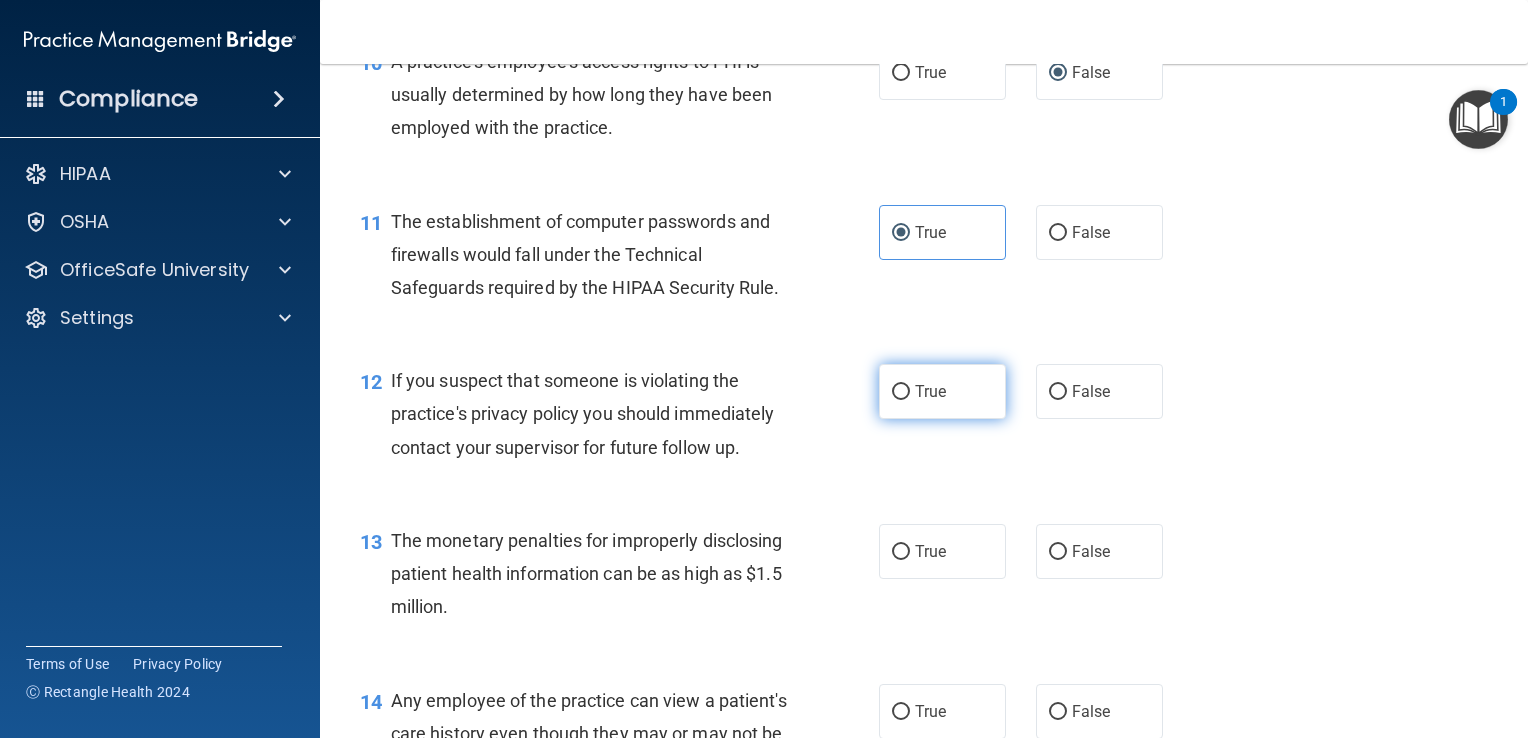 click on "True" at bounding box center (942, 391) 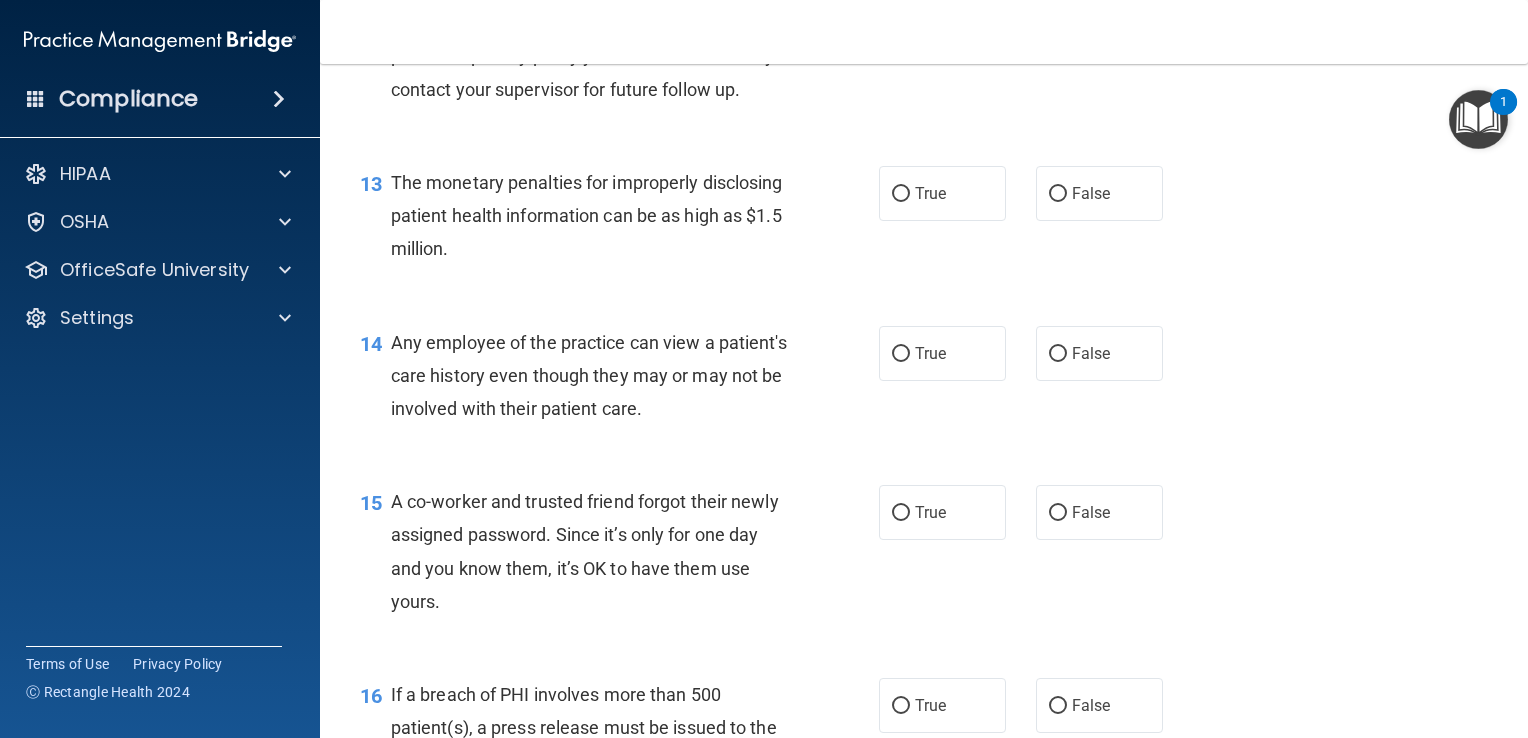 scroll, scrollTop: 2043, scrollLeft: 0, axis: vertical 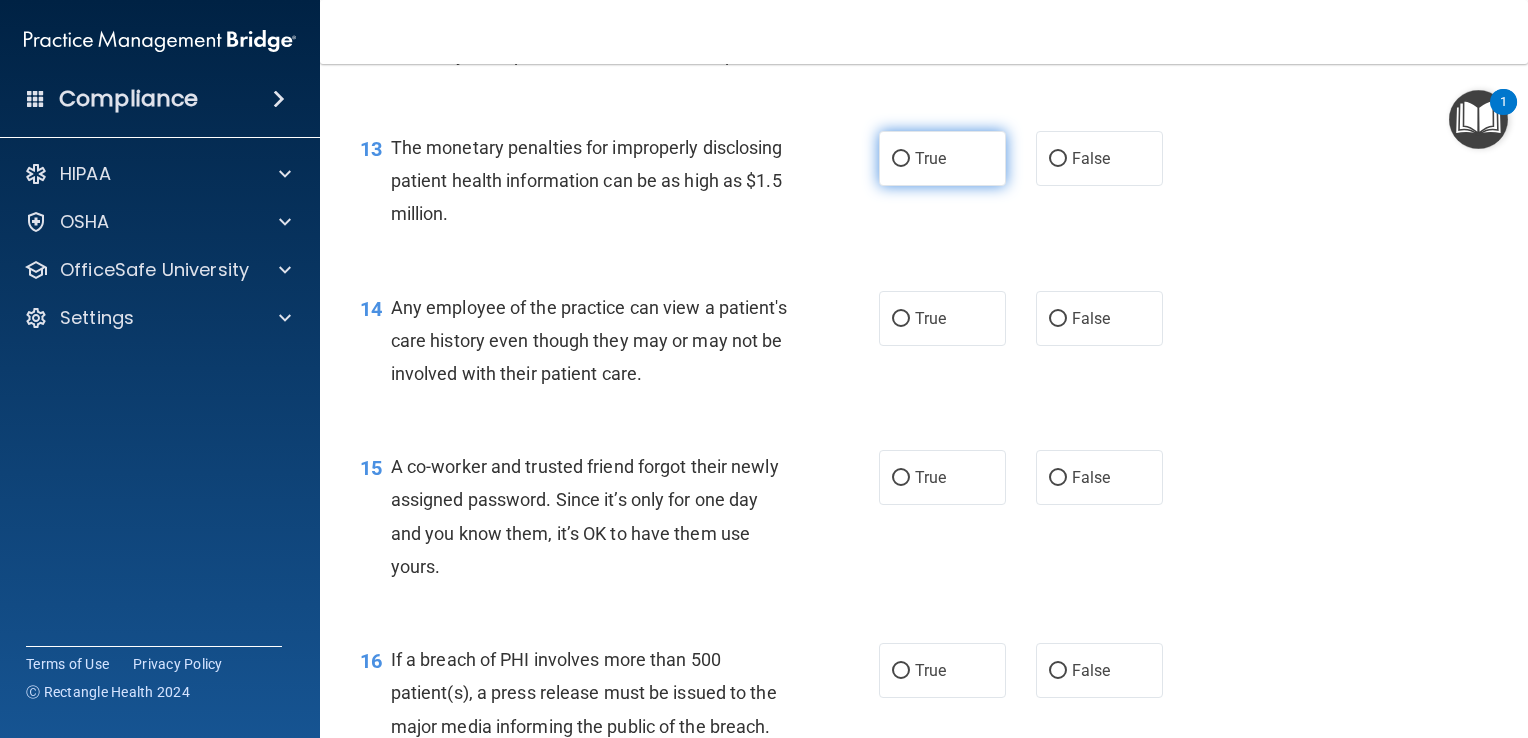 click on "True" at bounding box center (942, 158) 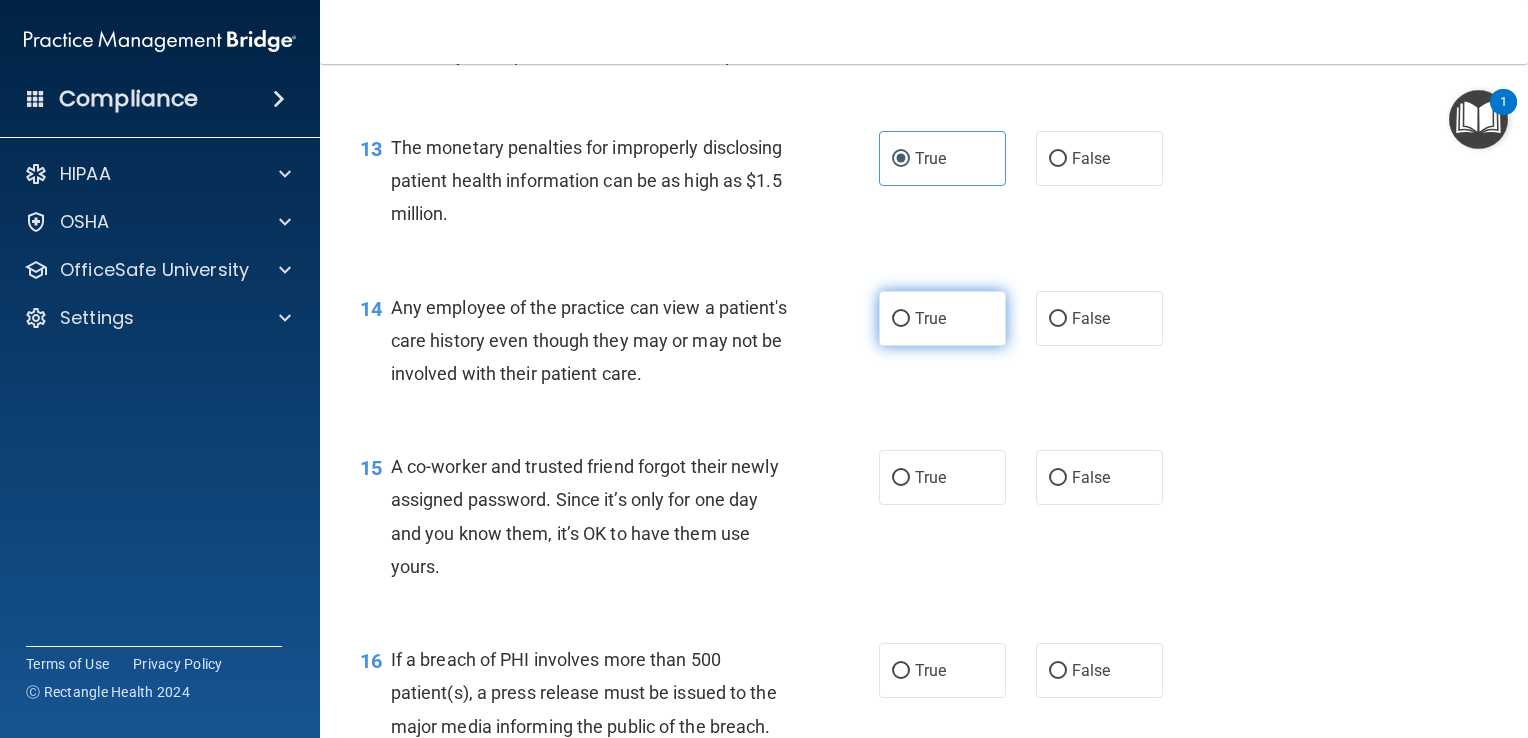 click on "True" at bounding box center [930, 318] 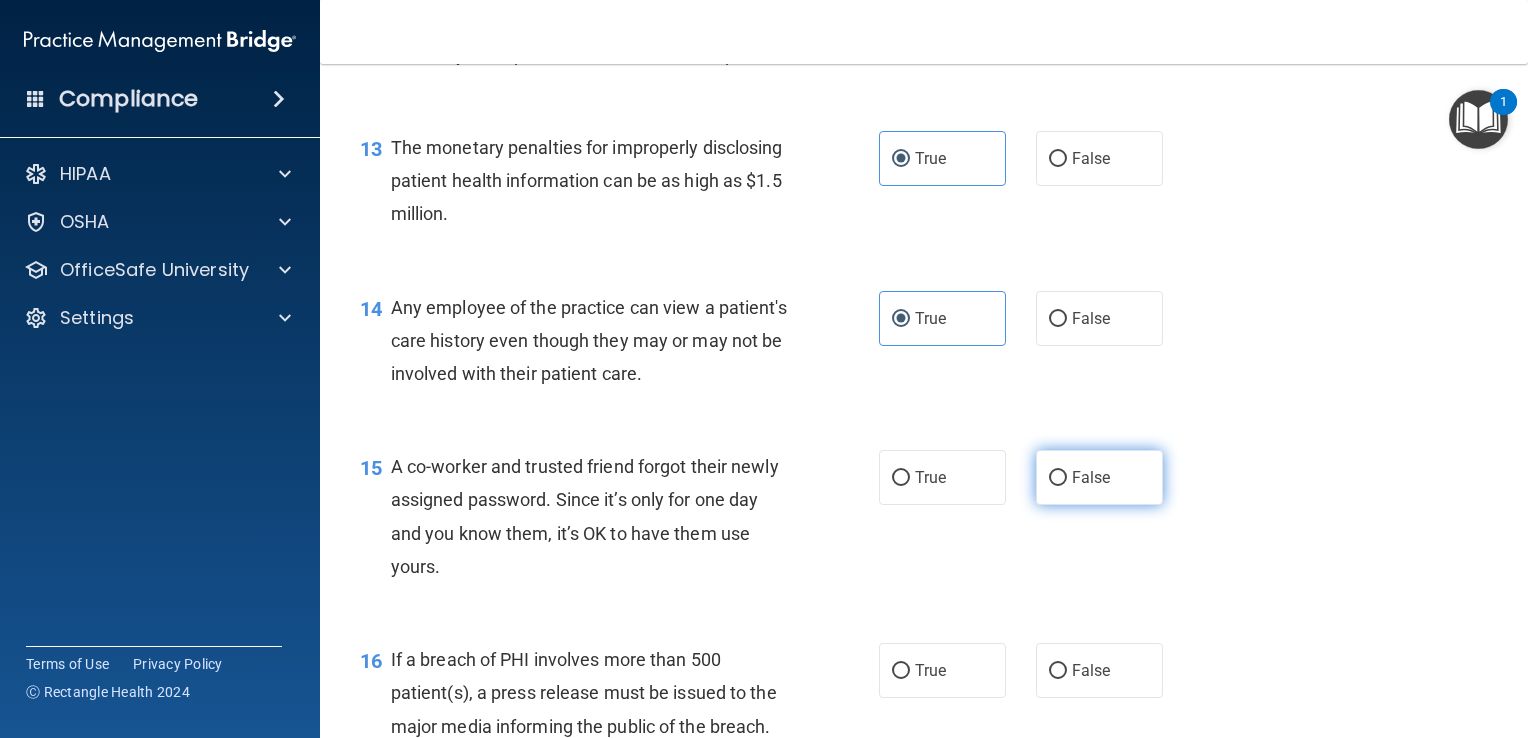 click on "False" at bounding box center [1099, 477] 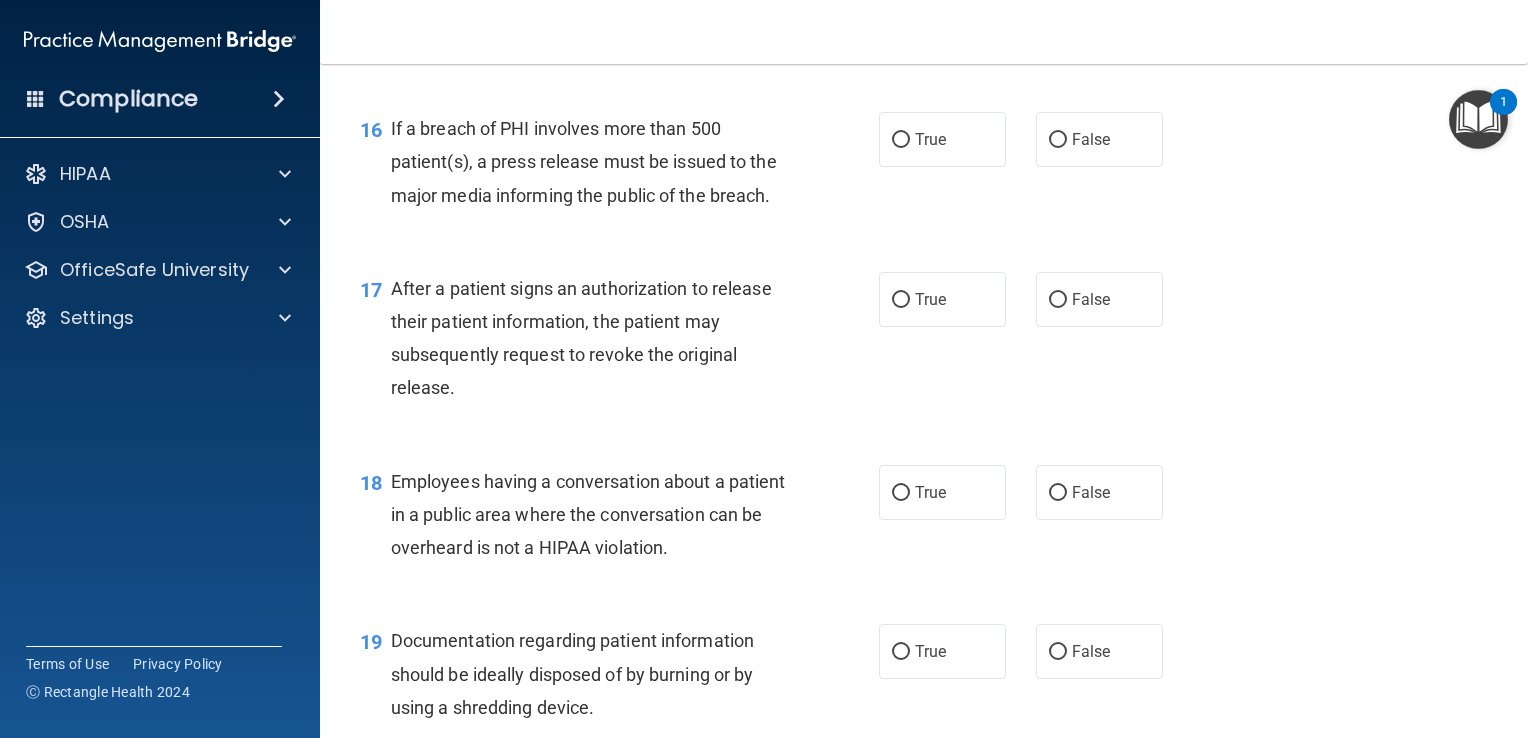 scroll, scrollTop: 2581, scrollLeft: 0, axis: vertical 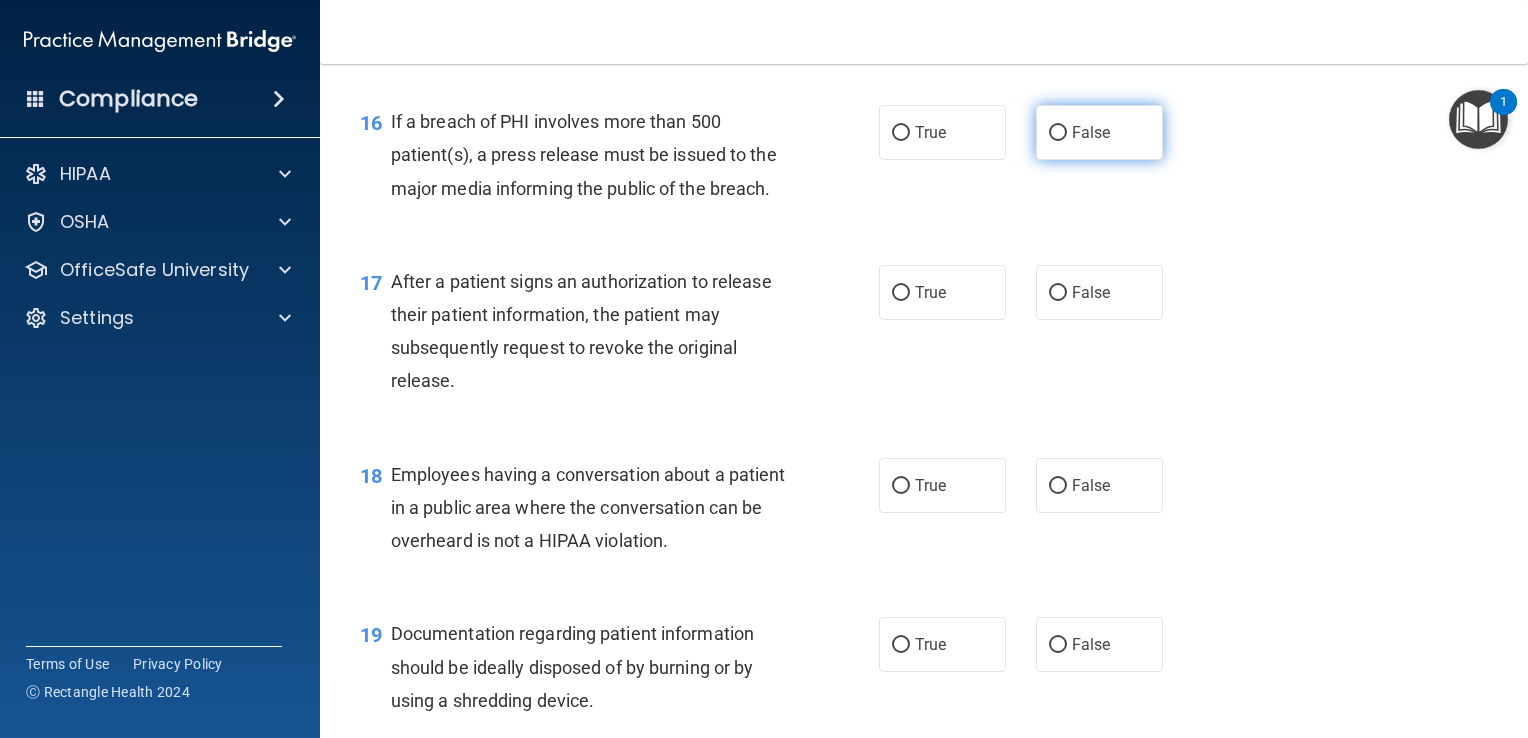 click on "False" at bounding box center [1091, 132] 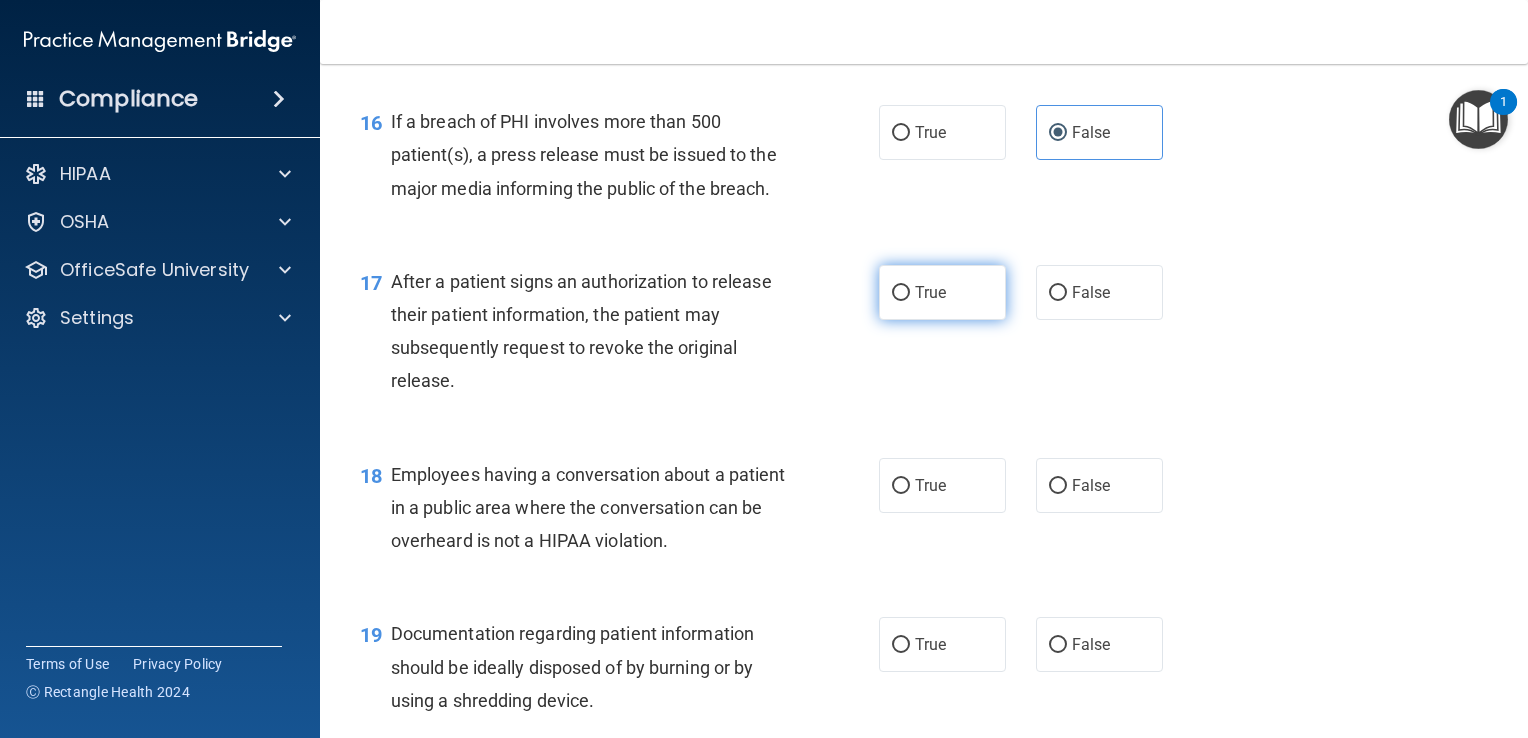 click on "True" at bounding box center [930, 292] 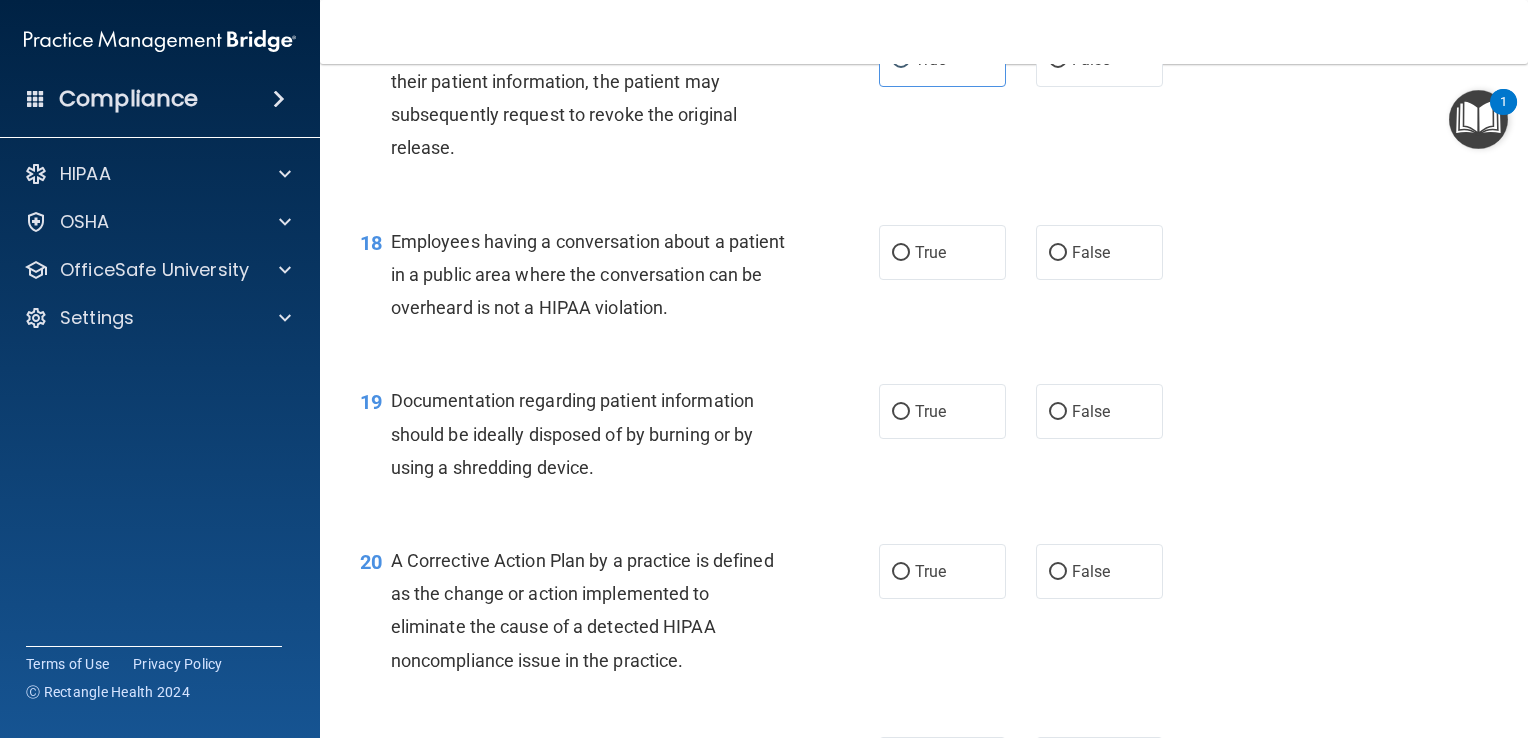 scroll, scrollTop: 2835, scrollLeft: 0, axis: vertical 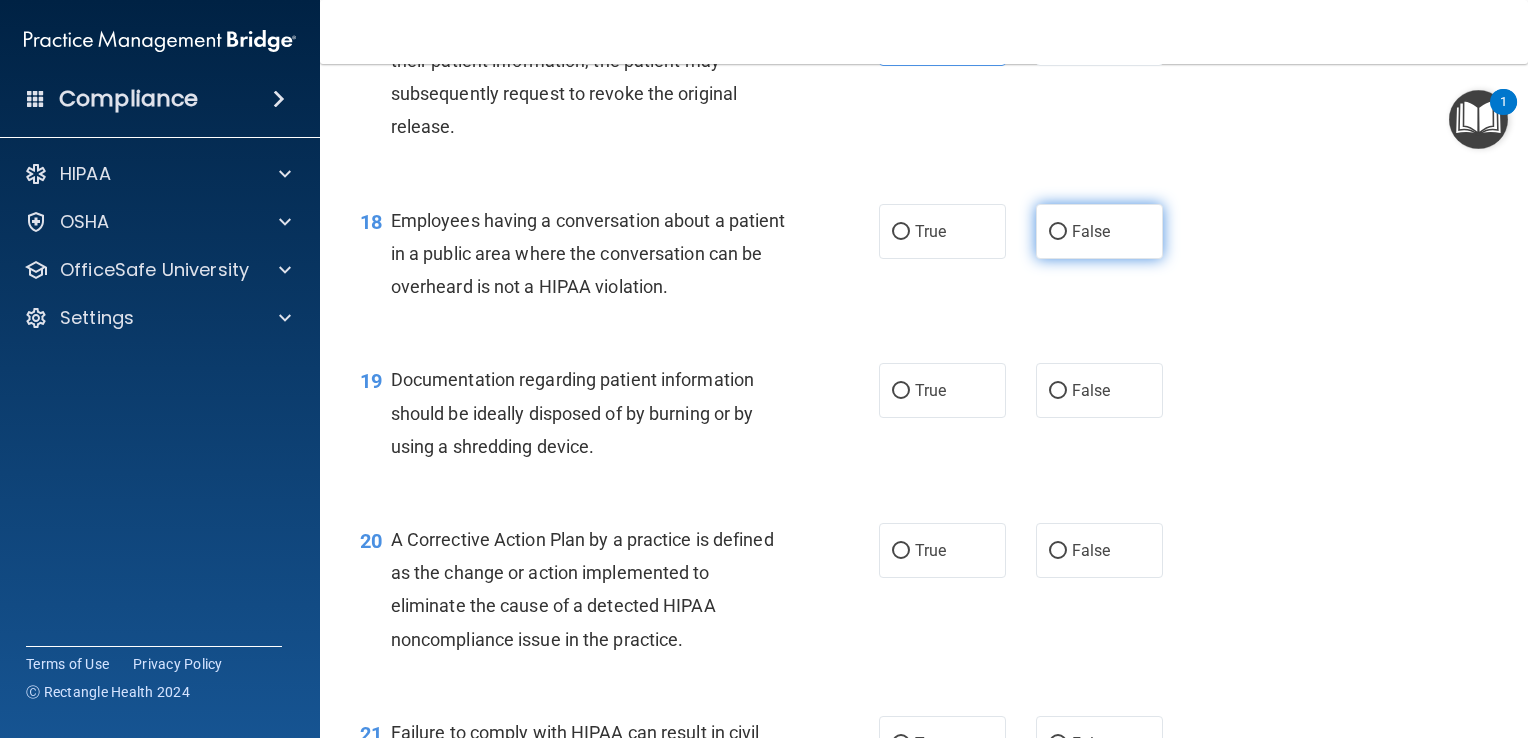 click on "False" at bounding box center [1091, 231] 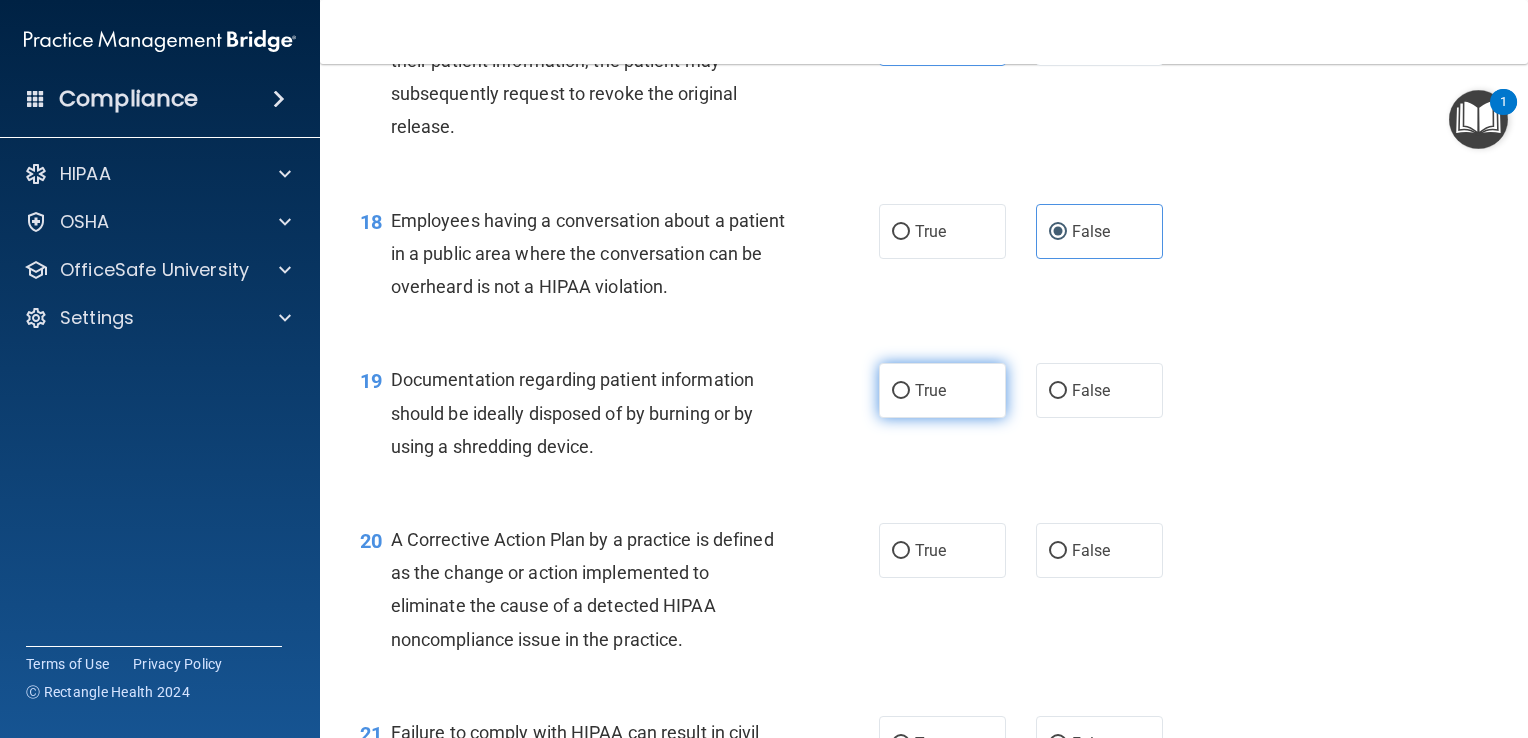 click on "True" at bounding box center (942, 390) 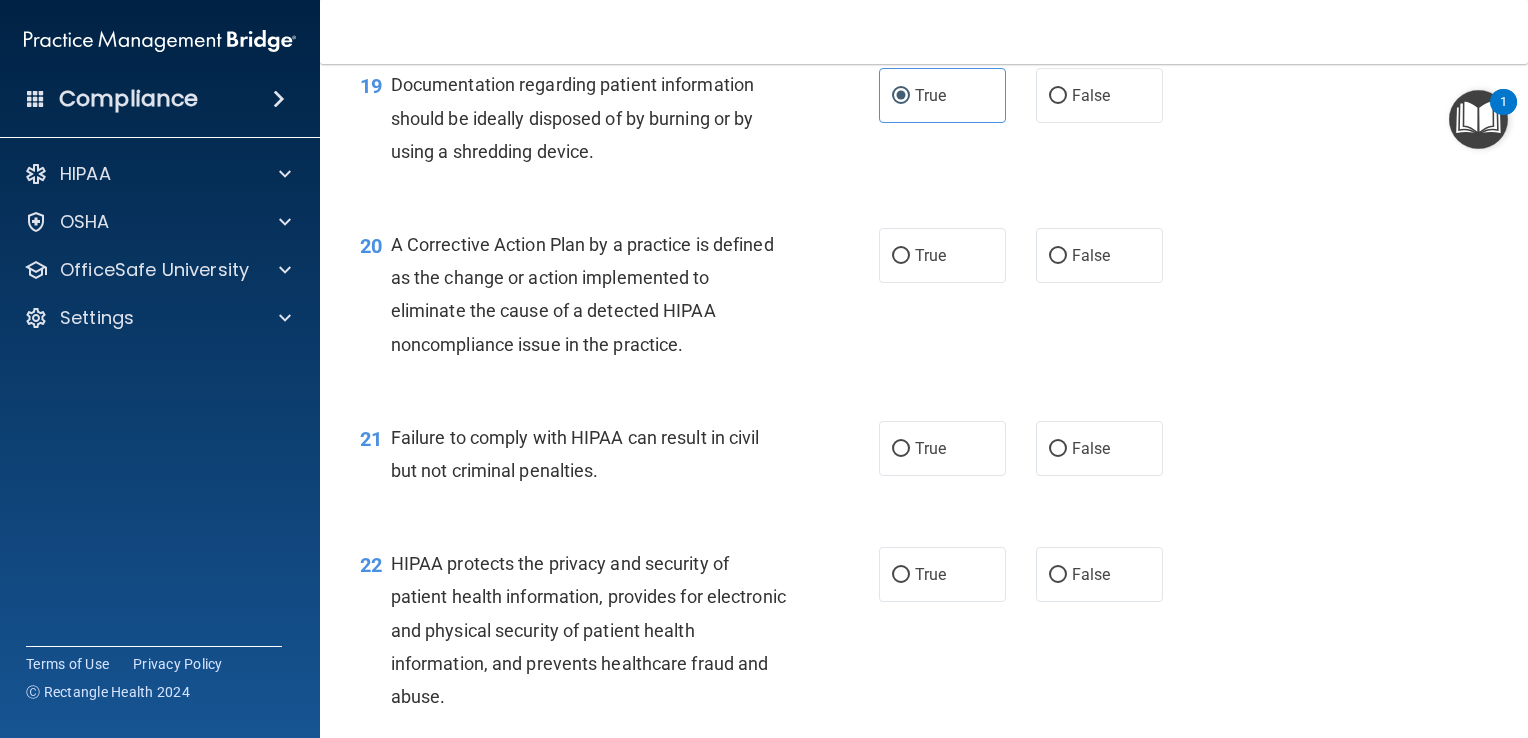 scroll, scrollTop: 3137, scrollLeft: 0, axis: vertical 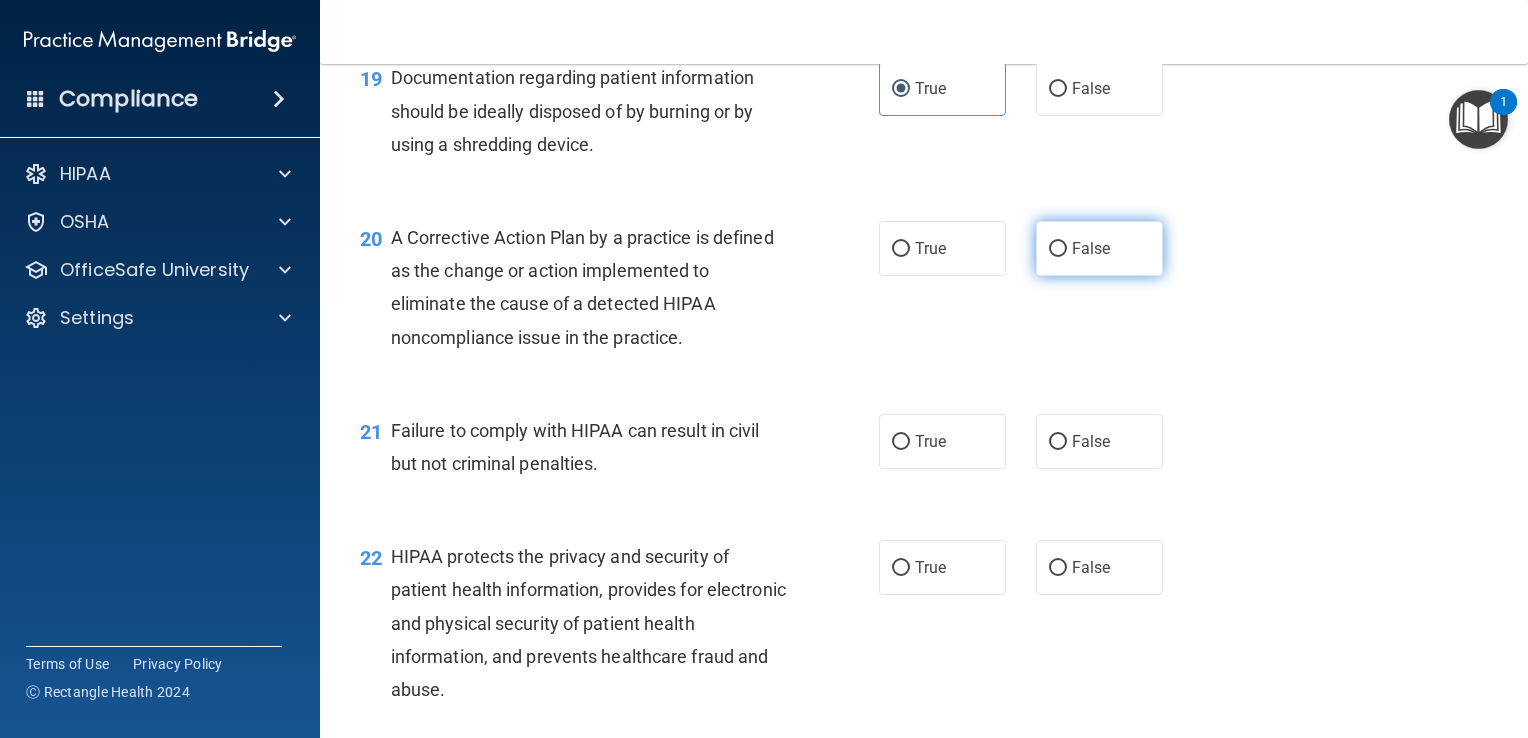 click on "False" at bounding box center [1091, 248] 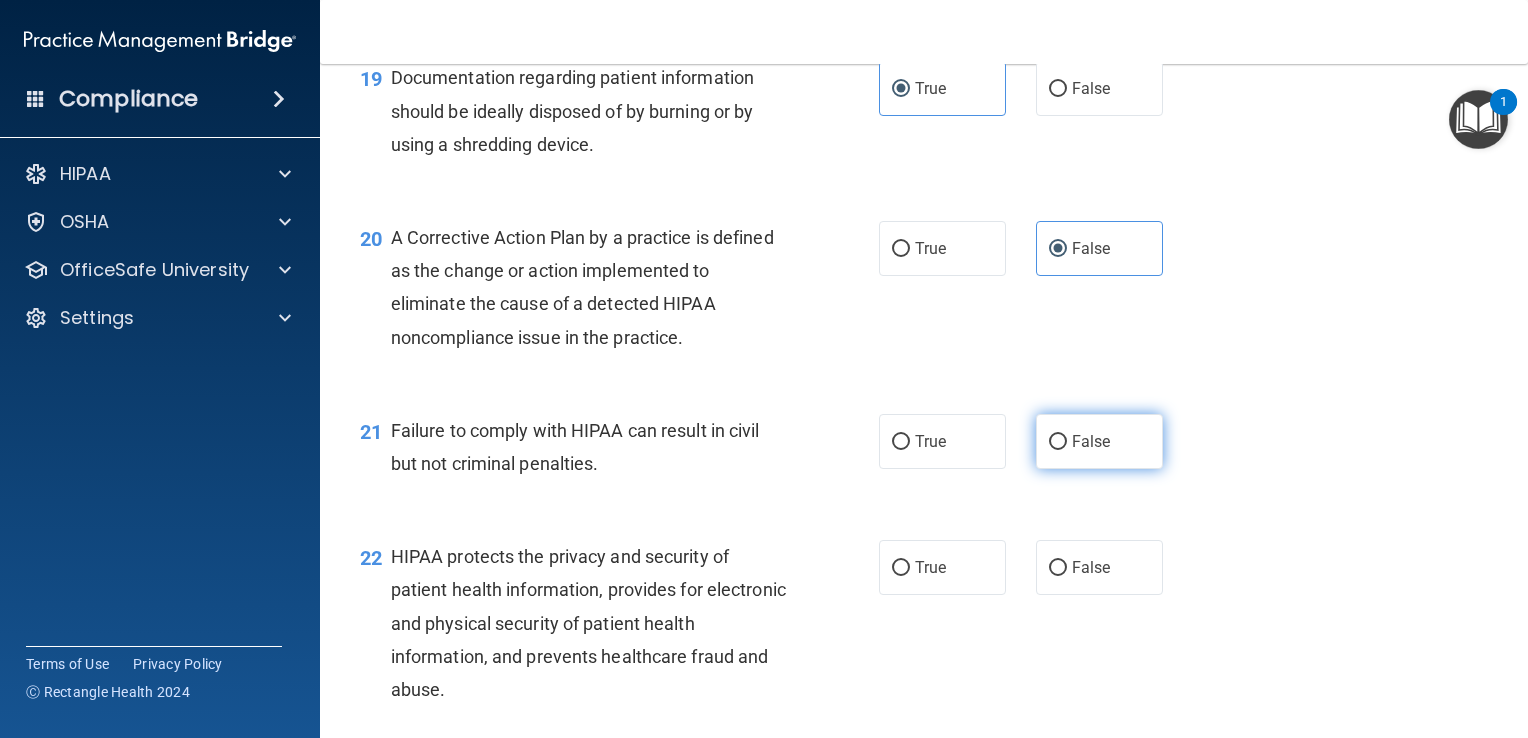 click on "False" at bounding box center [1091, 441] 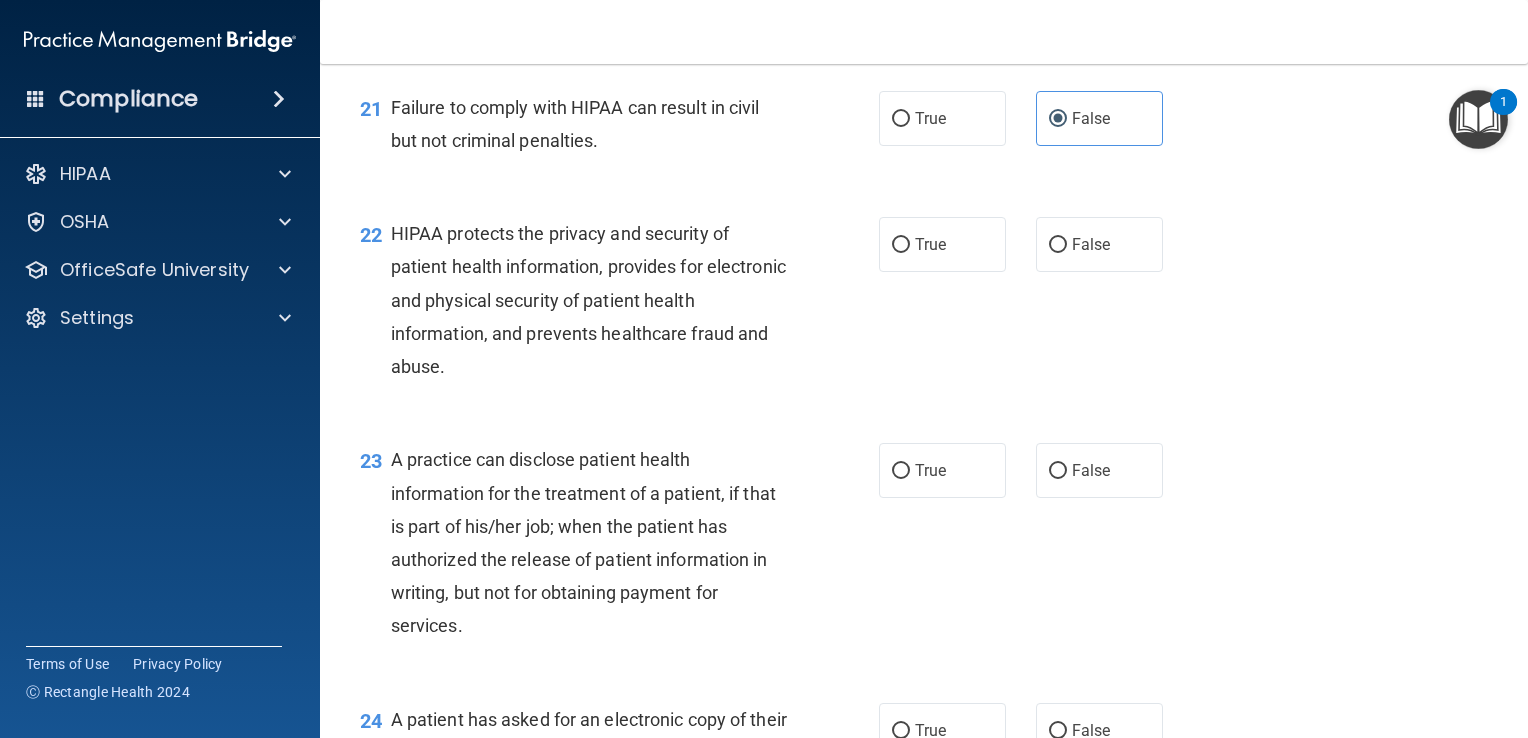 scroll, scrollTop: 3488, scrollLeft: 0, axis: vertical 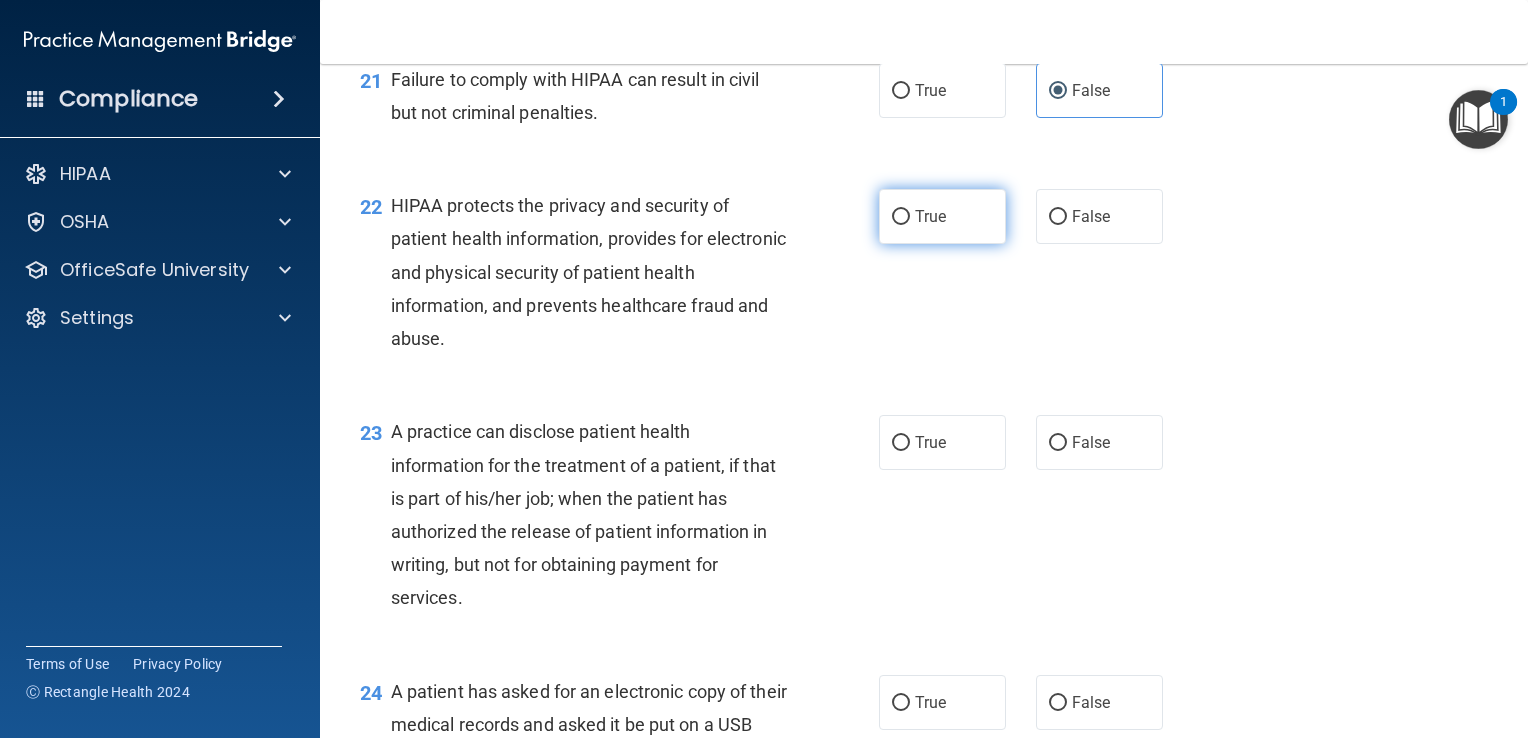 click on "True" at bounding box center (930, 216) 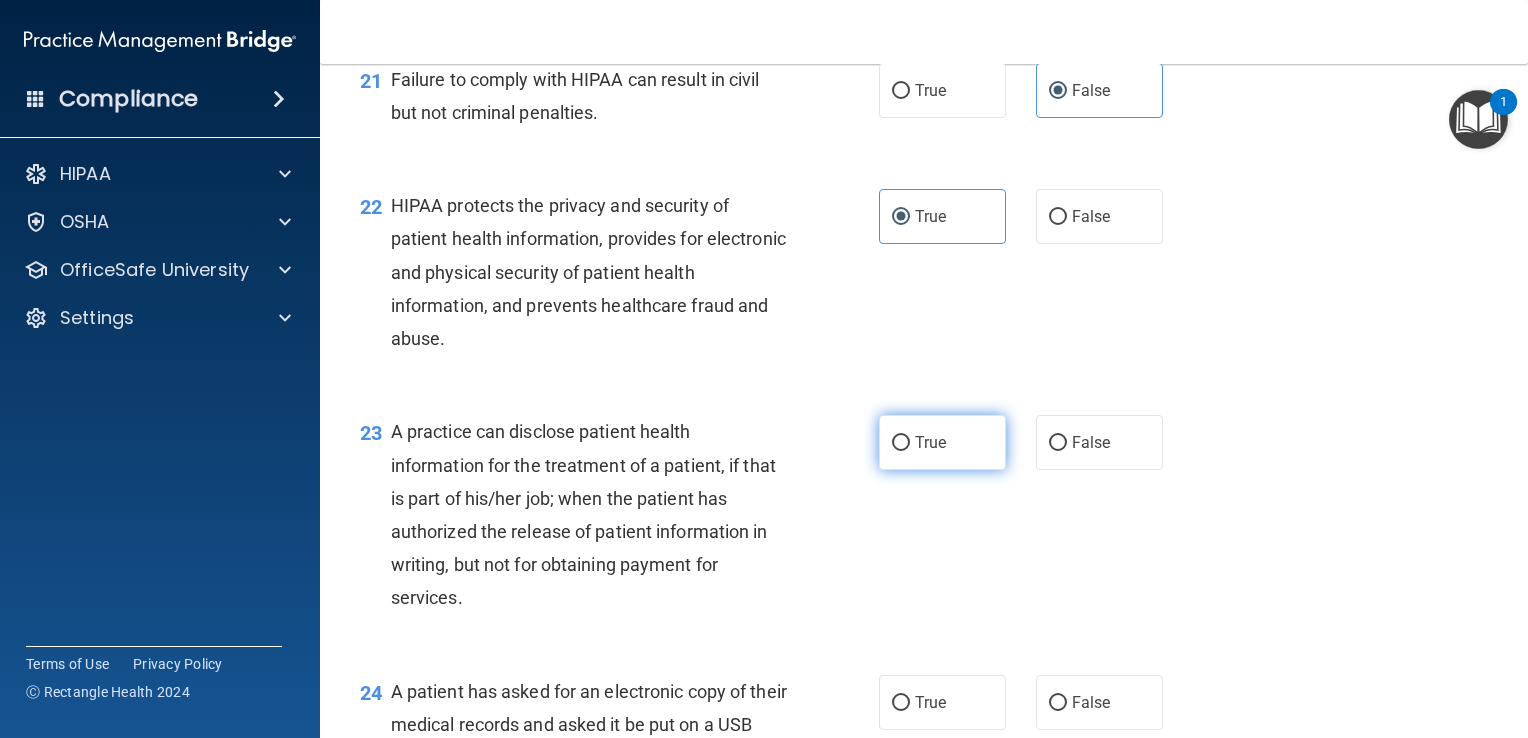 click on "True" at bounding box center [930, 442] 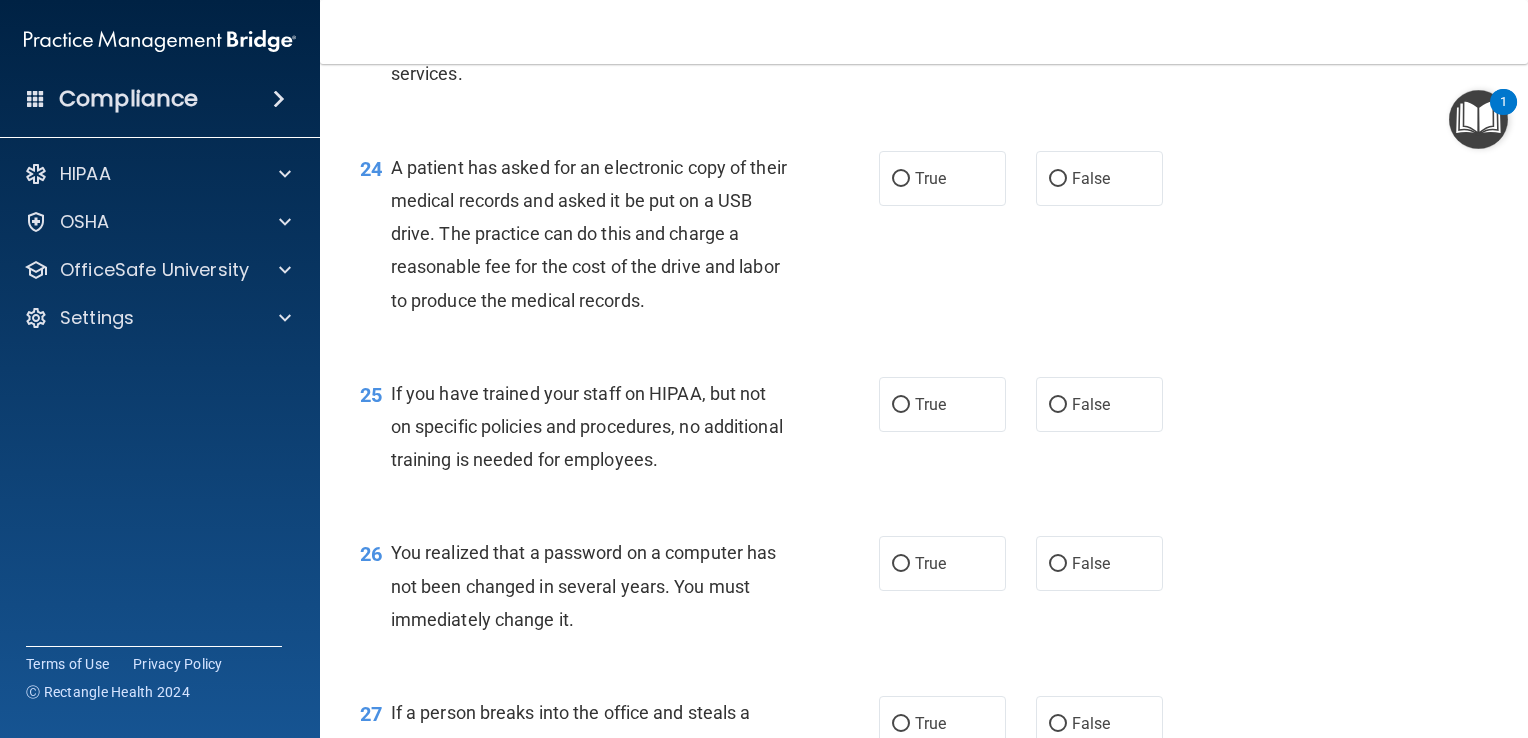 scroll, scrollTop: 4027, scrollLeft: 0, axis: vertical 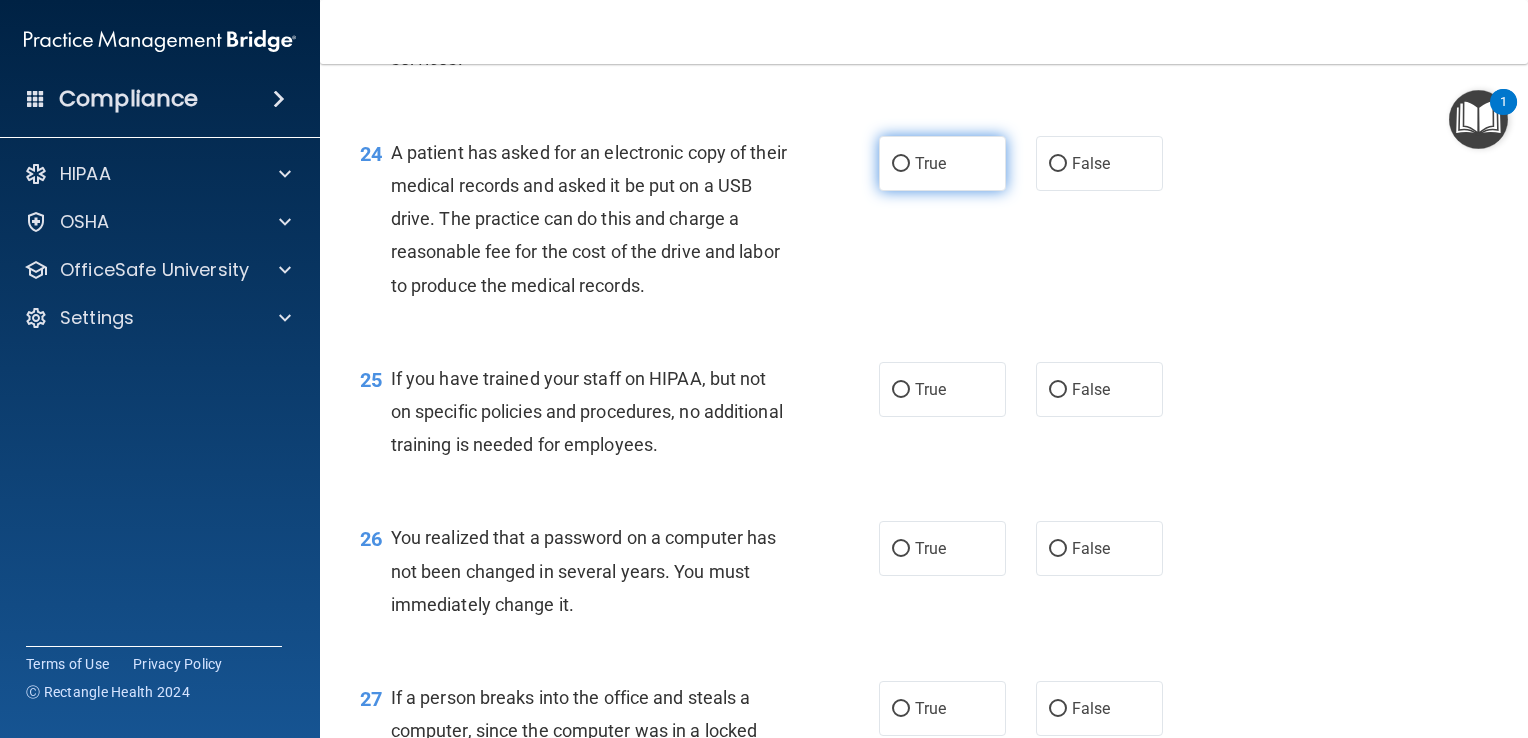 click on "True" at bounding box center (942, 163) 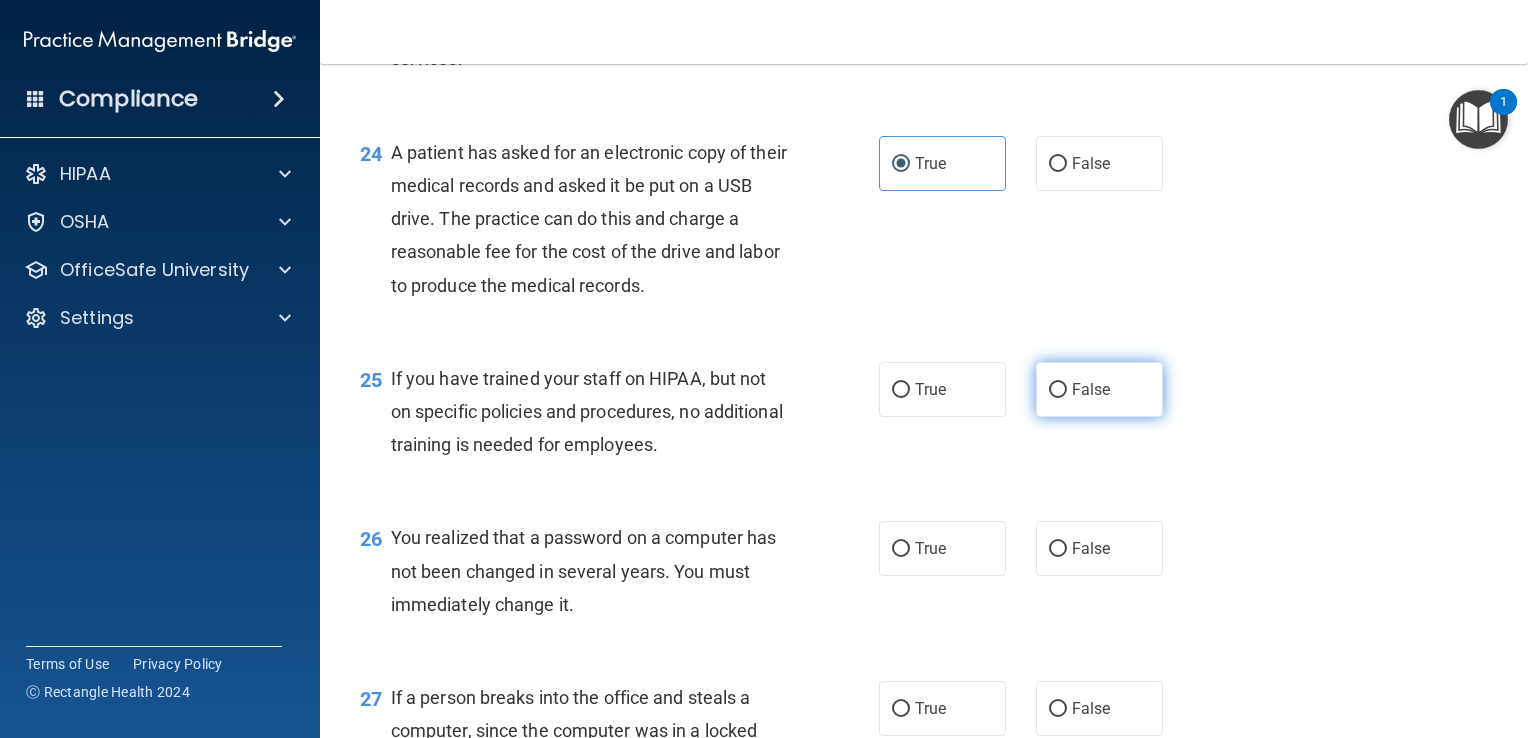 click on "False" at bounding box center [1099, 389] 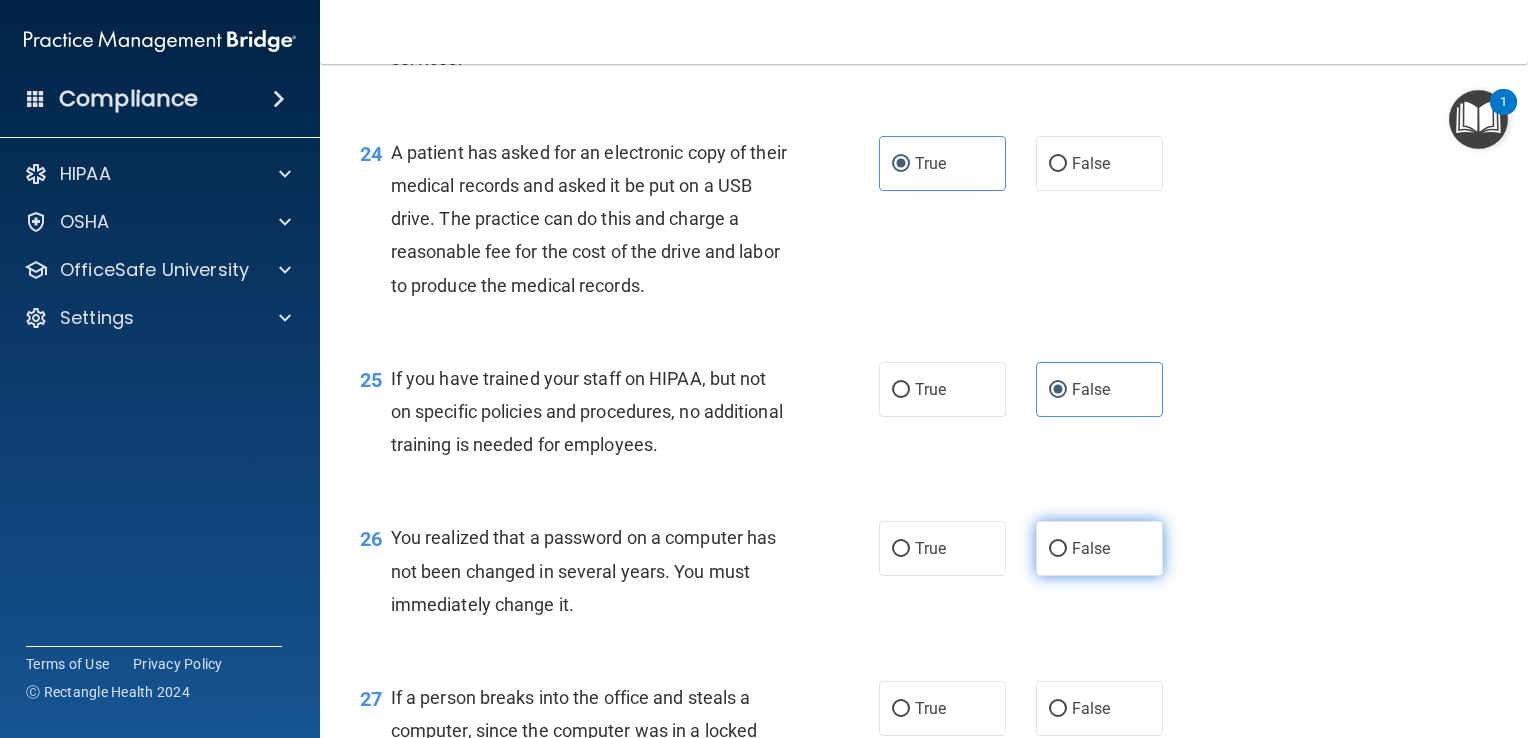 click on "False" at bounding box center (1091, 548) 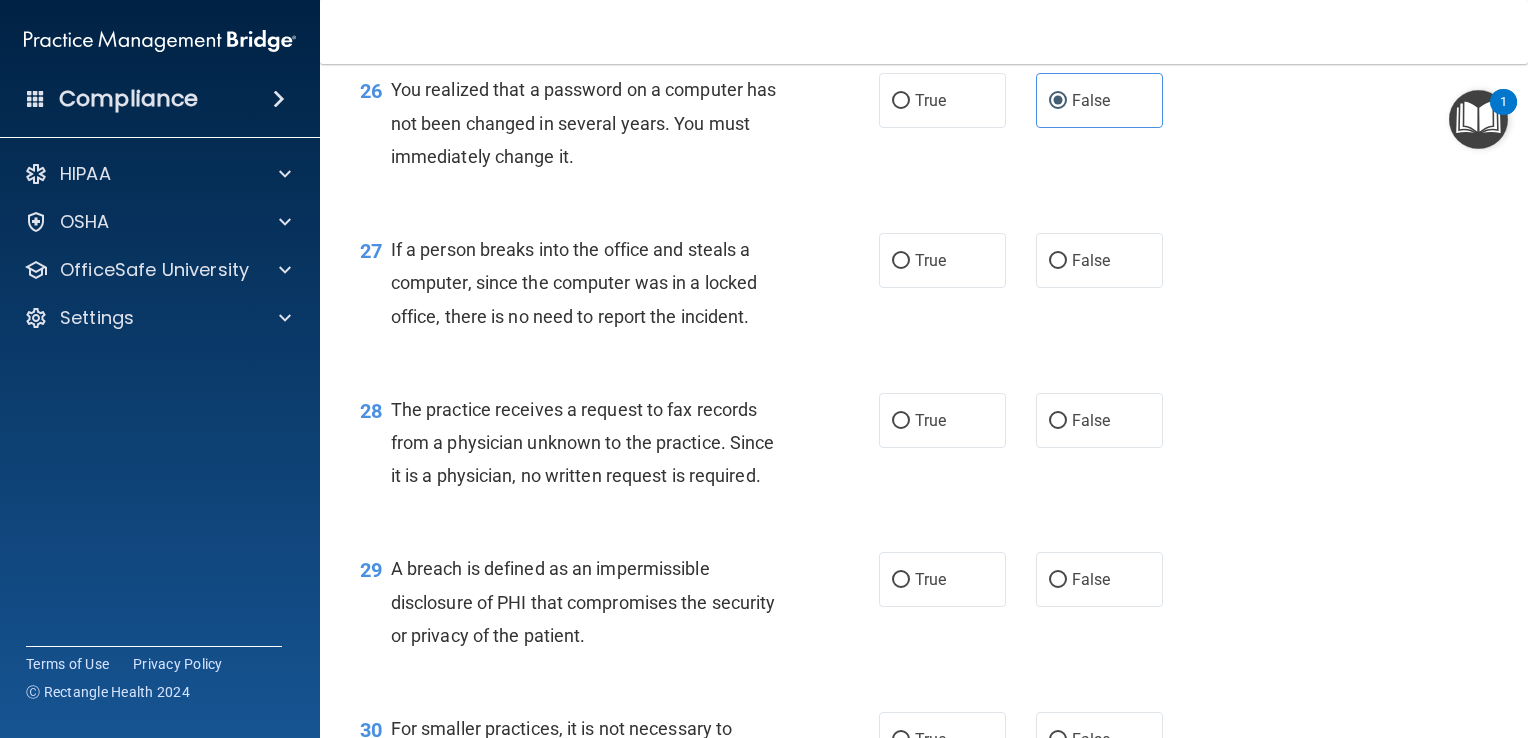 scroll, scrollTop: 4509, scrollLeft: 0, axis: vertical 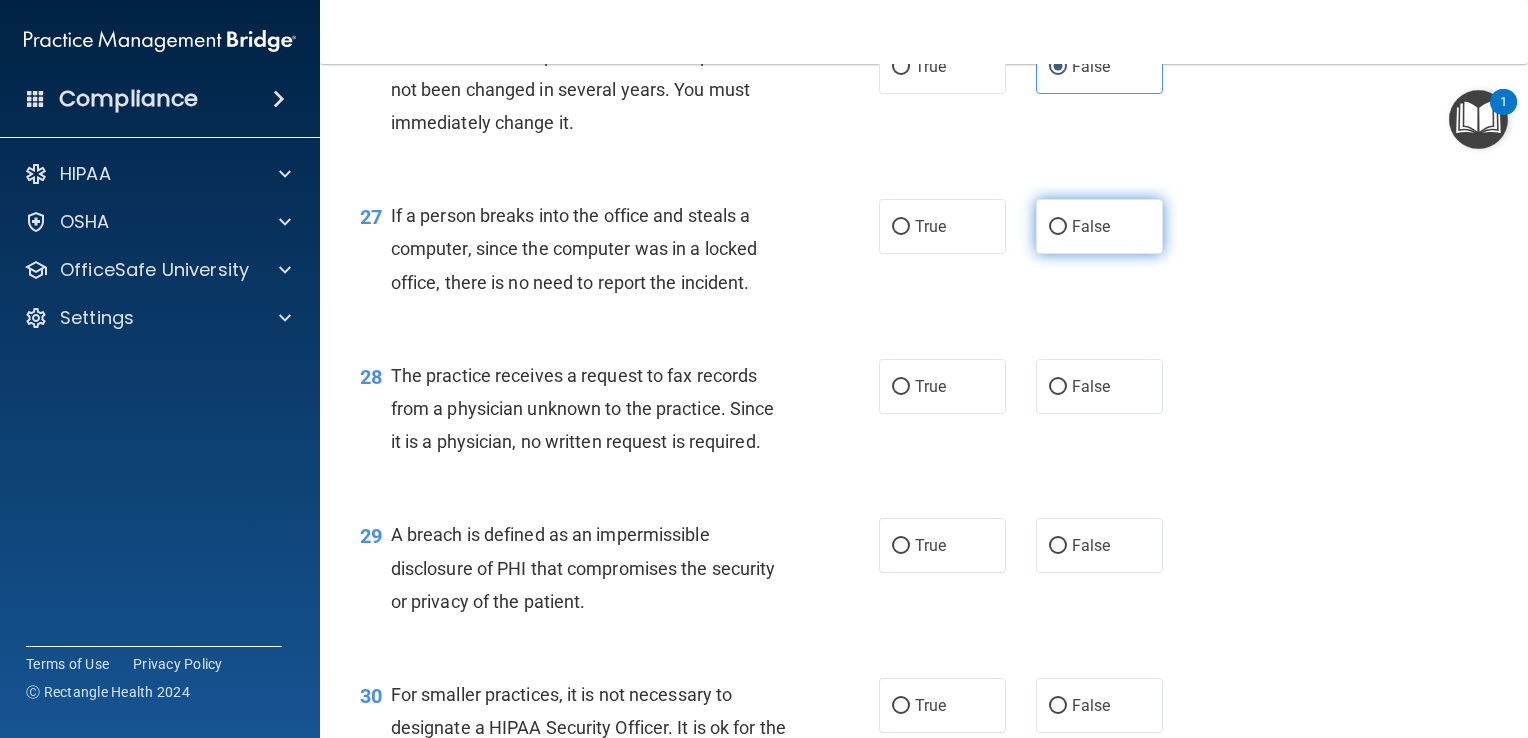 click on "False" at bounding box center [1099, 226] 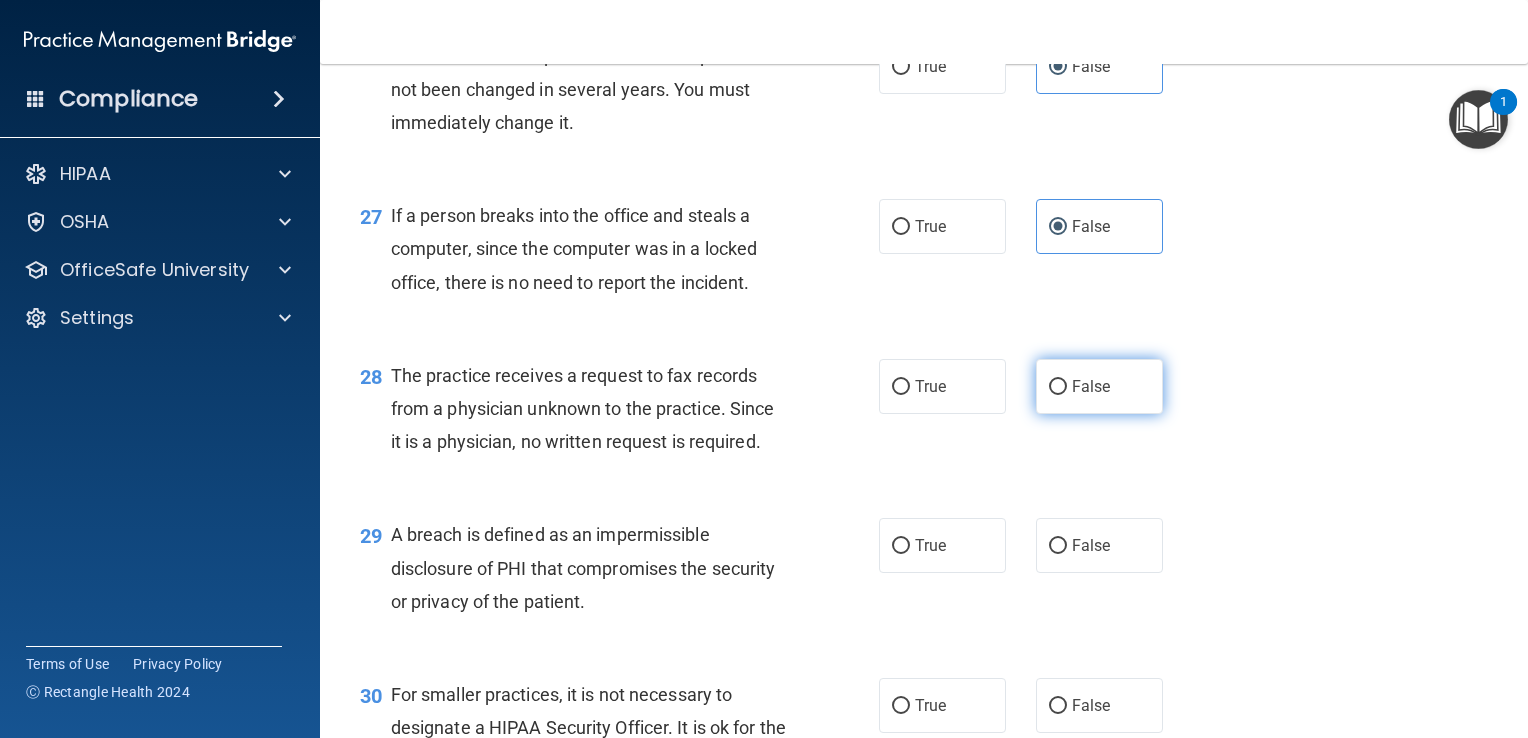 click on "False" at bounding box center (1091, 386) 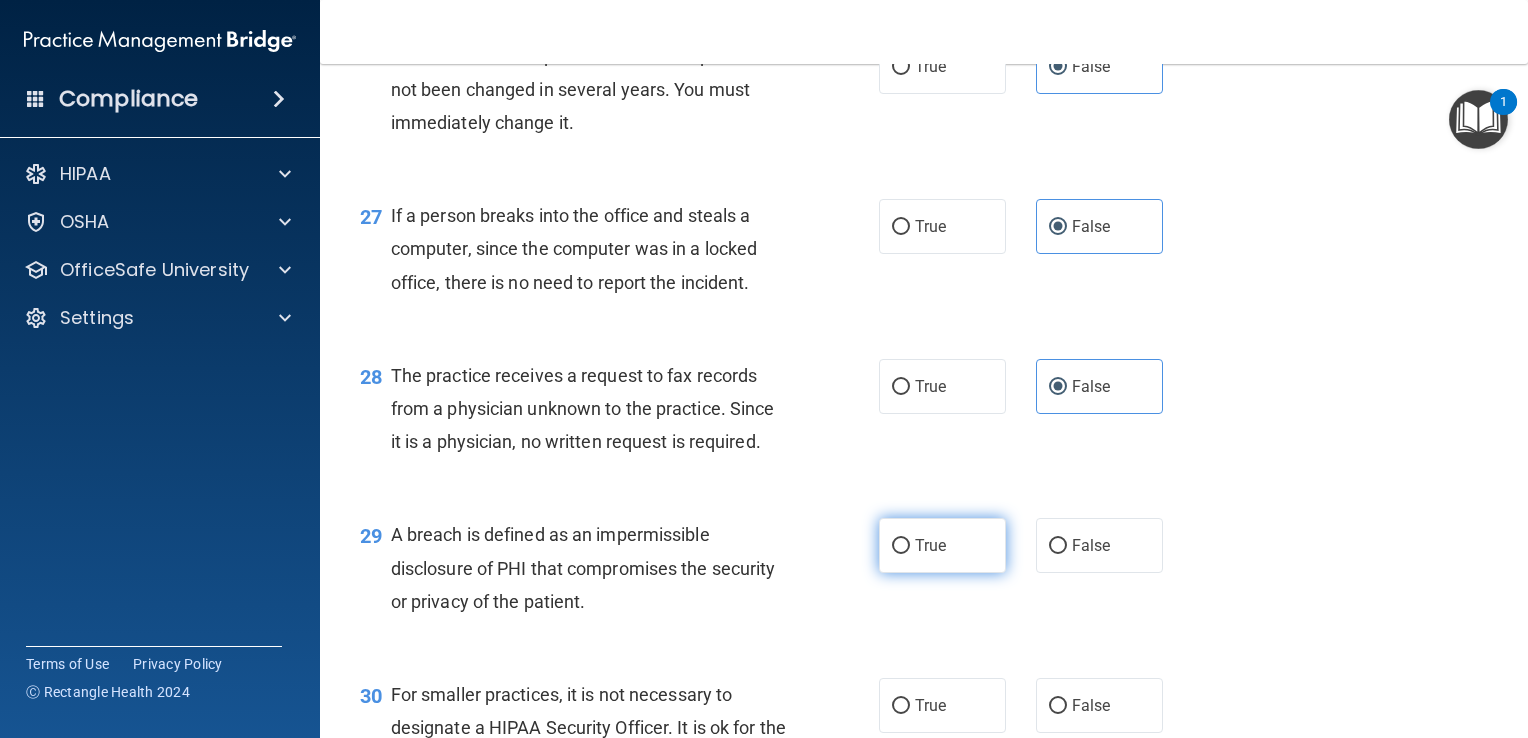 click on "True" at bounding box center [942, 545] 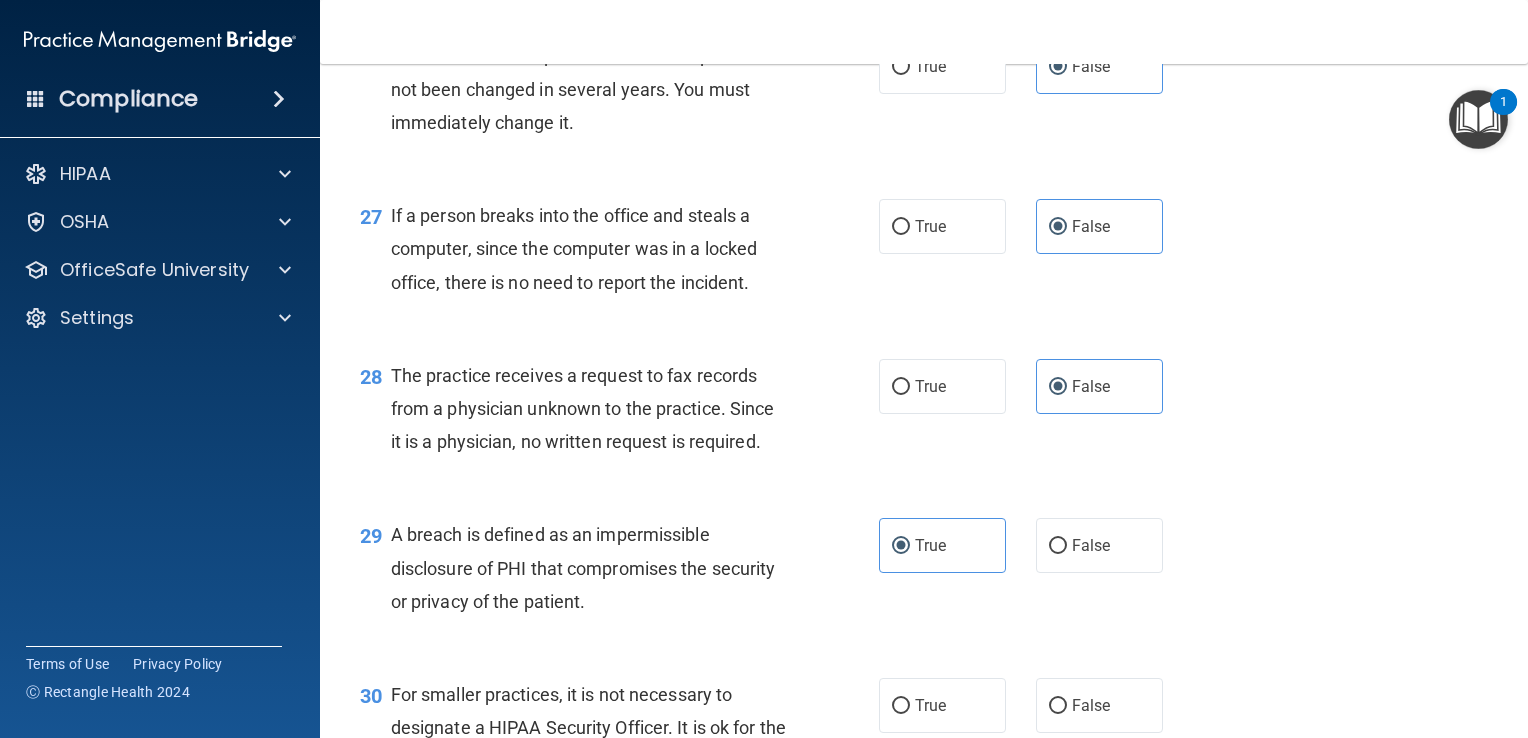 scroll, scrollTop: 4780, scrollLeft: 0, axis: vertical 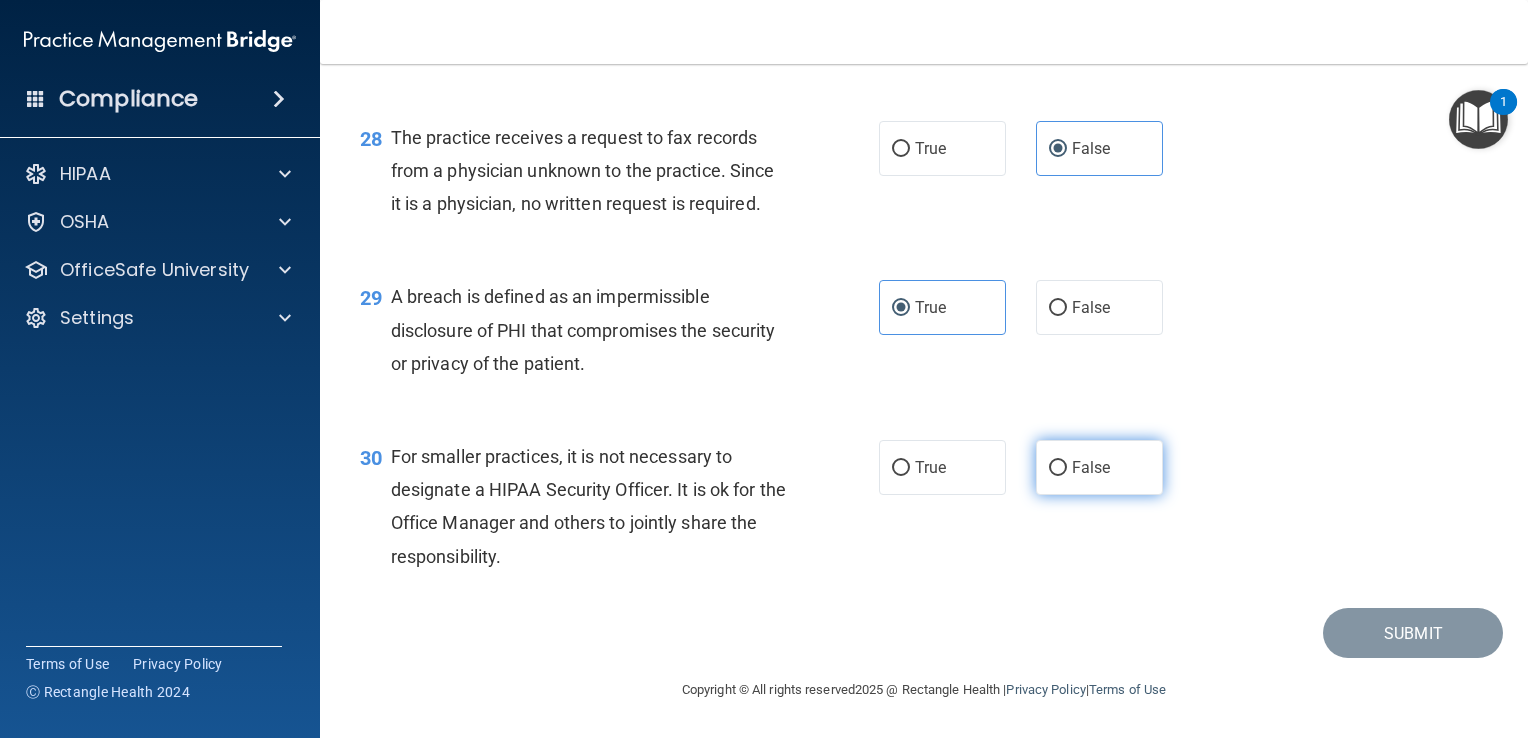 click on "False" at bounding box center (1099, 467) 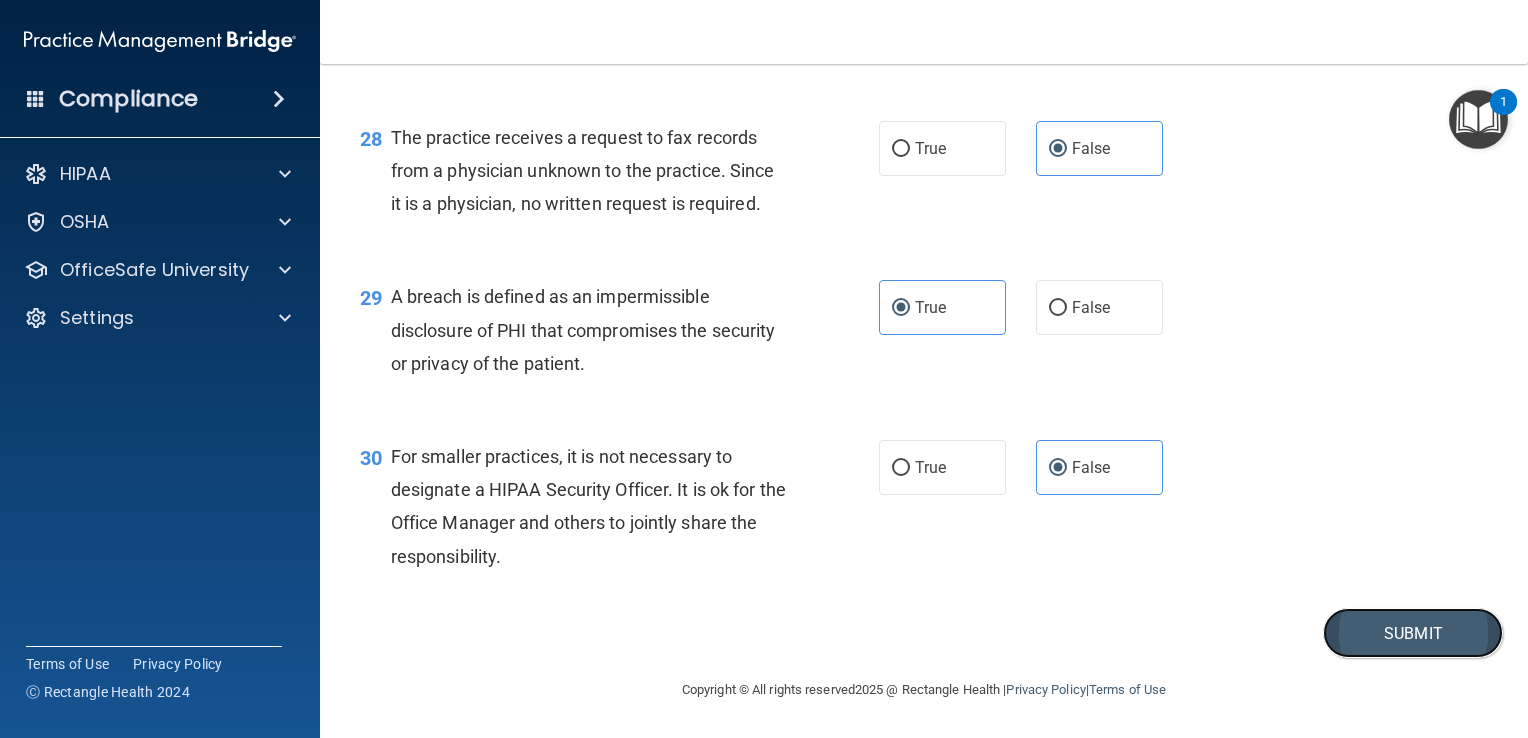 click on "Submit" at bounding box center [1413, 633] 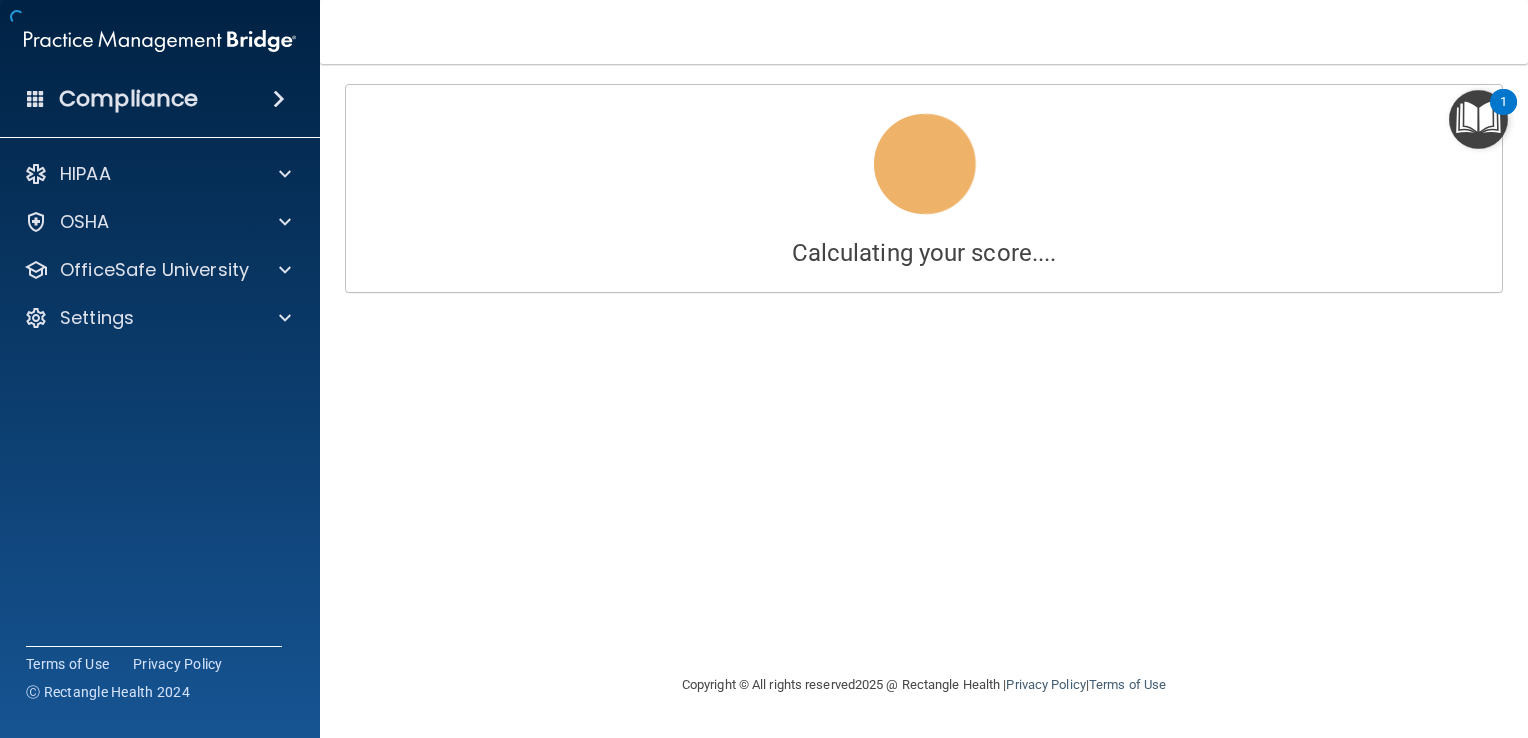 scroll, scrollTop: 0, scrollLeft: 0, axis: both 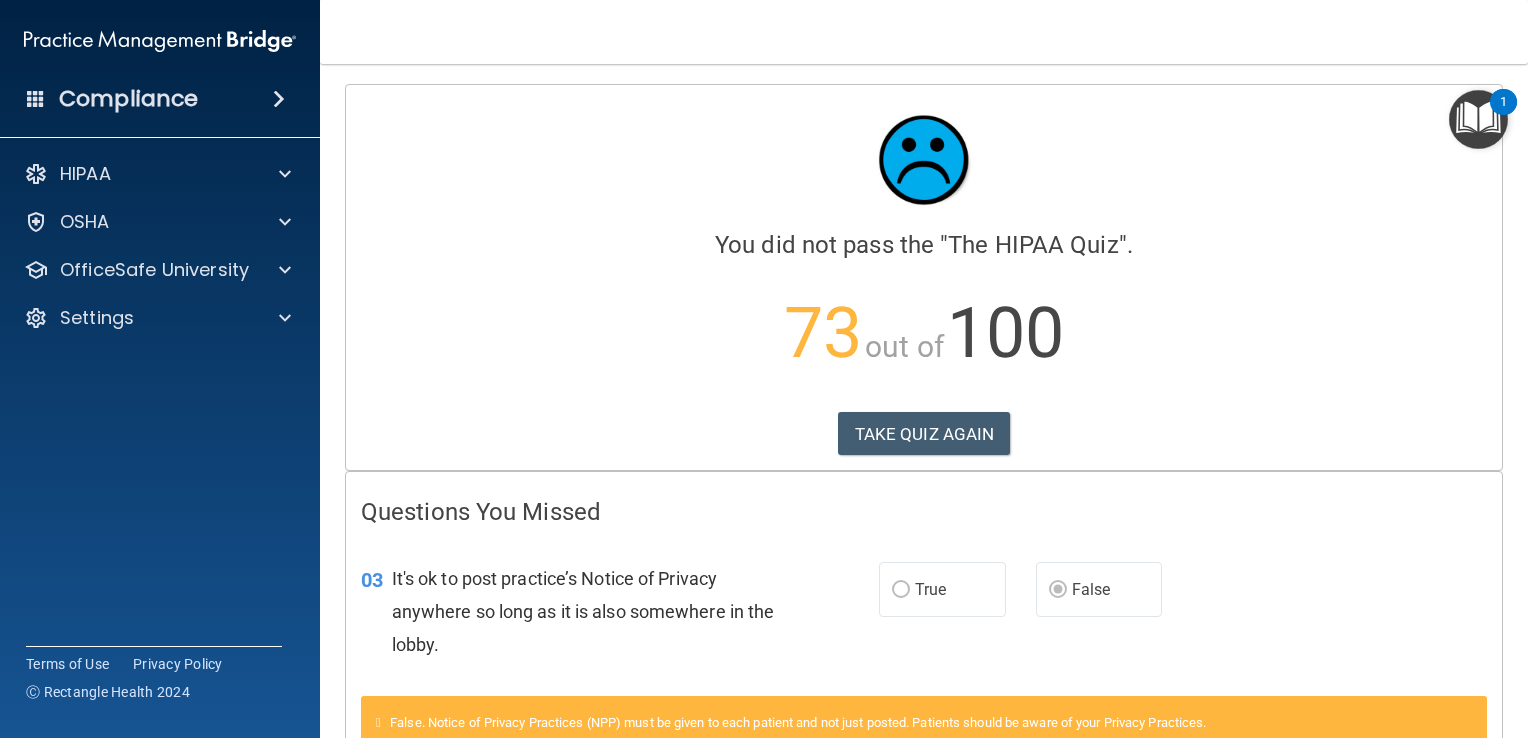 click on "03       It's ok to post  practice’s Notice of Privacy anywhere so long as it is also somewhere in the lobby.                 True           False" at bounding box center [924, 617] 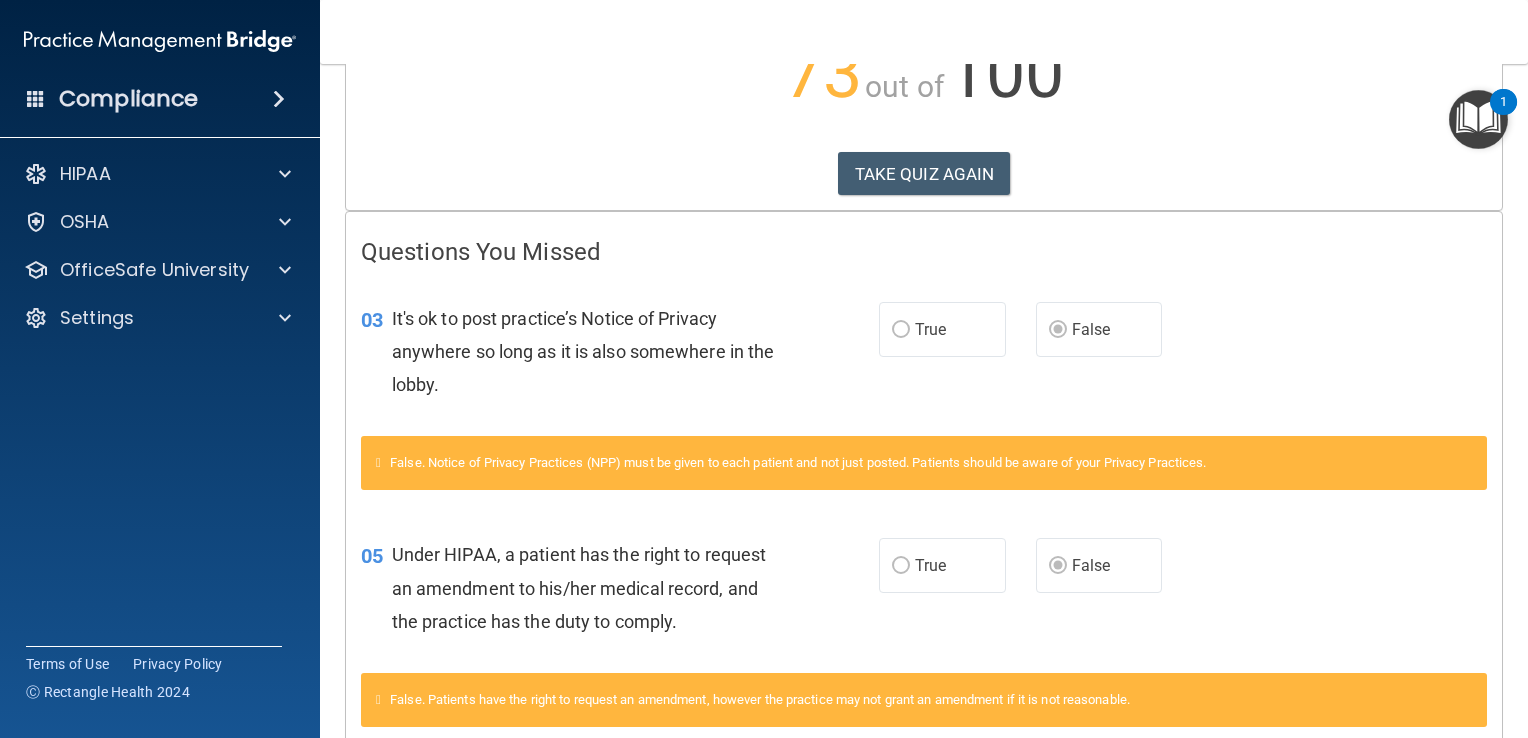scroll, scrollTop: 274, scrollLeft: 0, axis: vertical 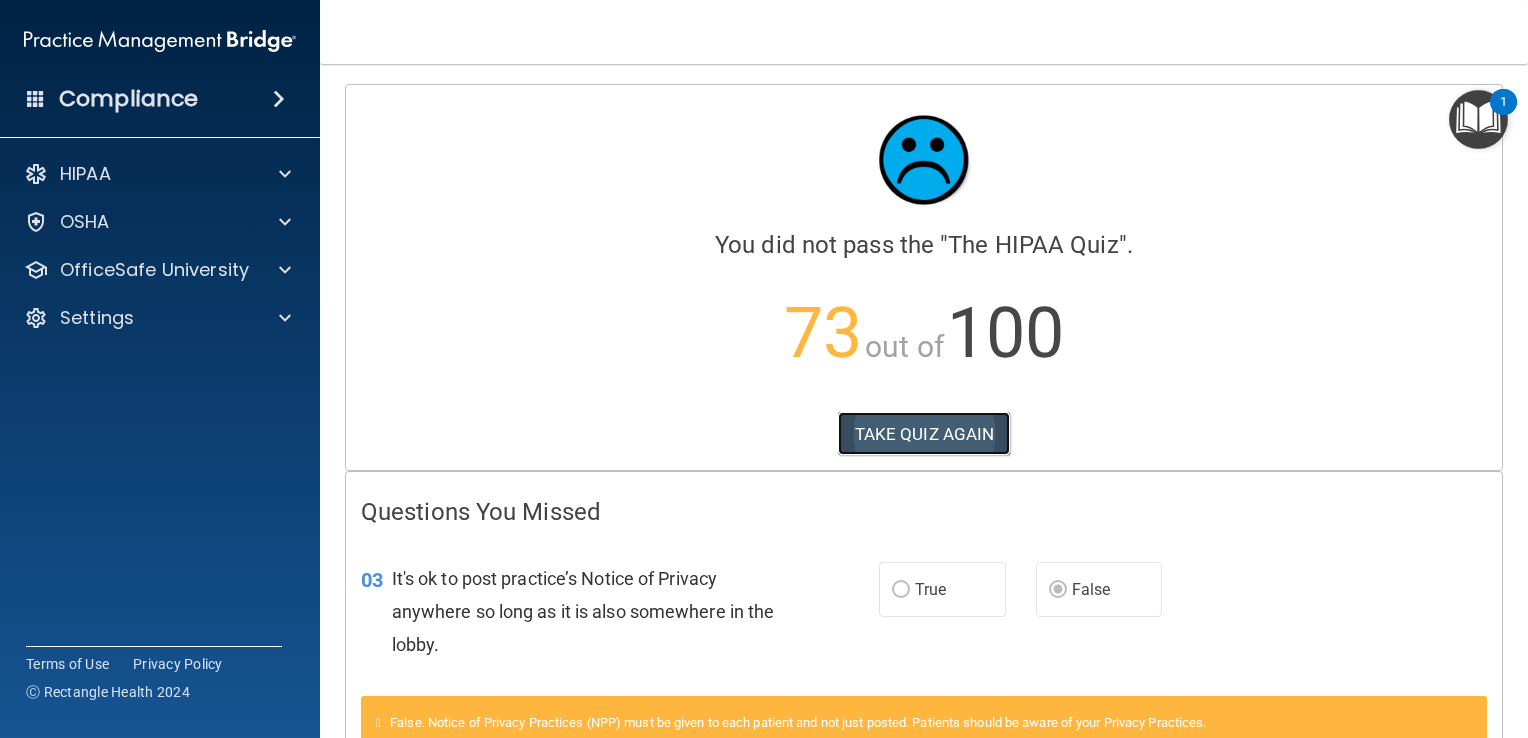 click on "TAKE QUIZ AGAIN" at bounding box center [924, 434] 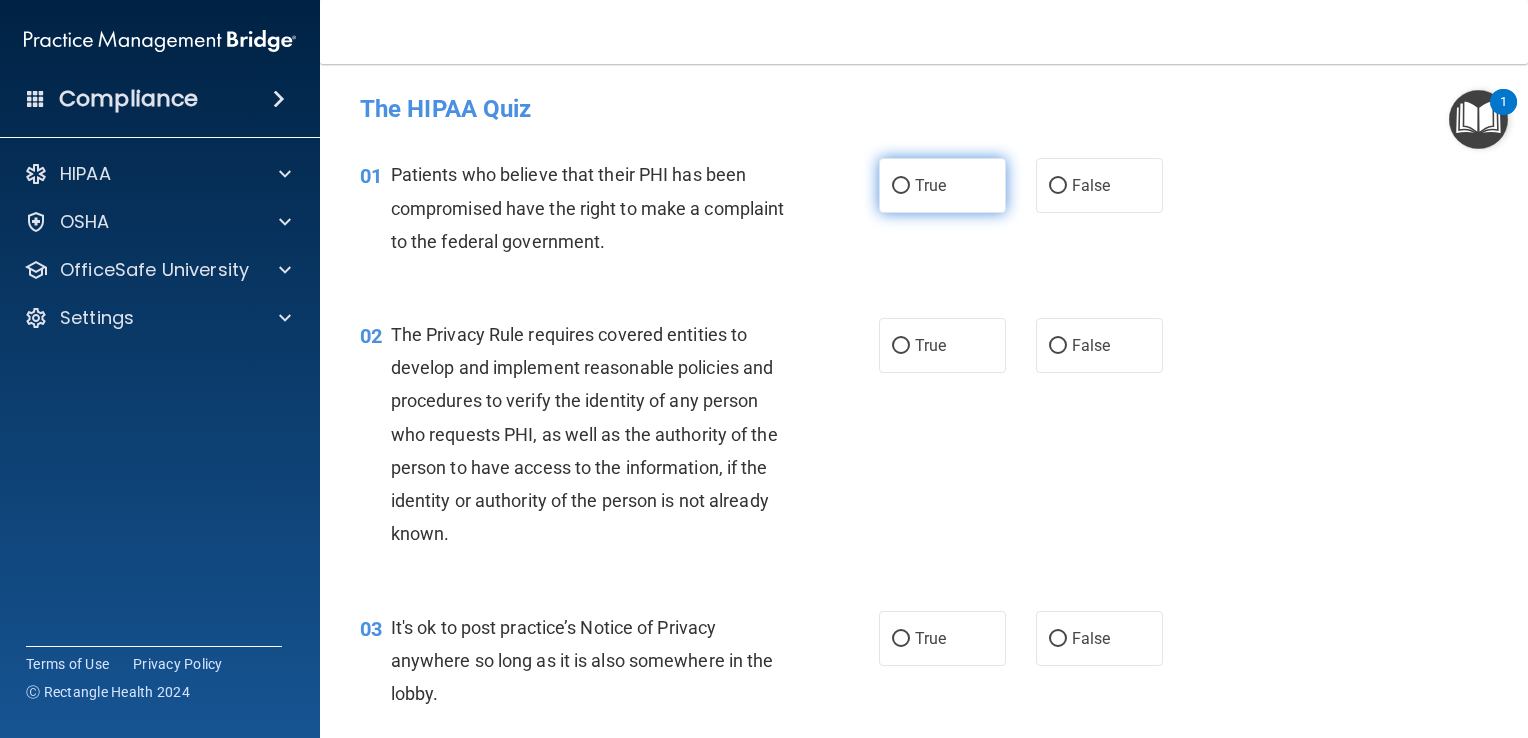click on "True" at bounding box center (942, 185) 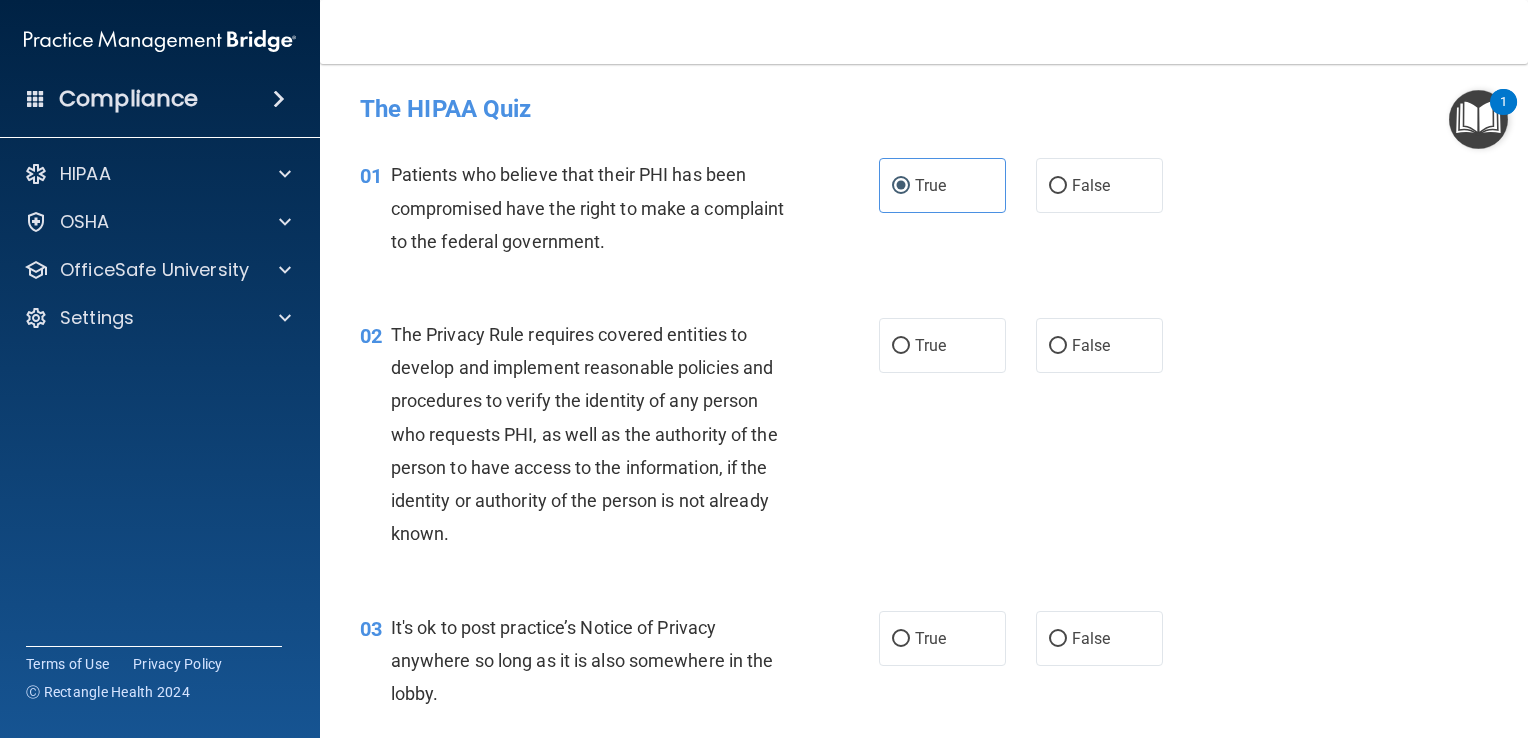 click on "01       Patients who believe that their PHI has been compromised have the right to make a complaint to the federal government.                 True           False" at bounding box center (924, 213) 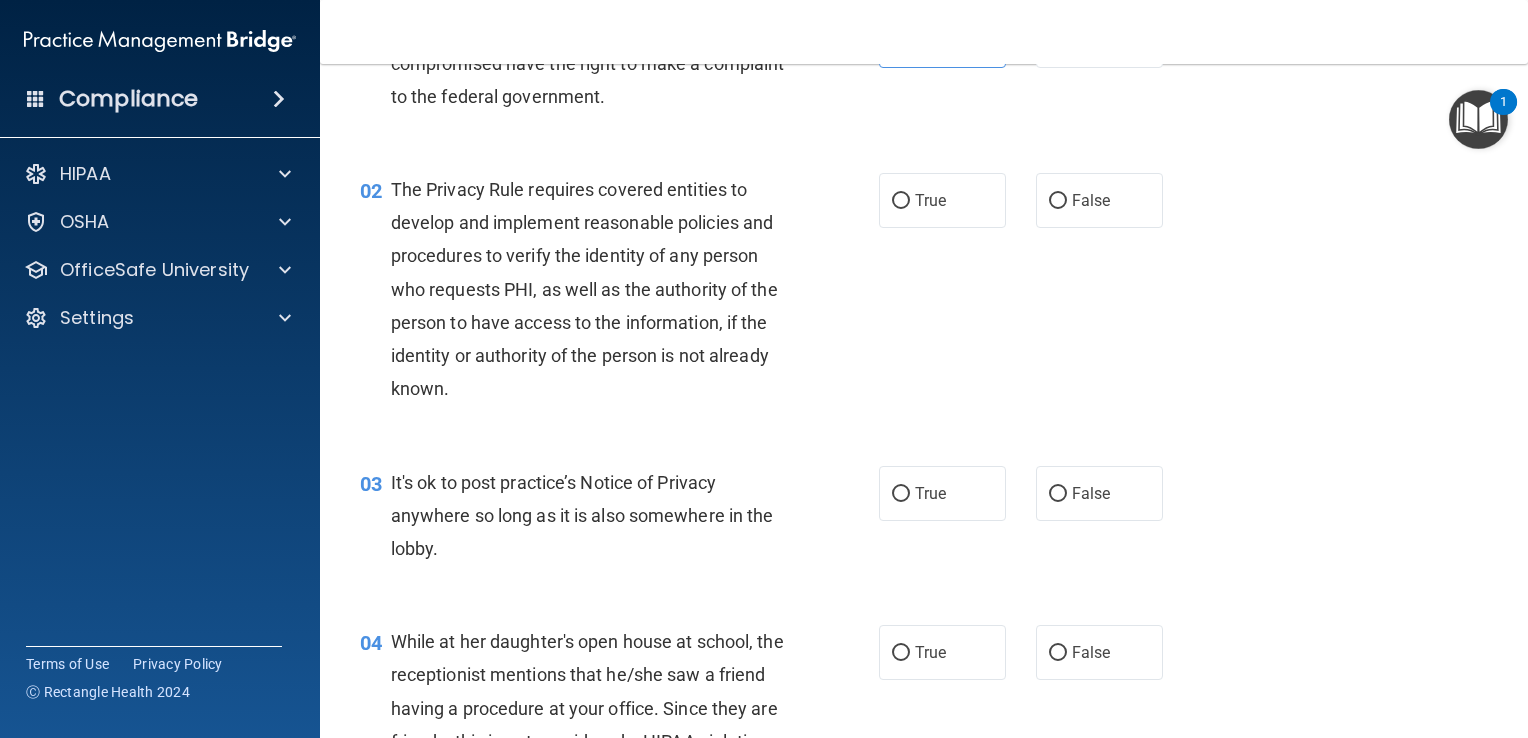 scroll, scrollTop: 152, scrollLeft: 0, axis: vertical 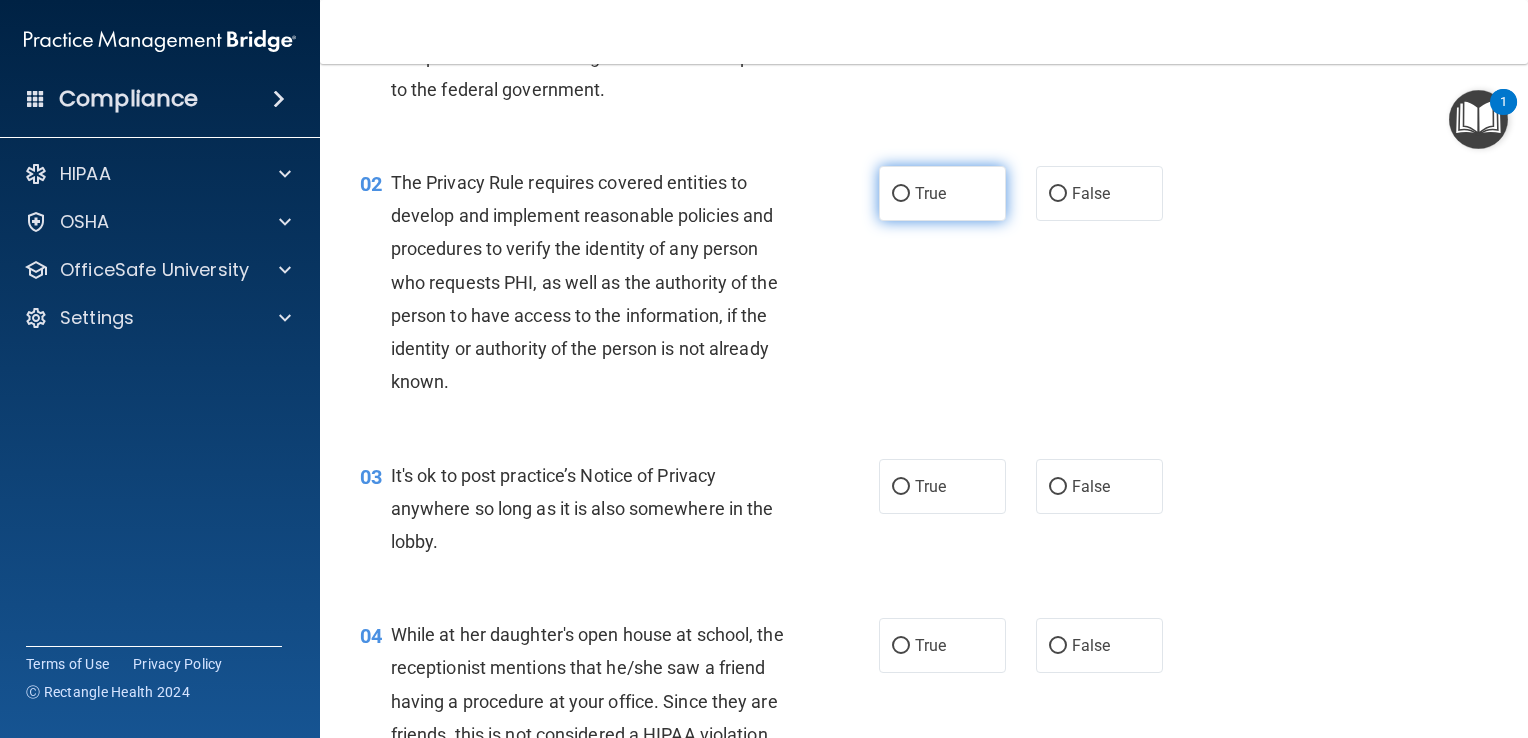 click on "True" at bounding box center [942, 193] 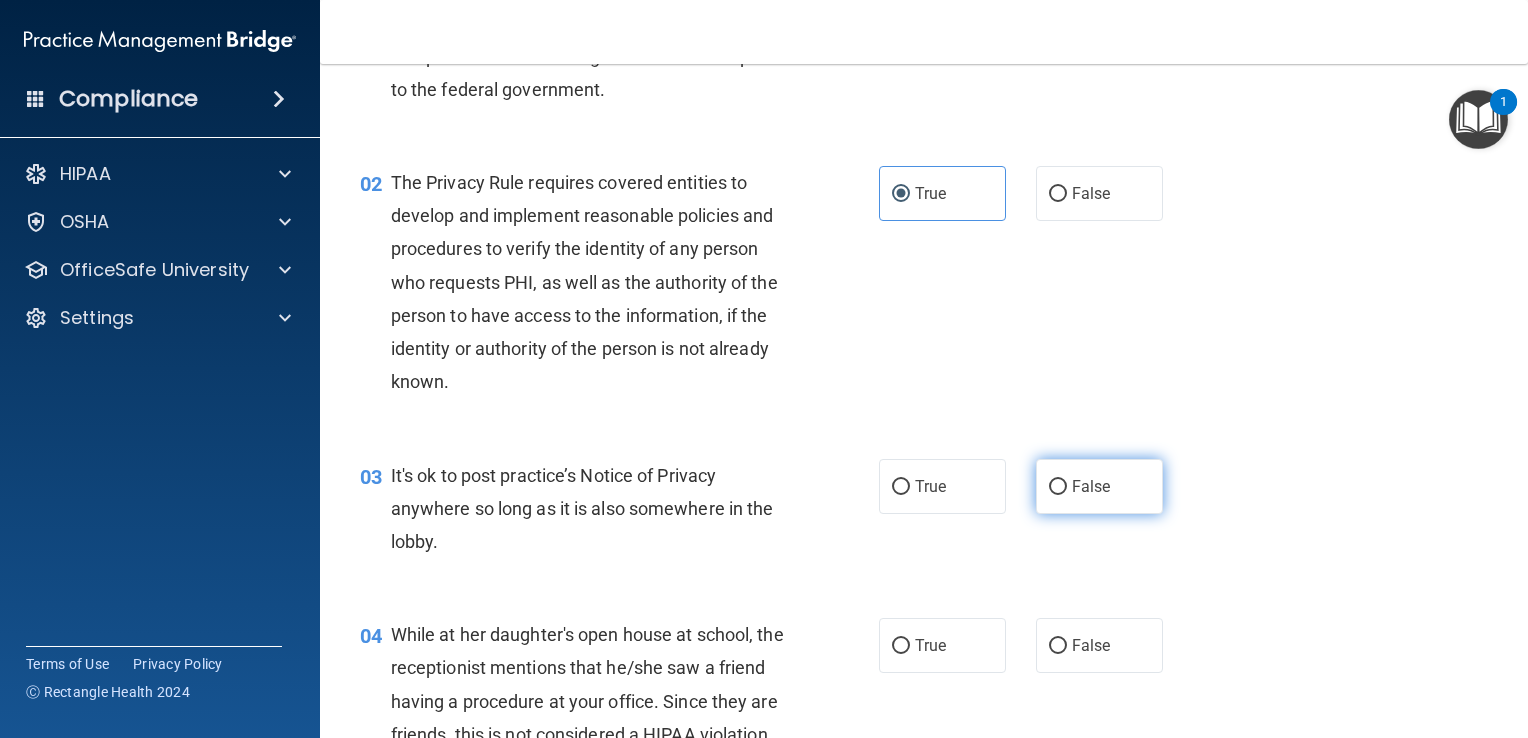 click on "False" at bounding box center [1099, 486] 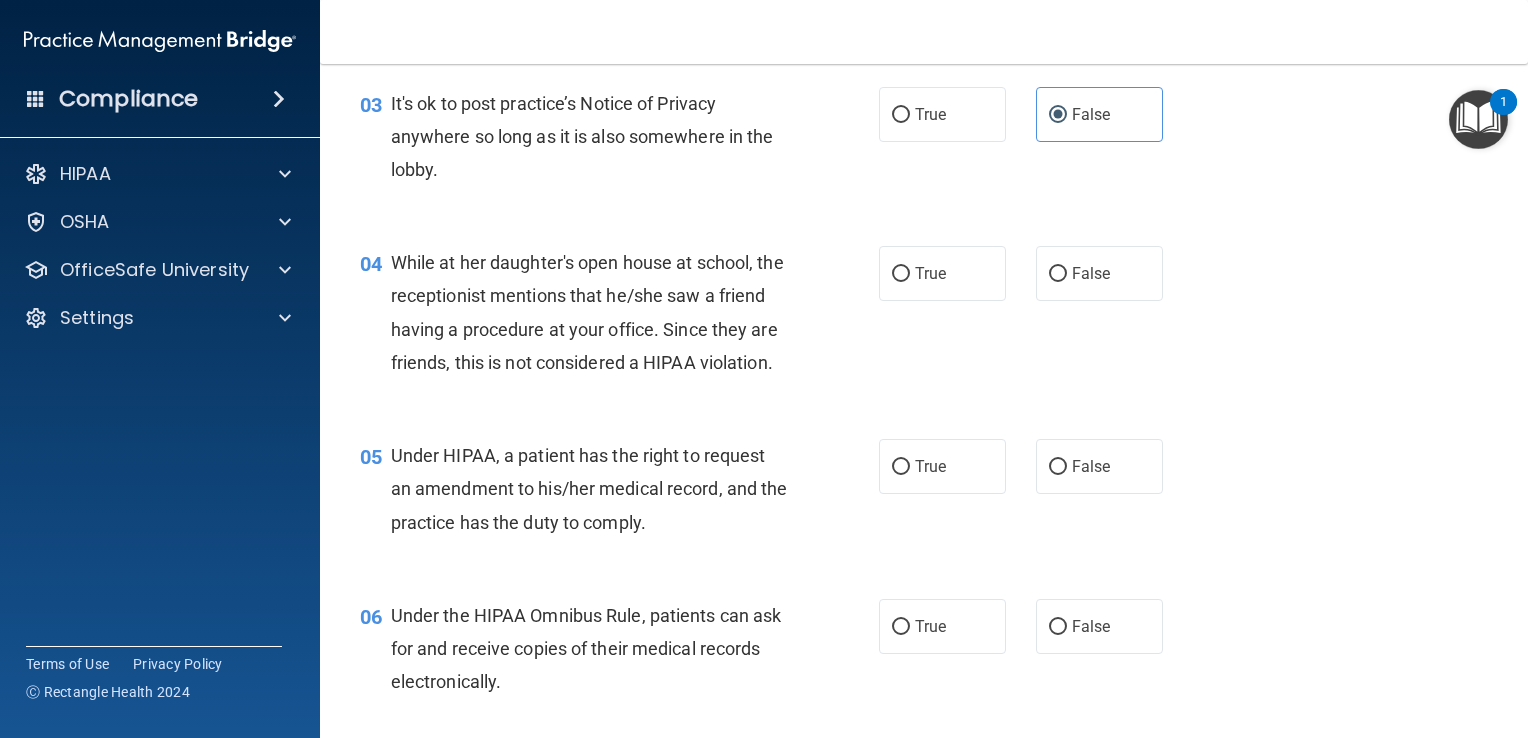 scroll, scrollTop: 532, scrollLeft: 0, axis: vertical 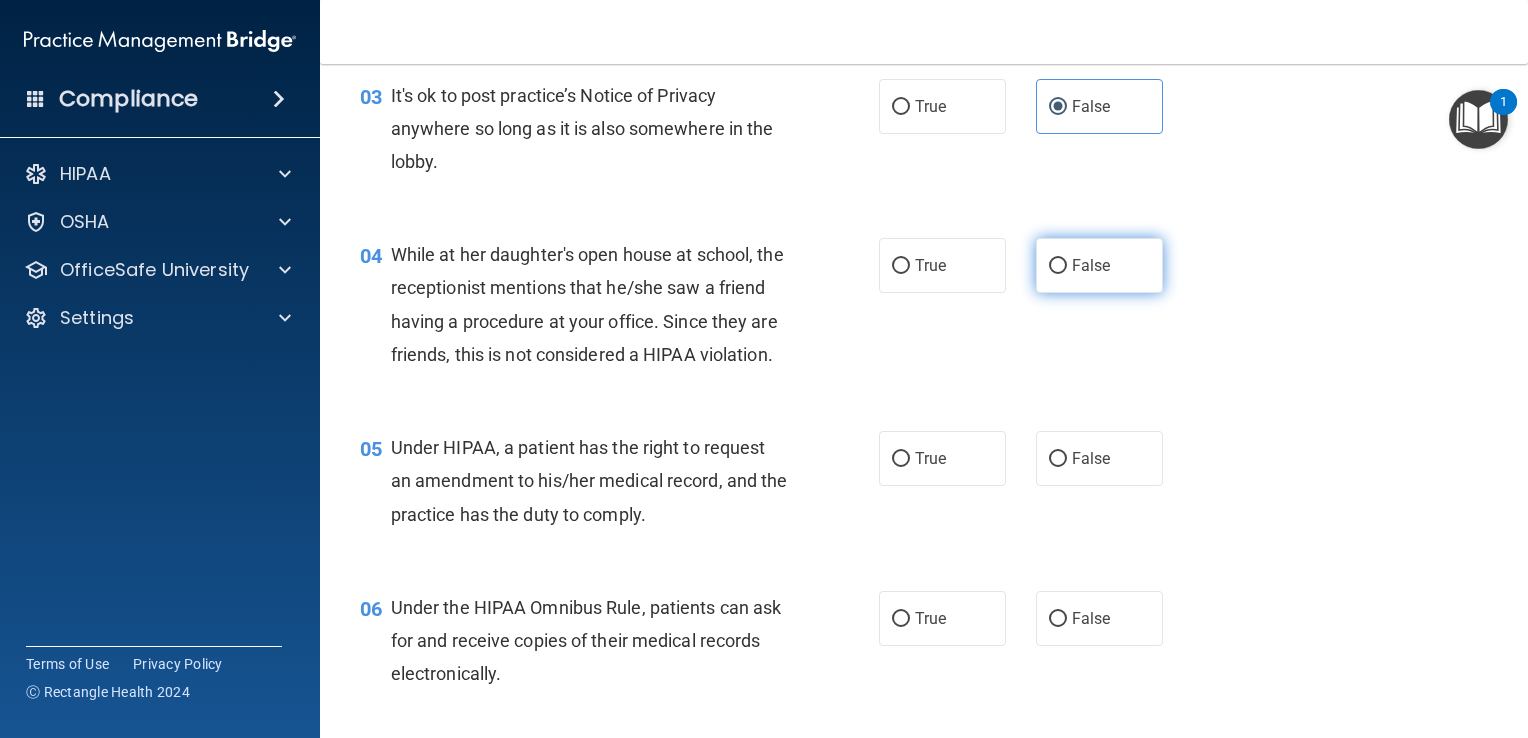 click on "False" at bounding box center (1091, 265) 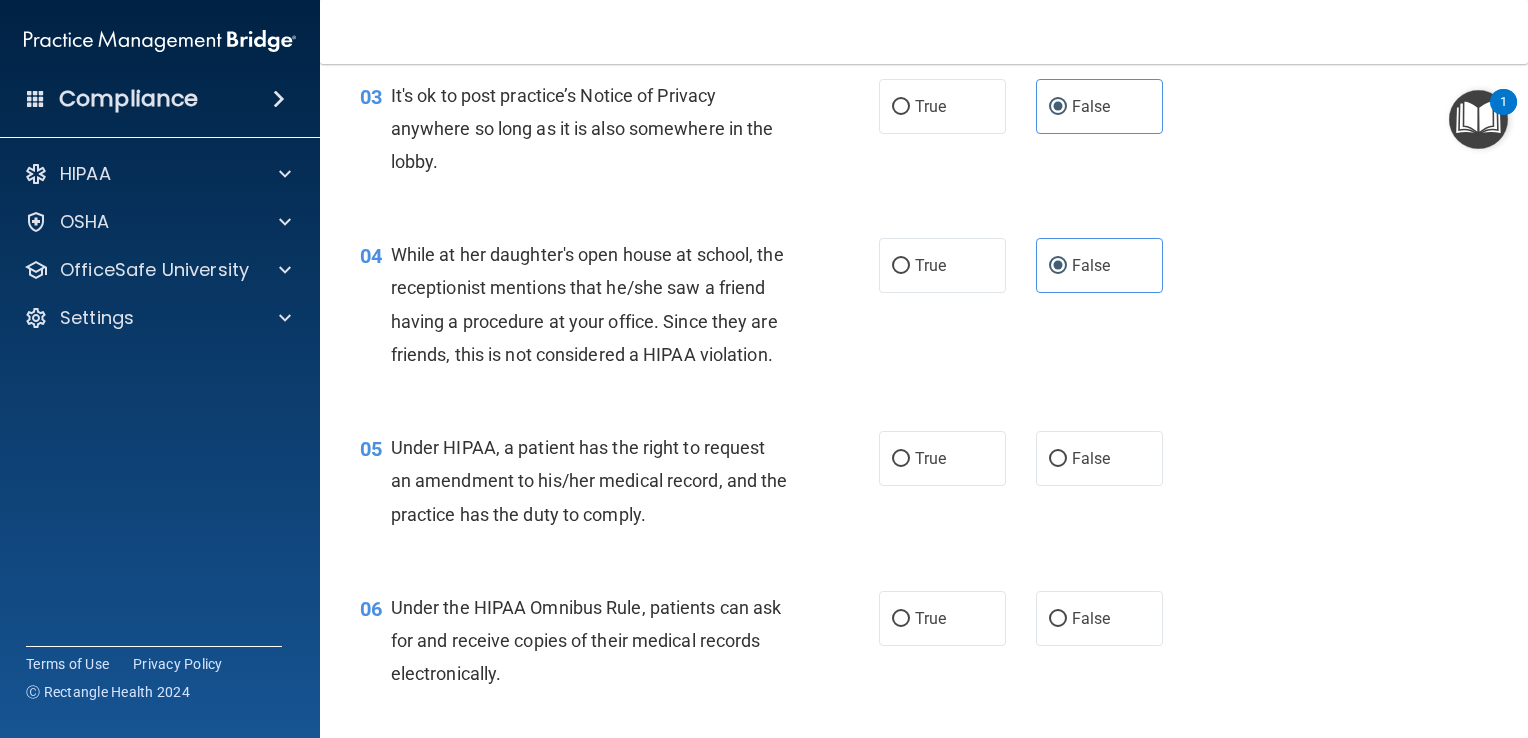 click on "04       While at her daughter's open house at school, the receptionist mentions that he/she saw a friend having a procedure at your office.  Since they are friends, this is not considered a HIPAA violation.                 True           False" at bounding box center [924, 309] 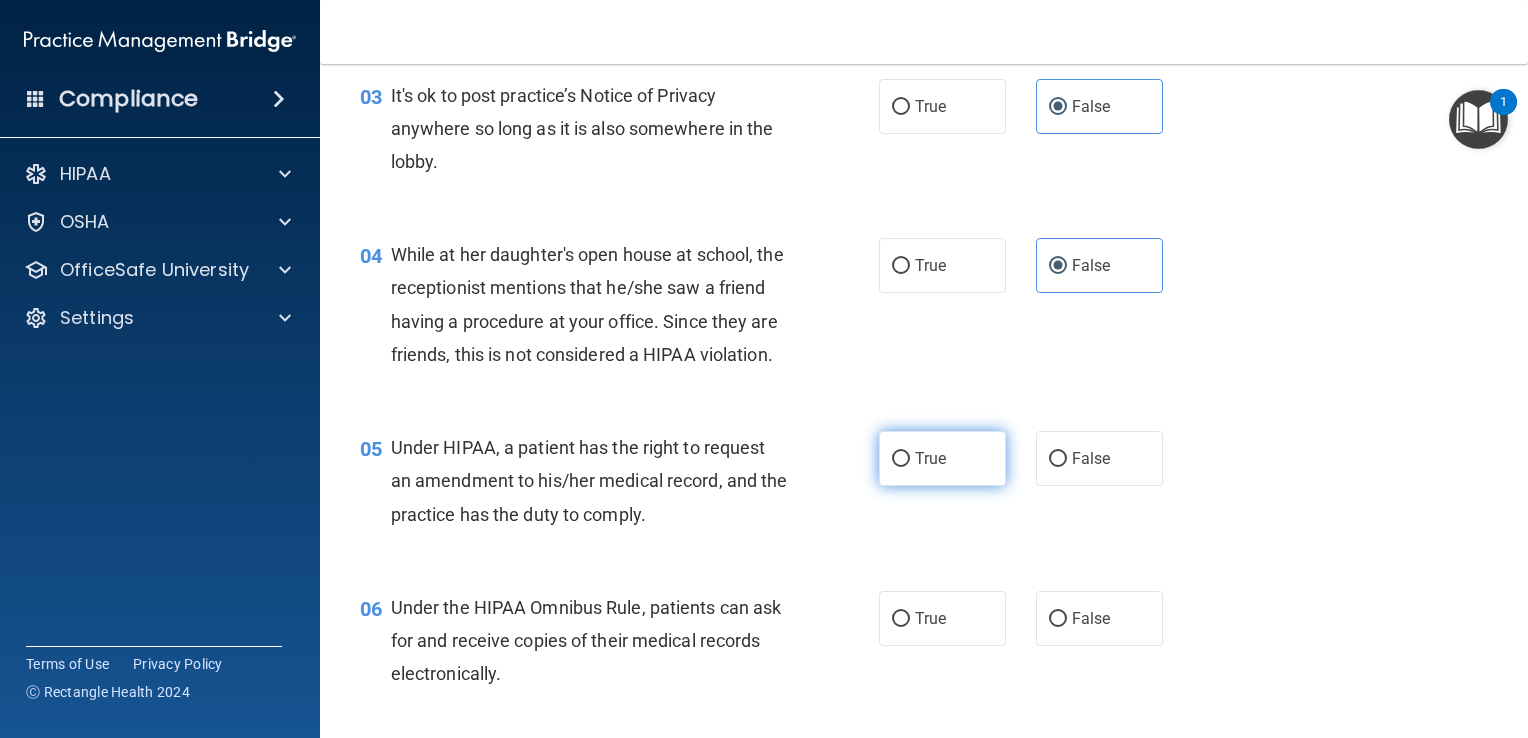 click on "True" at bounding box center (942, 458) 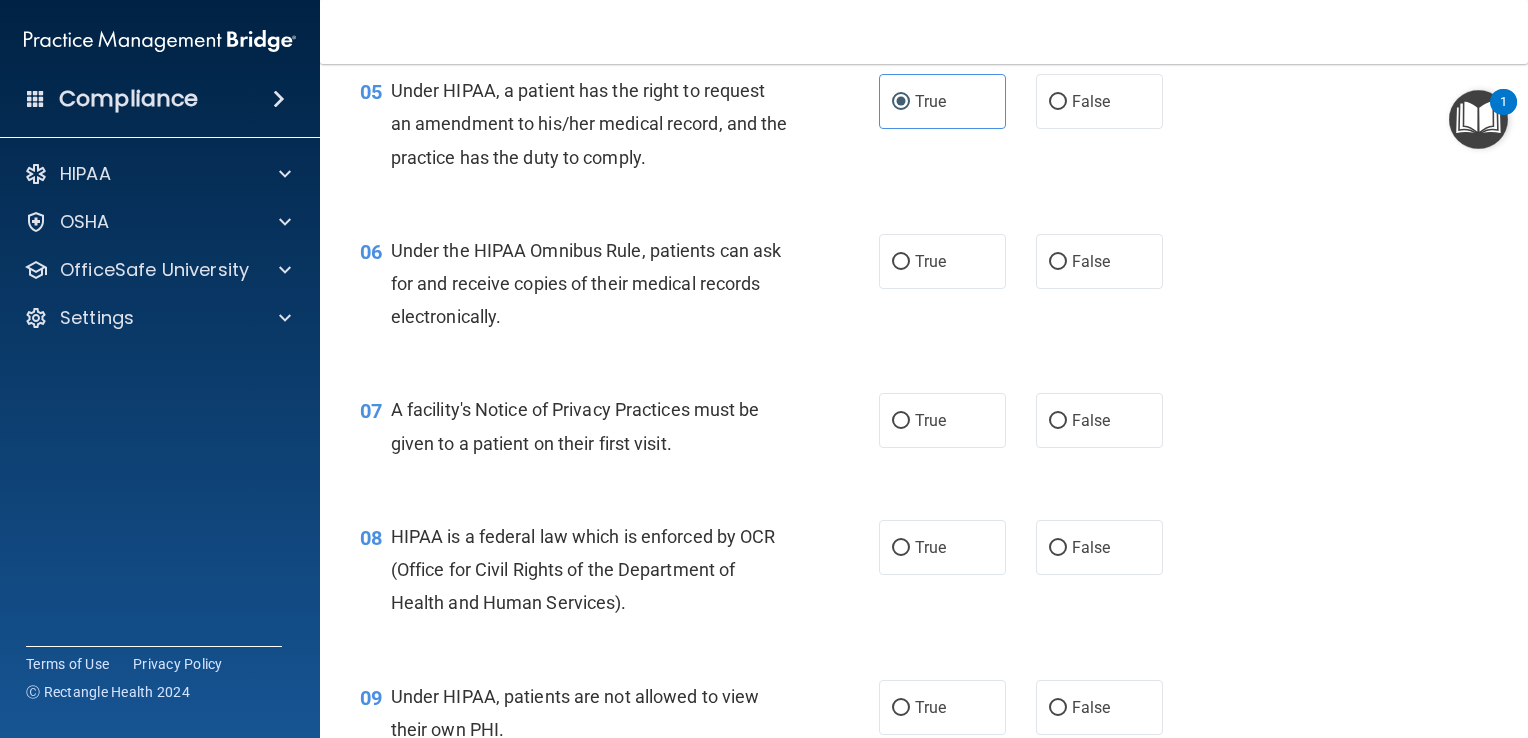 scroll, scrollTop: 903, scrollLeft: 0, axis: vertical 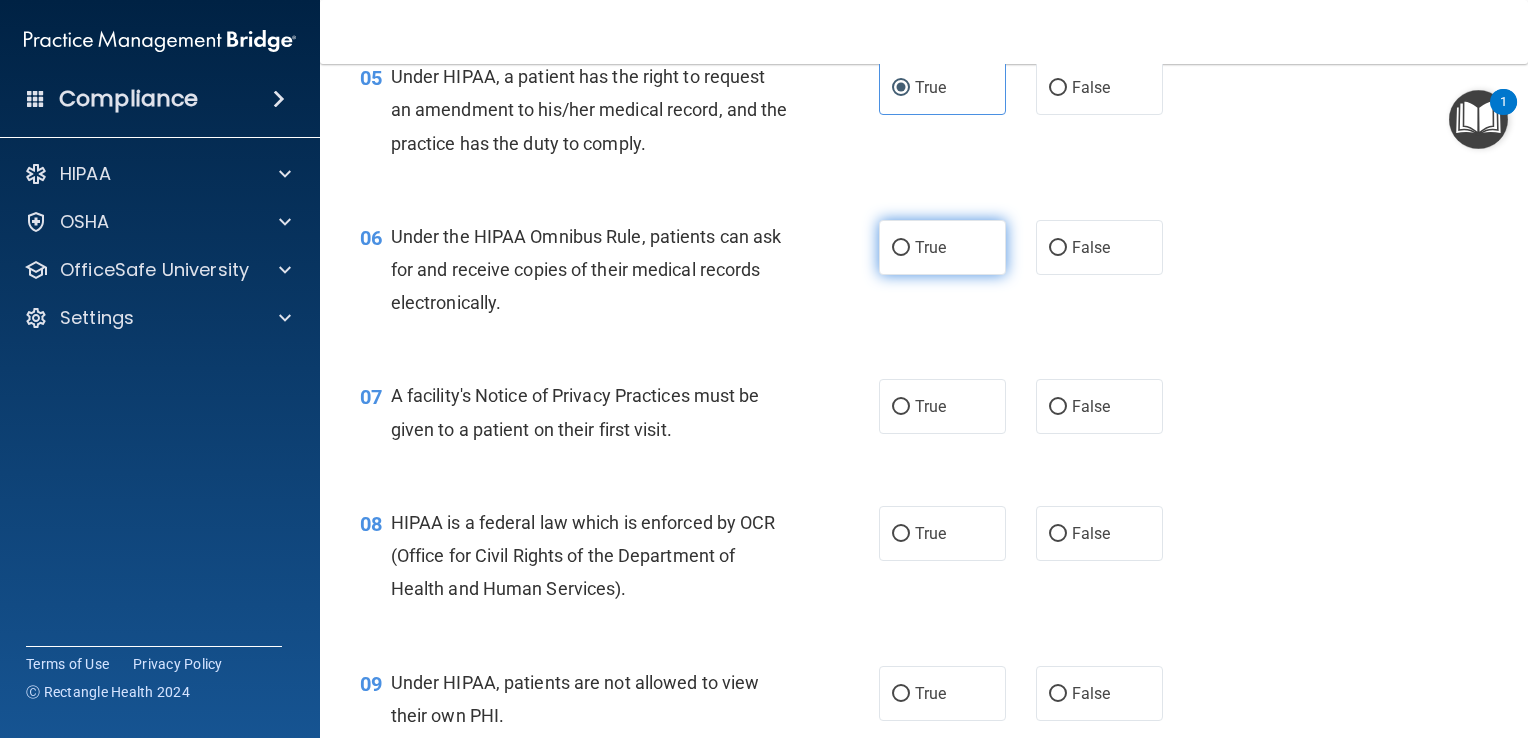 click on "True" at bounding box center (942, 247) 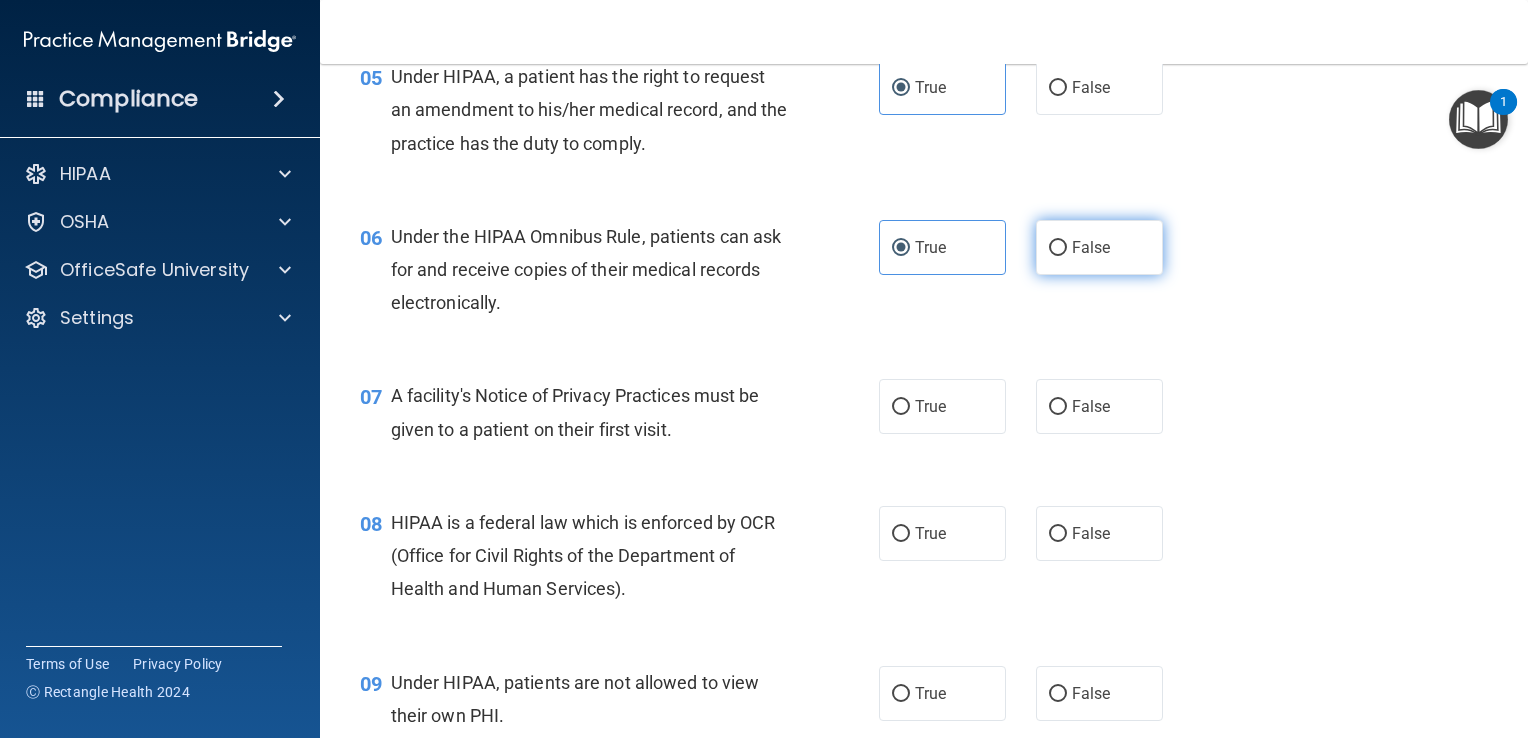 click on "False" at bounding box center [1058, 248] 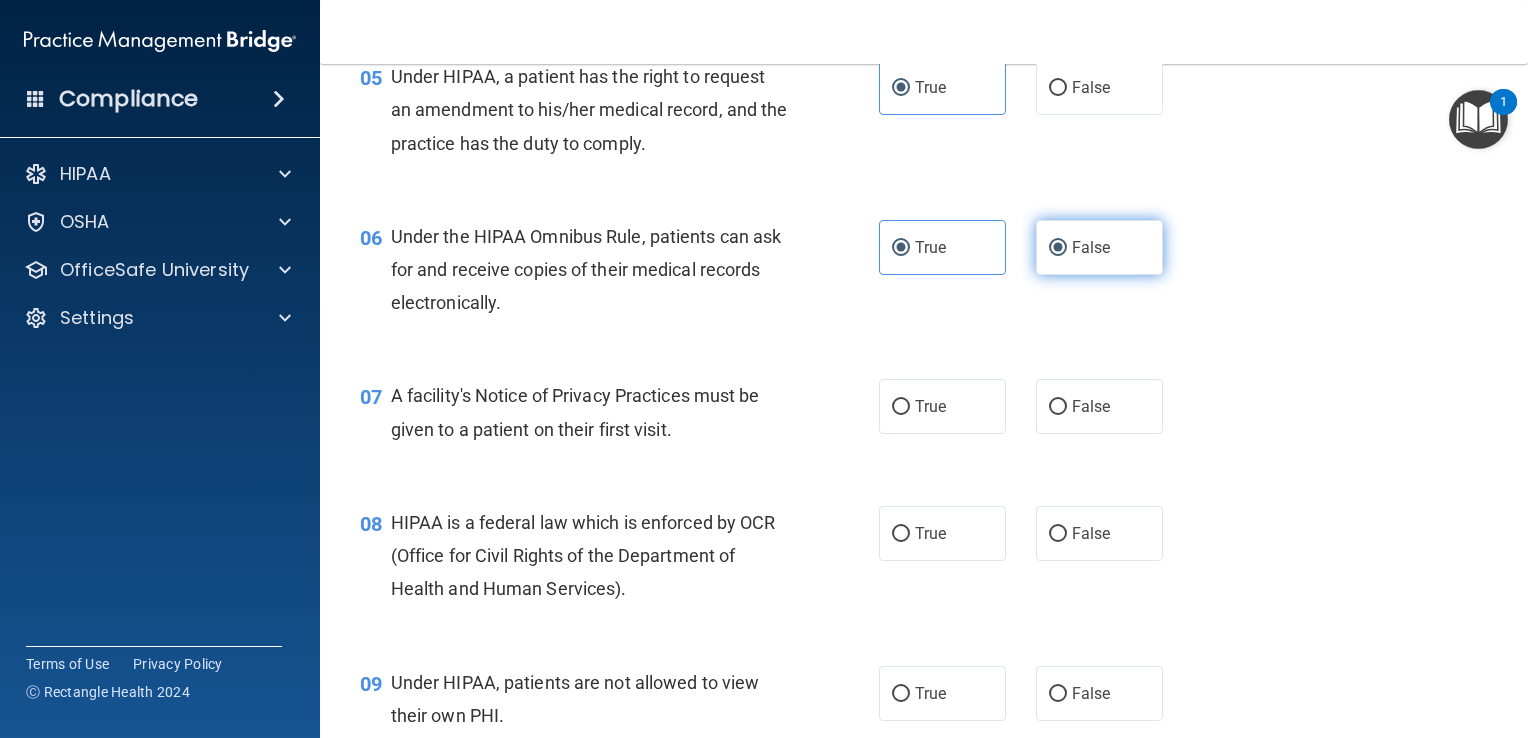 radio on "false" 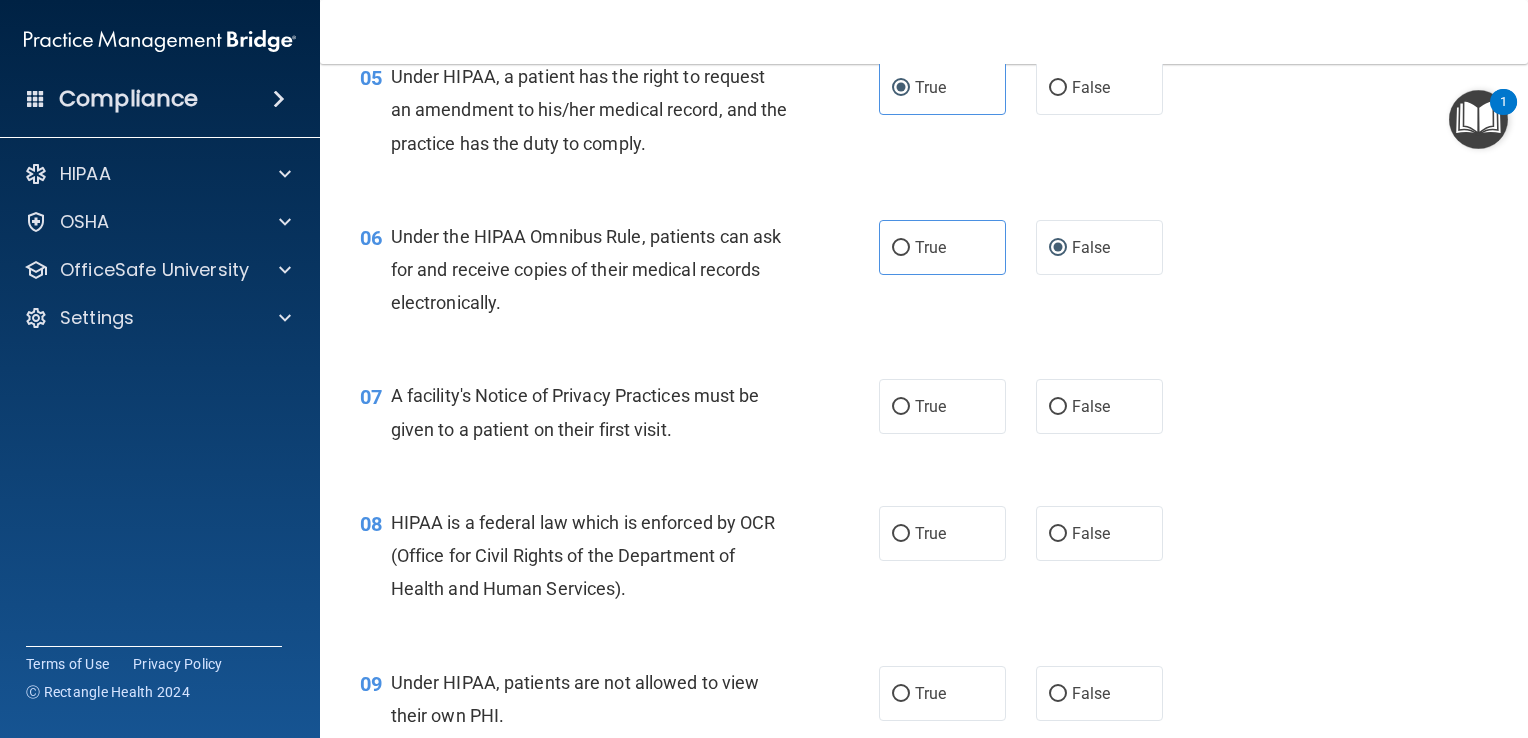 click on "07       A facility's Notice of Privacy Practices must be given to a patient on their first visit.                 True           False" at bounding box center (924, 417) 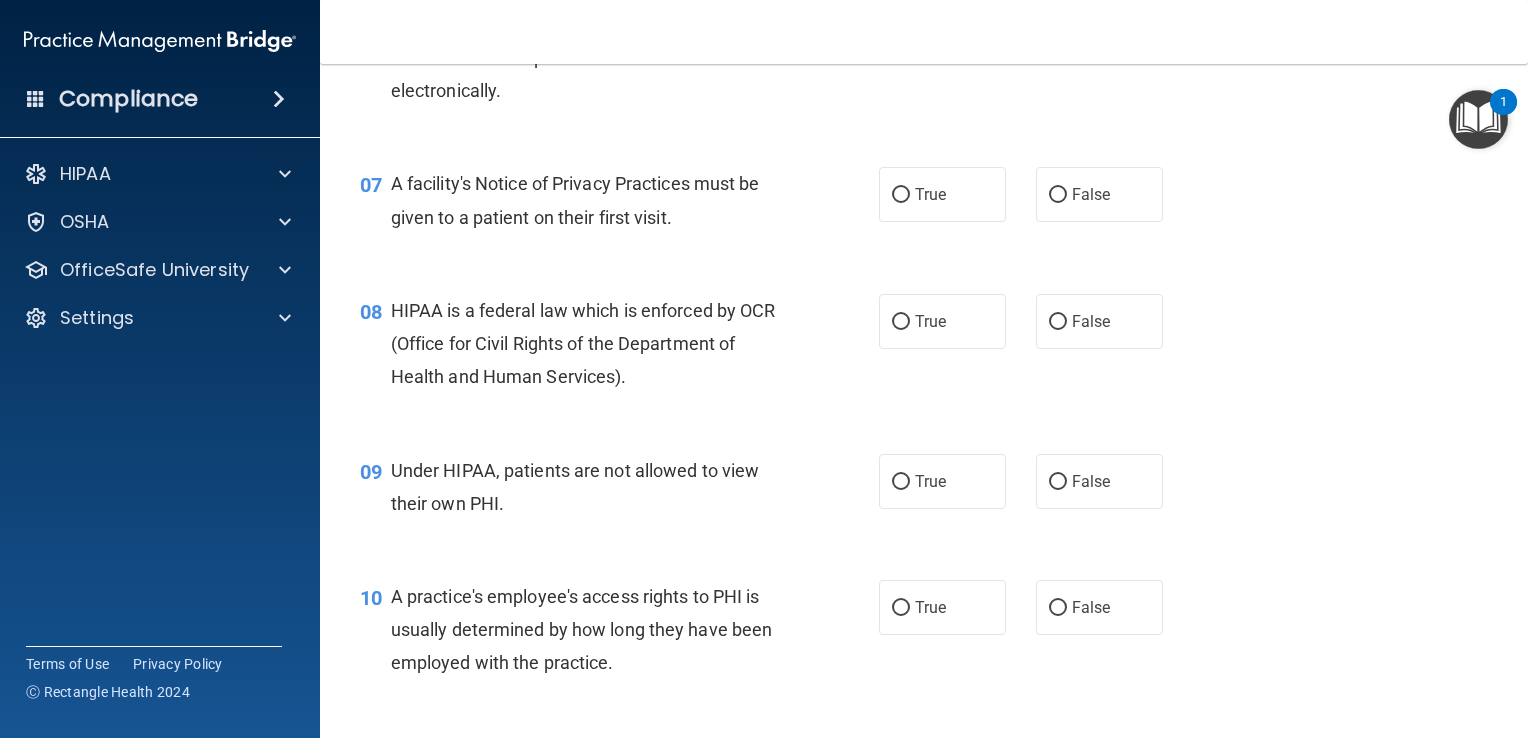 scroll, scrollTop: 1122, scrollLeft: 0, axis: vertical 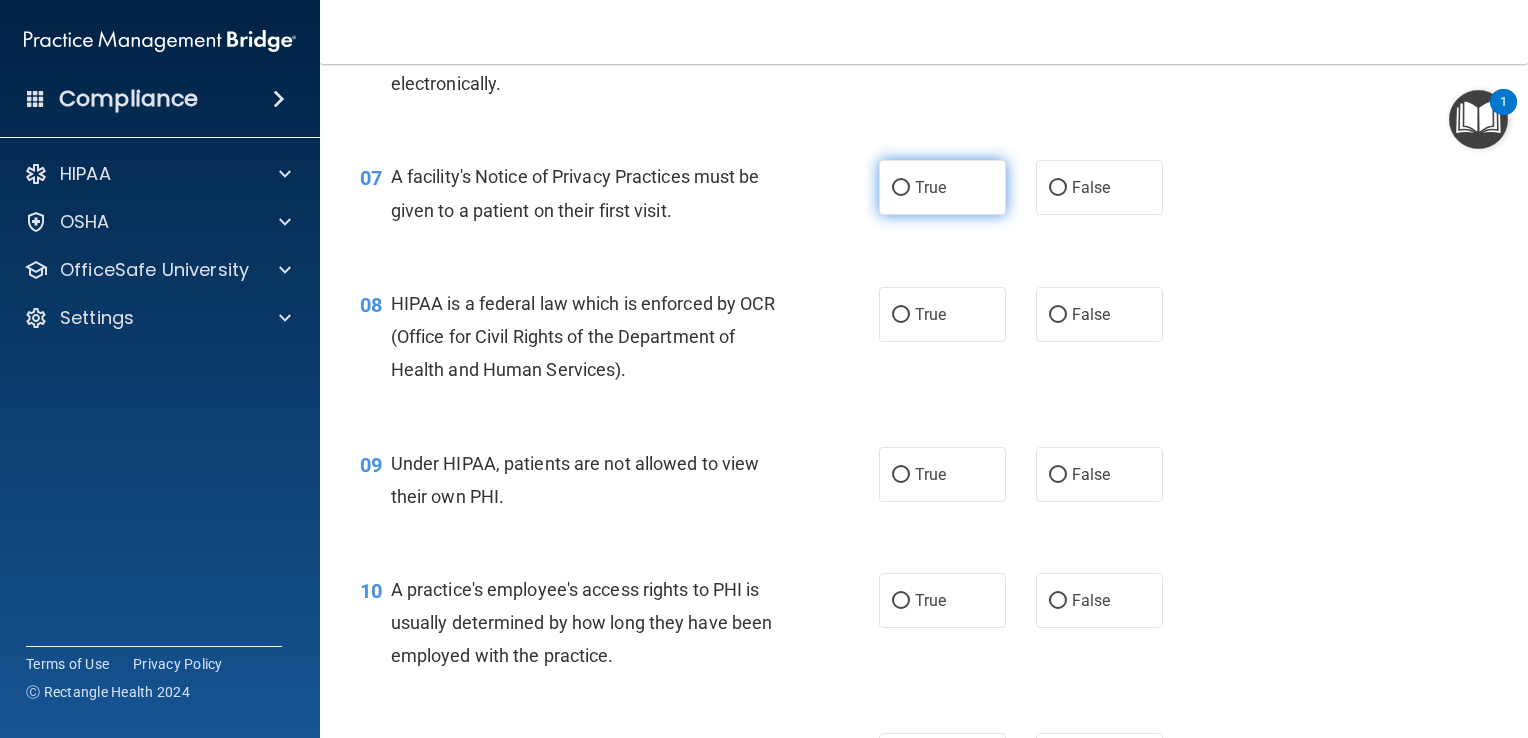 click on "True" at bounding box center (942, 187) 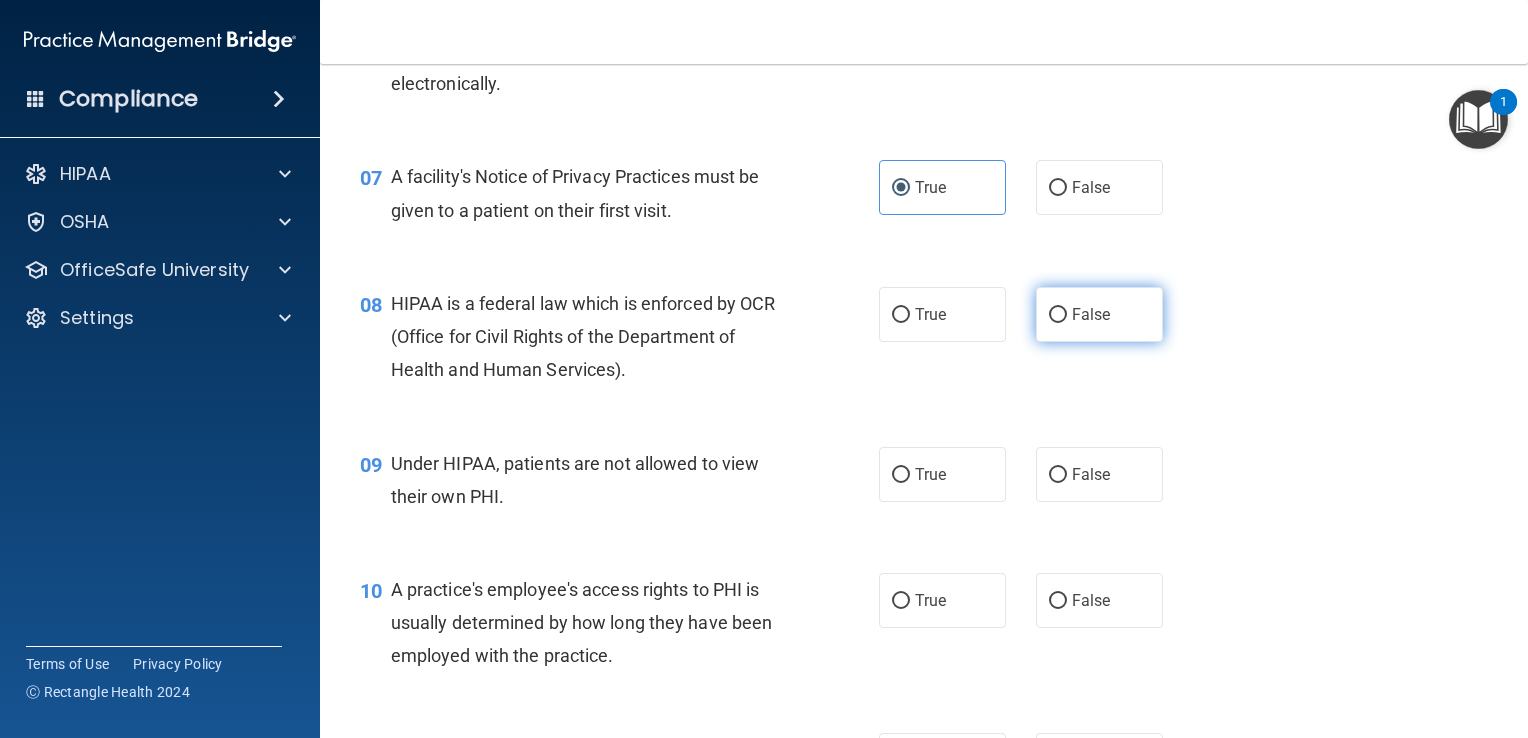 click on "False" at bounding box center [1091, 314] 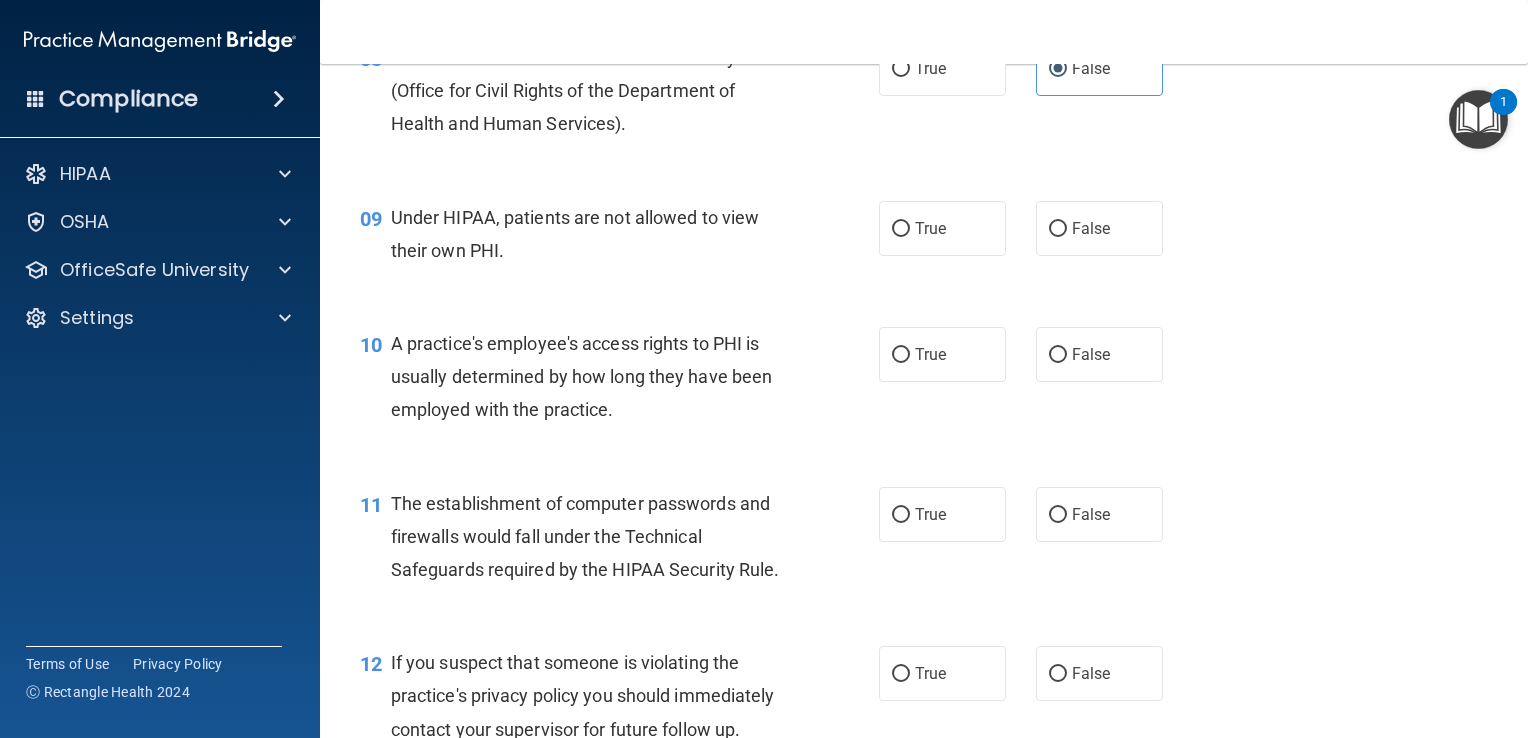 scroll, scrollTop: 1389, scrollLeft: 0, axis: vertical 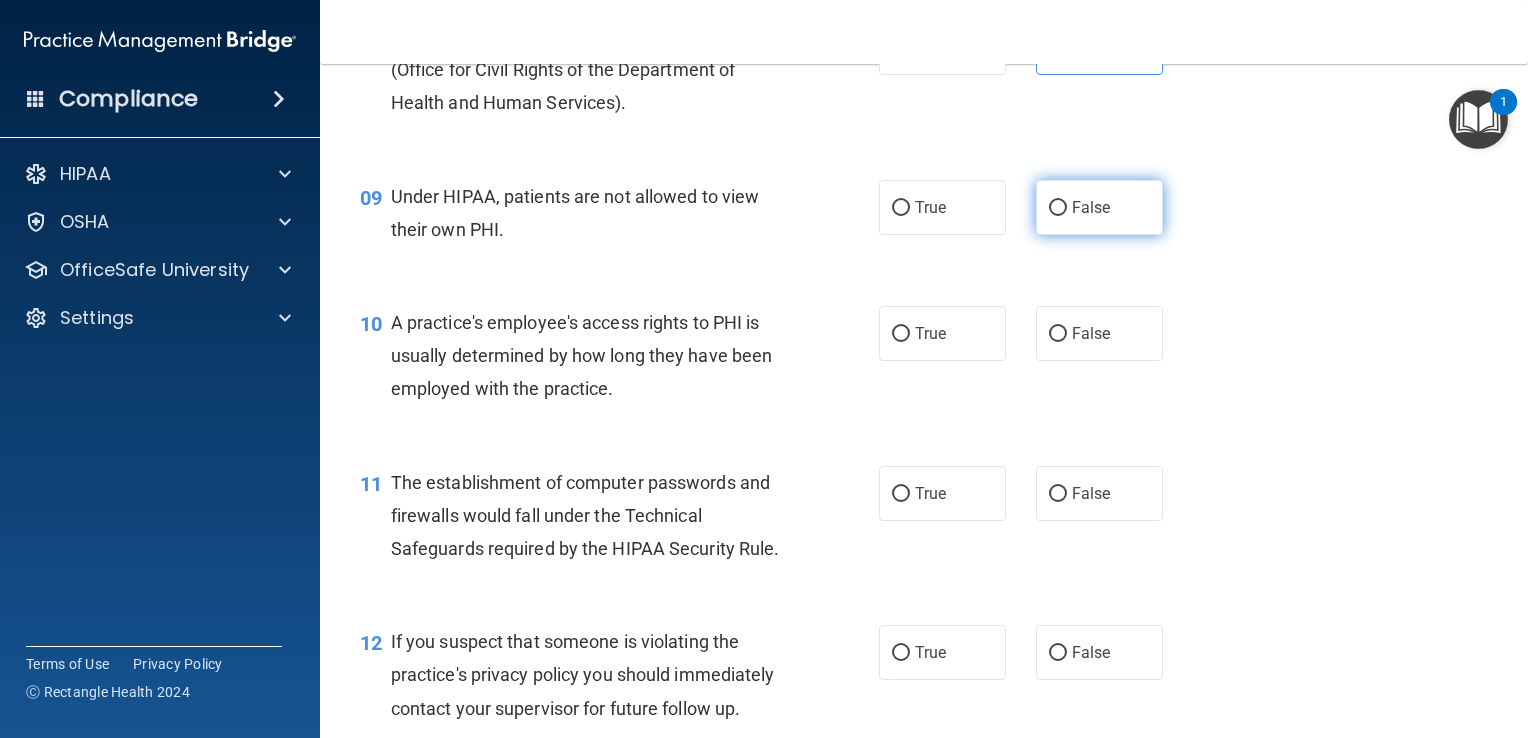click on "False" at bounding box center [1091, 207] 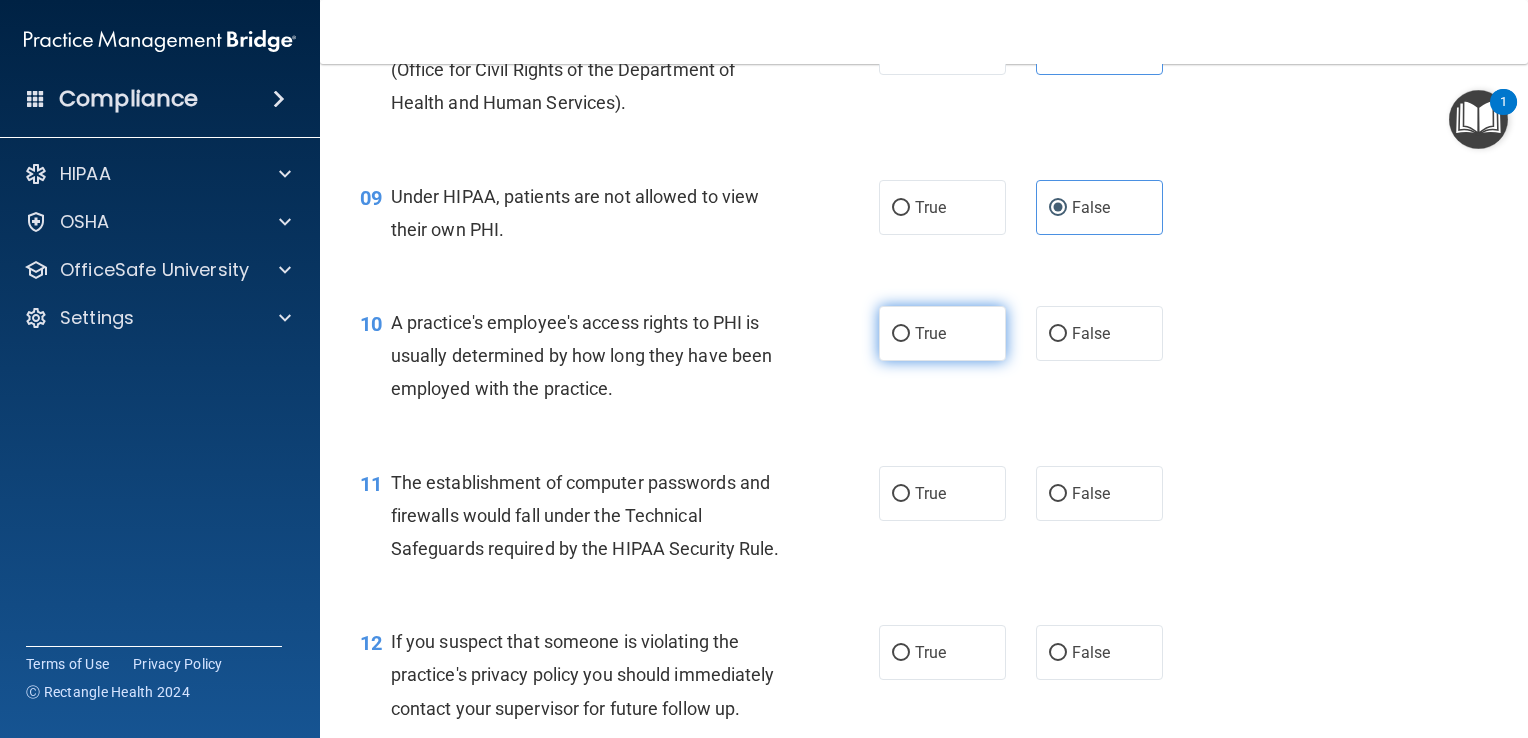 click on "True" at bounding box center [930, 333] 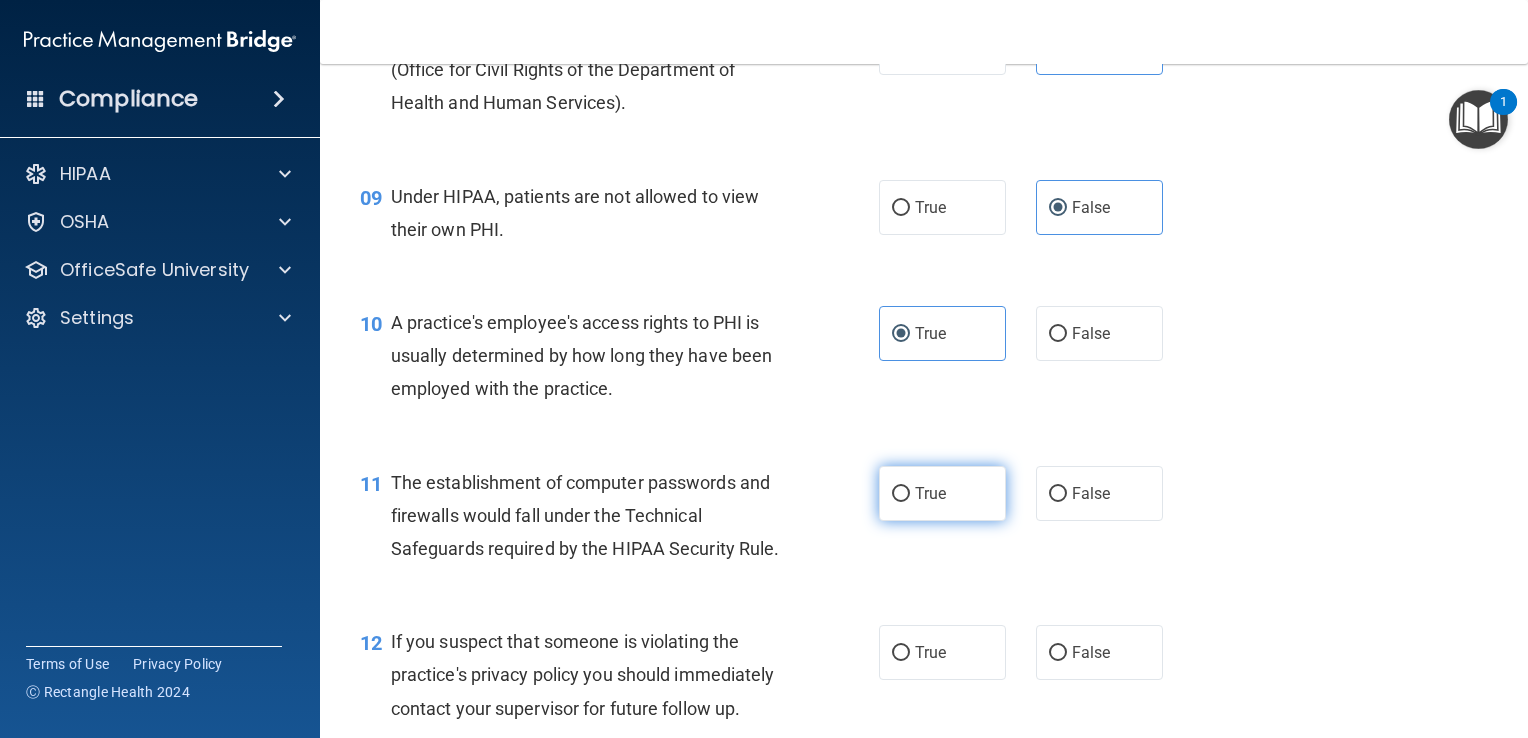 click on "True" at bounding box center (942, 493) 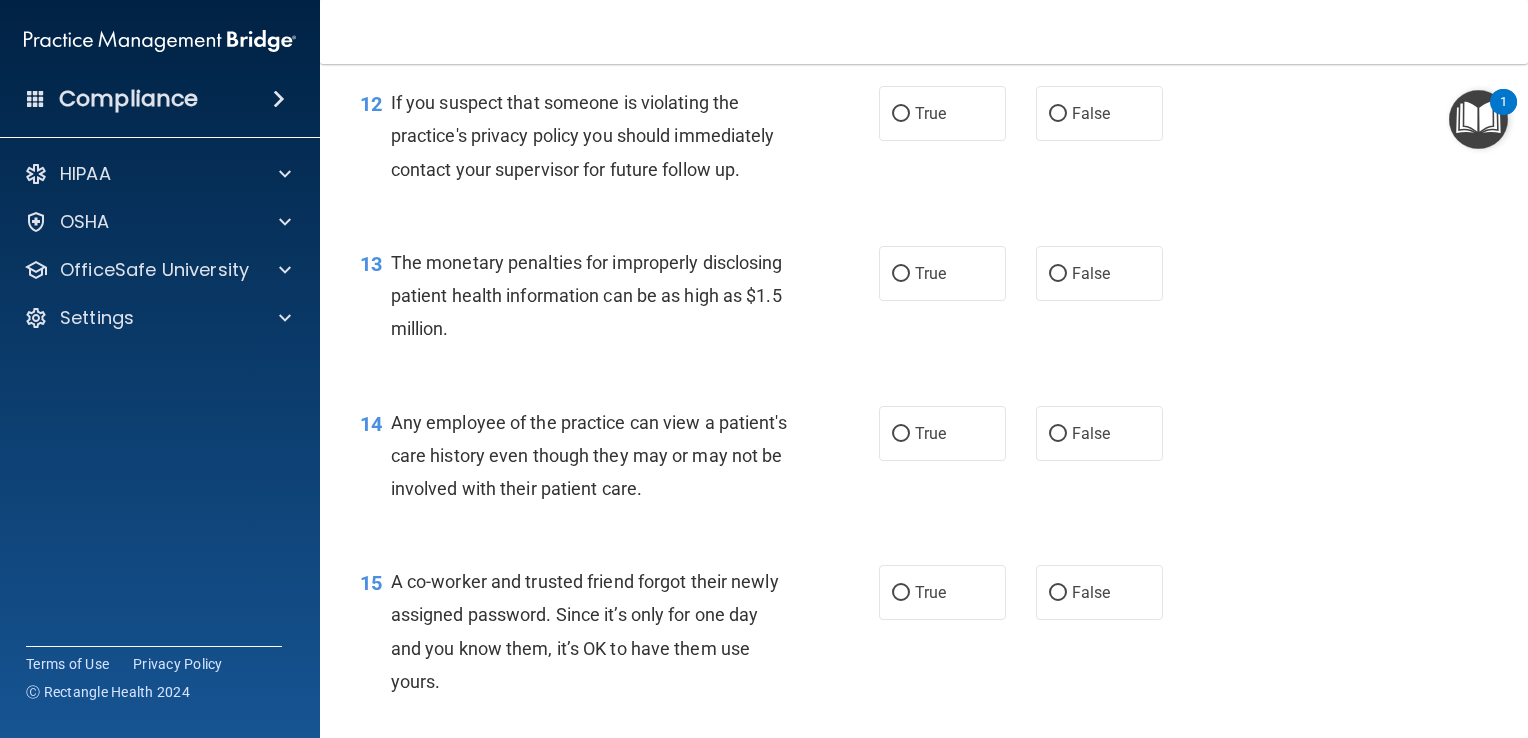 scroll, scrollTop: 1942, scrollLeft: 0, axis: vertical 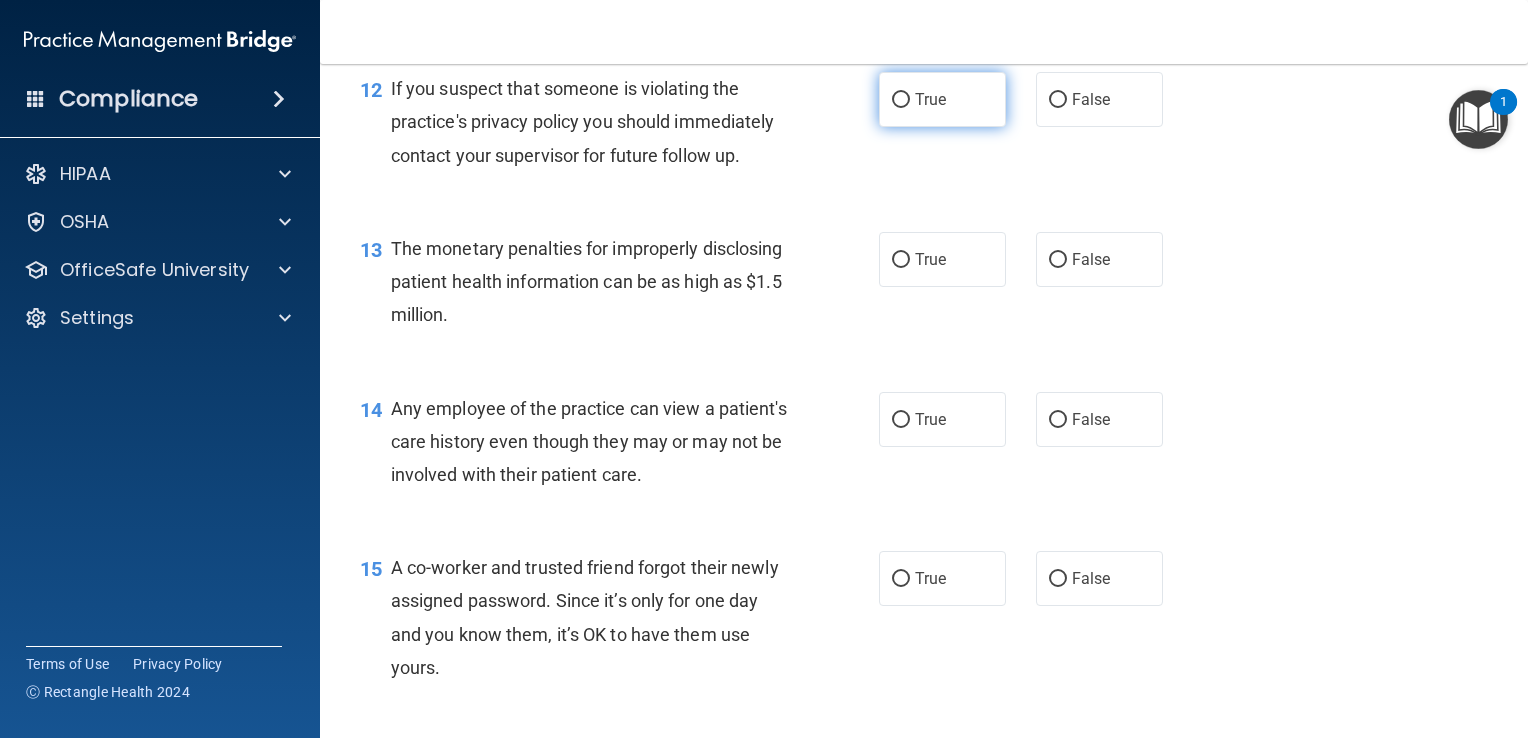 click on "True" at bounding box center (942, 99) 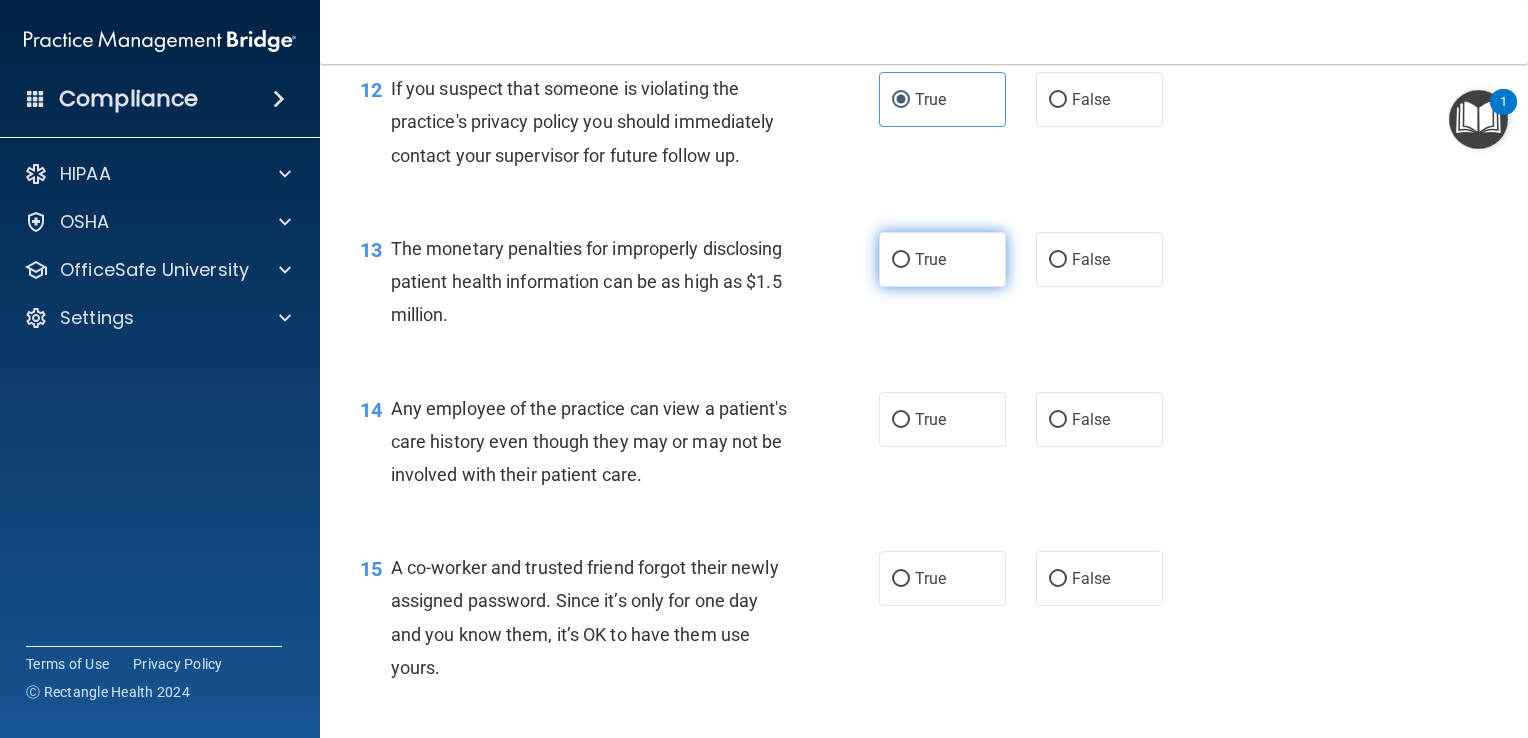 click on "True" at bounding box center [930, 259] 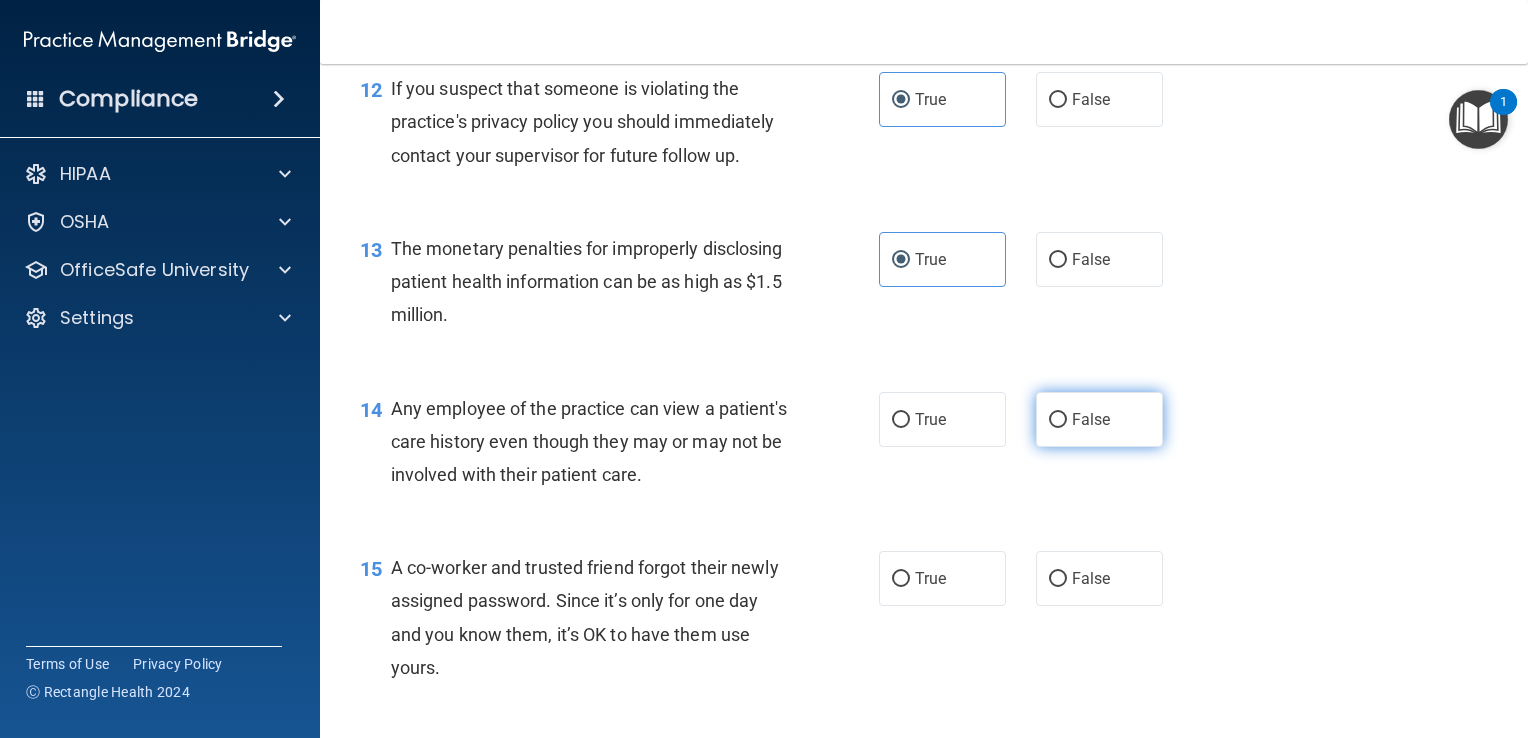 click on "False" at bounding box center [1091, 419] 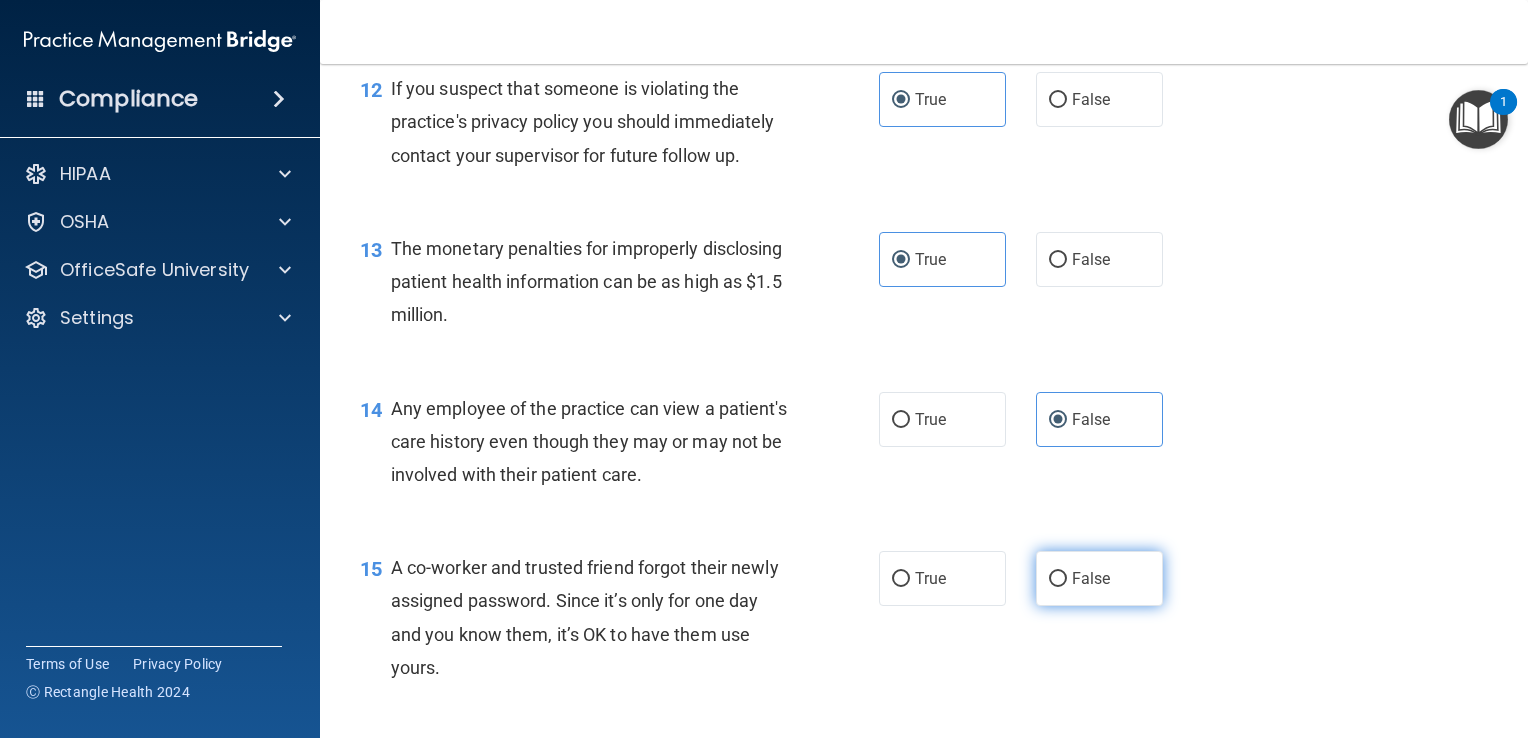 click on "False" at bounding box center (1099, 578) 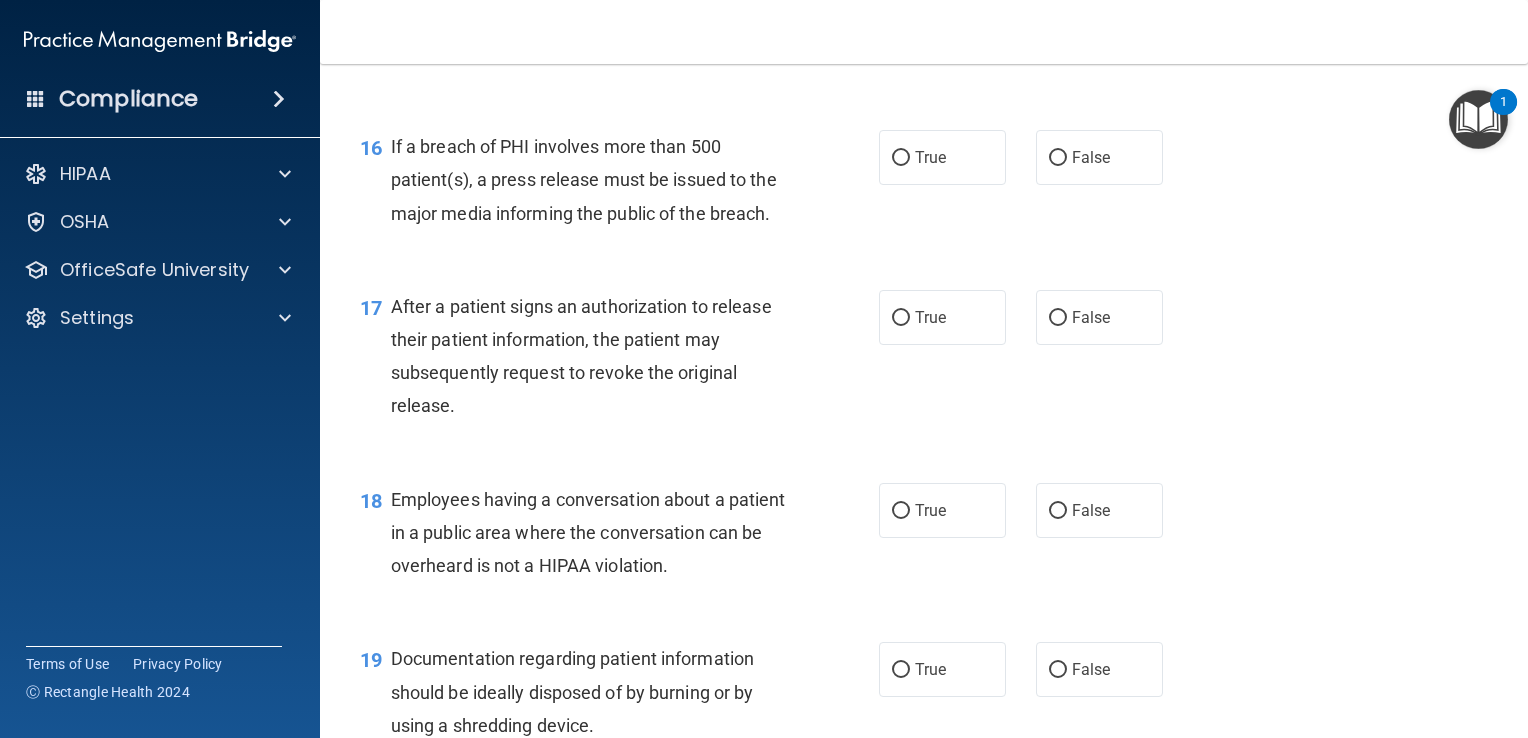 scroll, scrollTop: 2564, scrollLeft: 0, axis: vertical 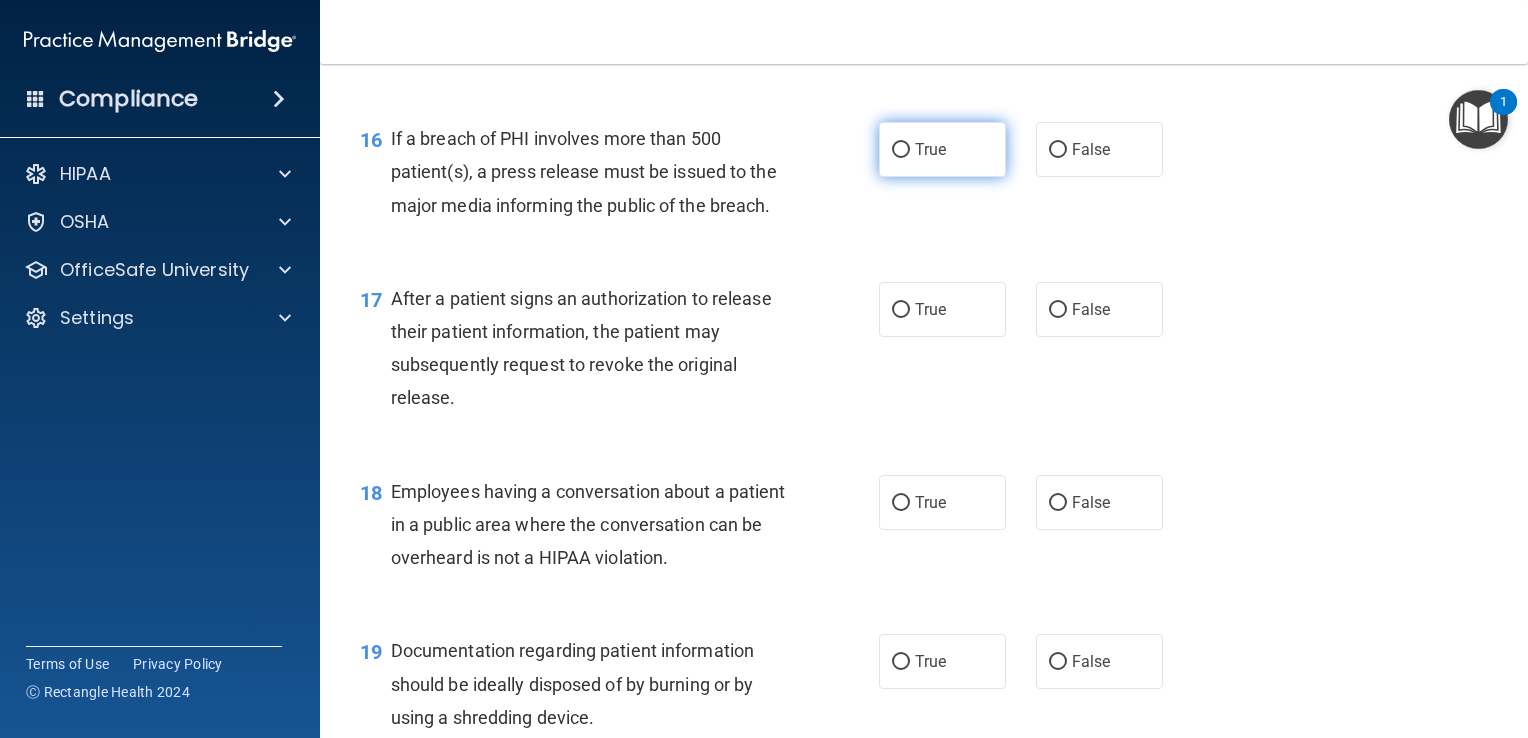 click on "True" at bounding box center [942, 149] 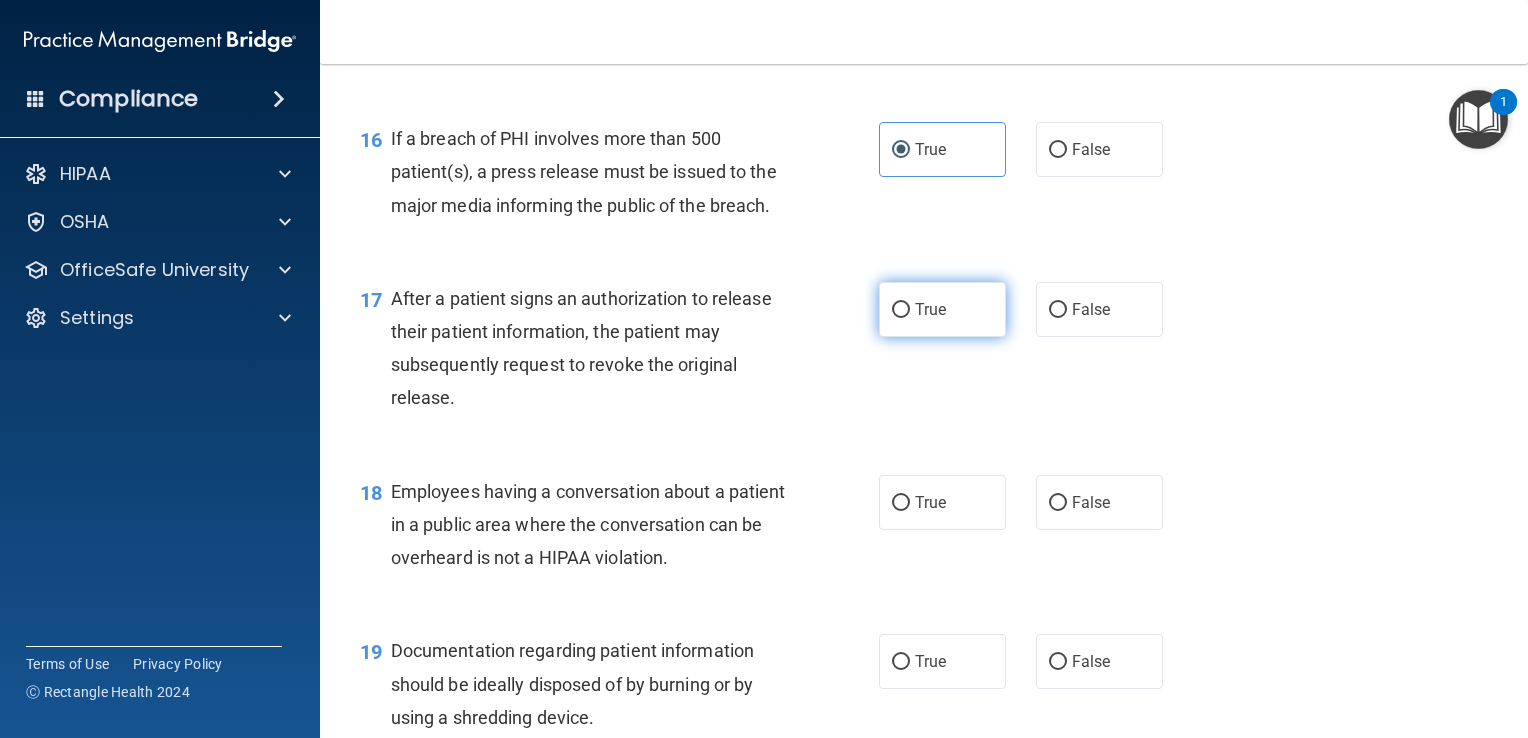 click on "True" at bounding box center (942, 309) 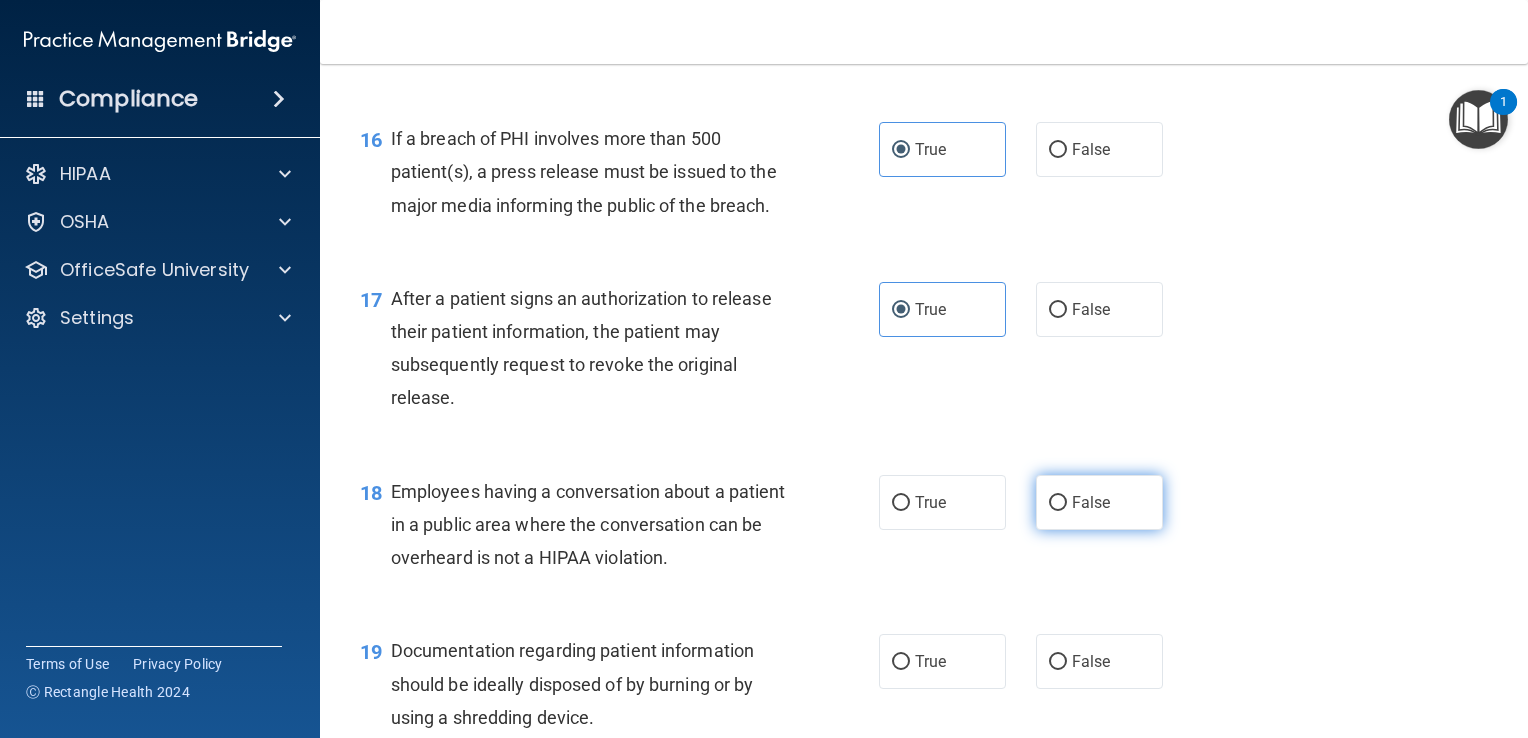 click on "False" at bounding box center [1099, 502] 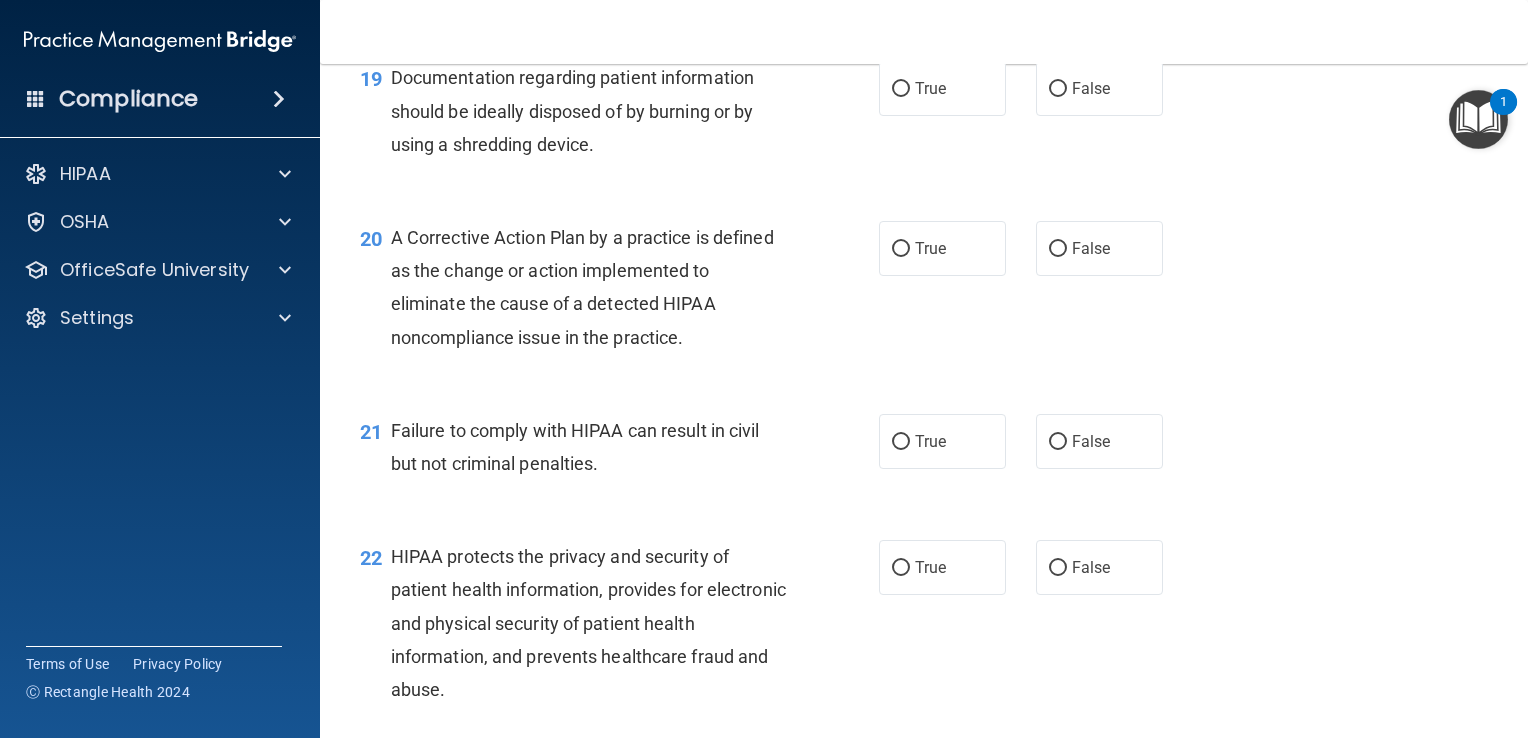 scroll, scrollTop: 3144, scrollLeft: 0, axis: vertical 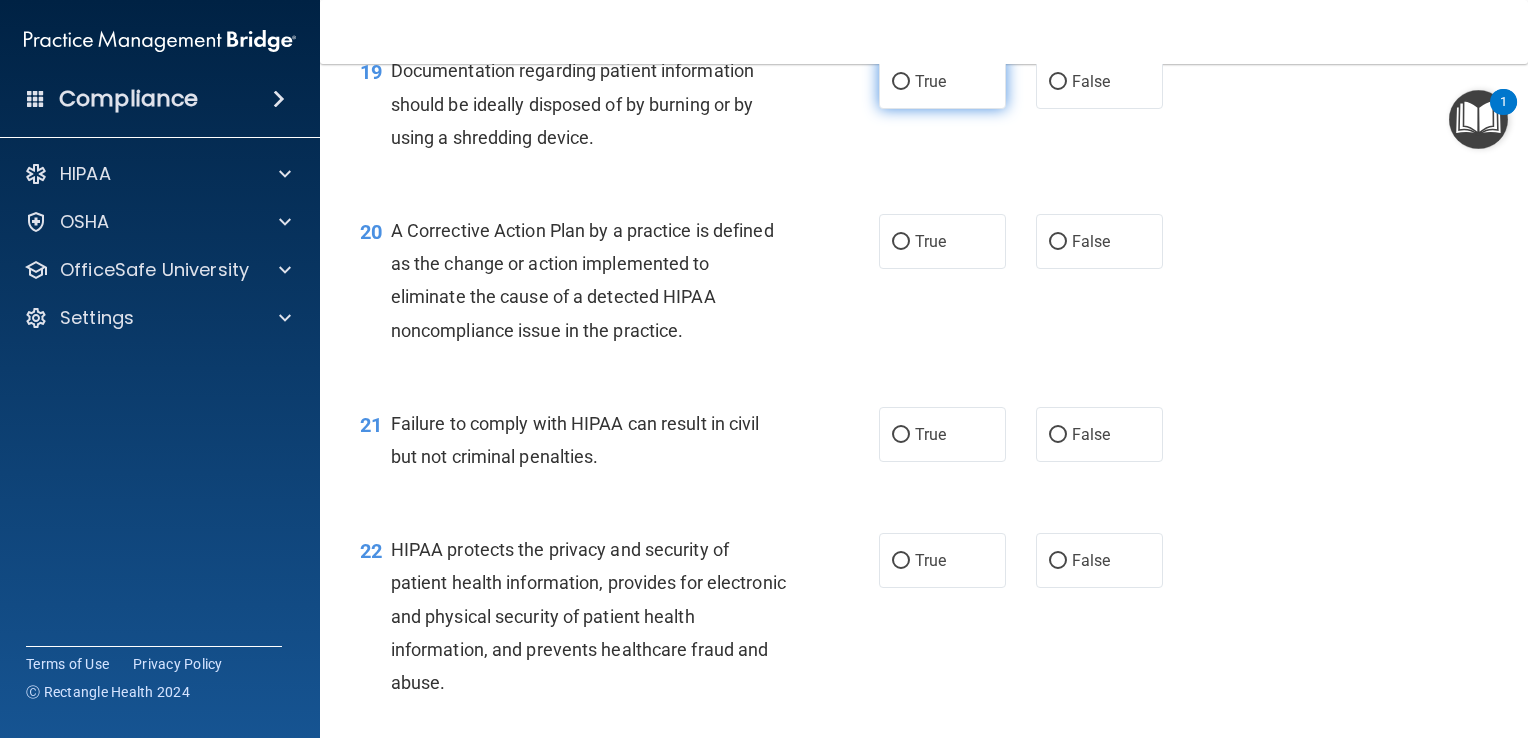 click on "True" at bounding box center (942, 81) 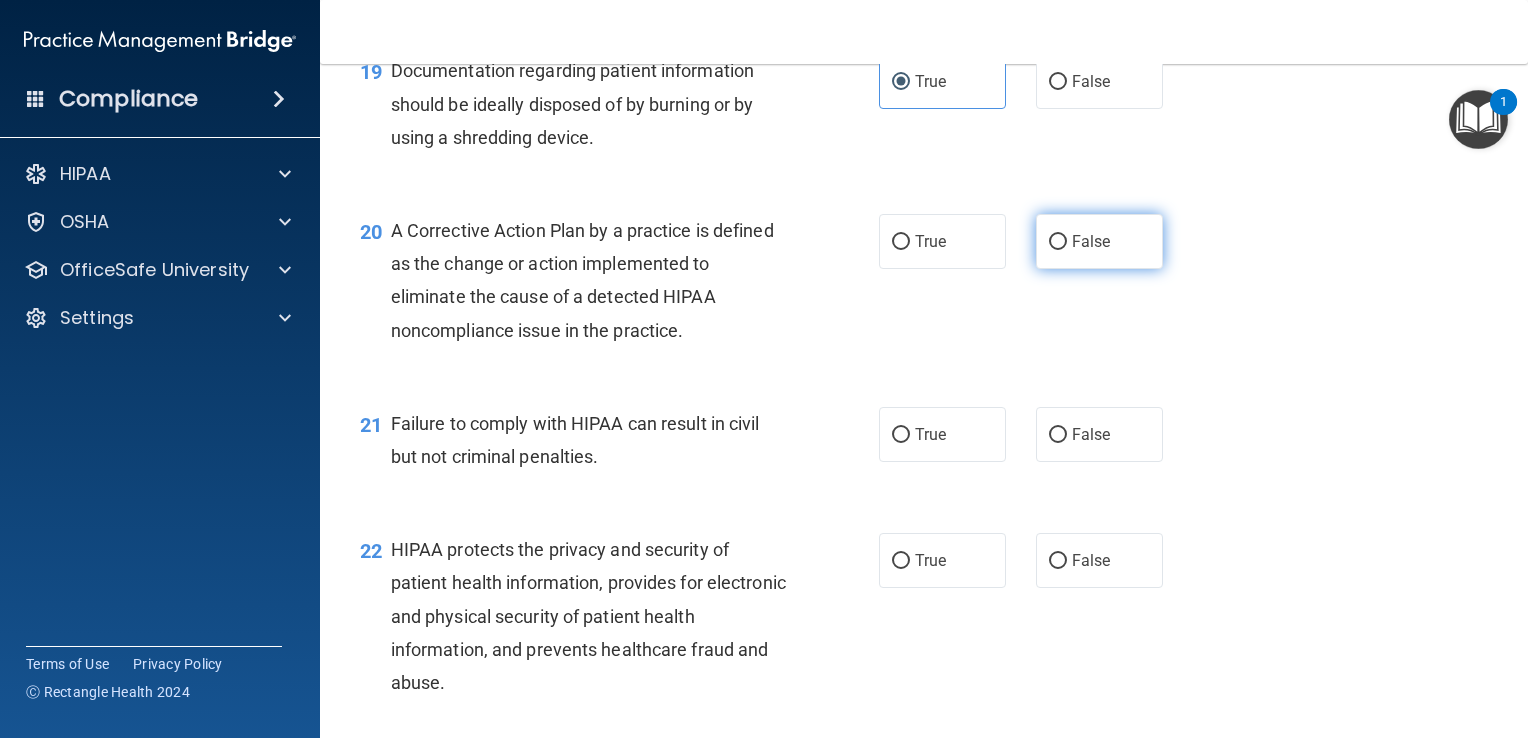 click on "False" at bounding box center (1058, 242) 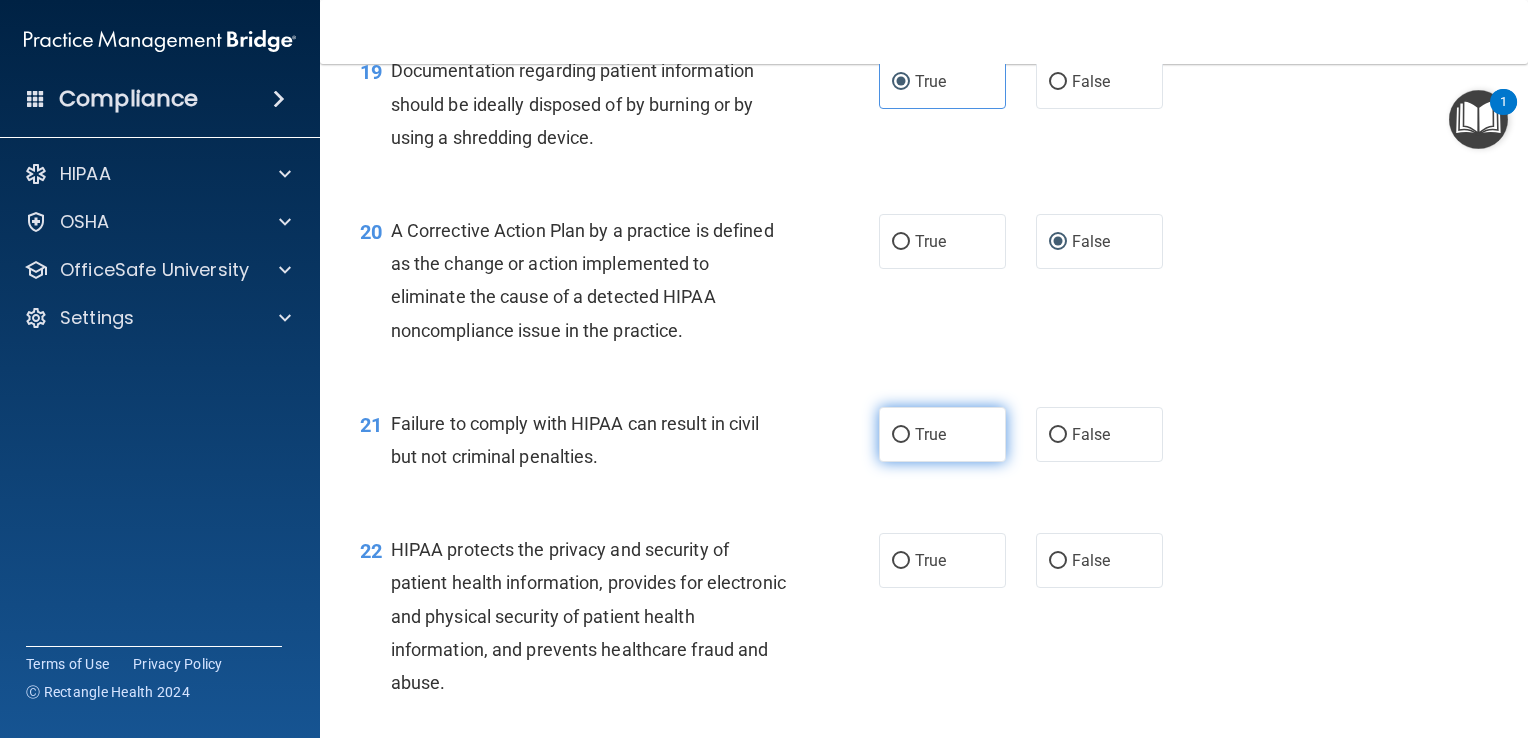 click on "True" at bounding box center [930, 434] 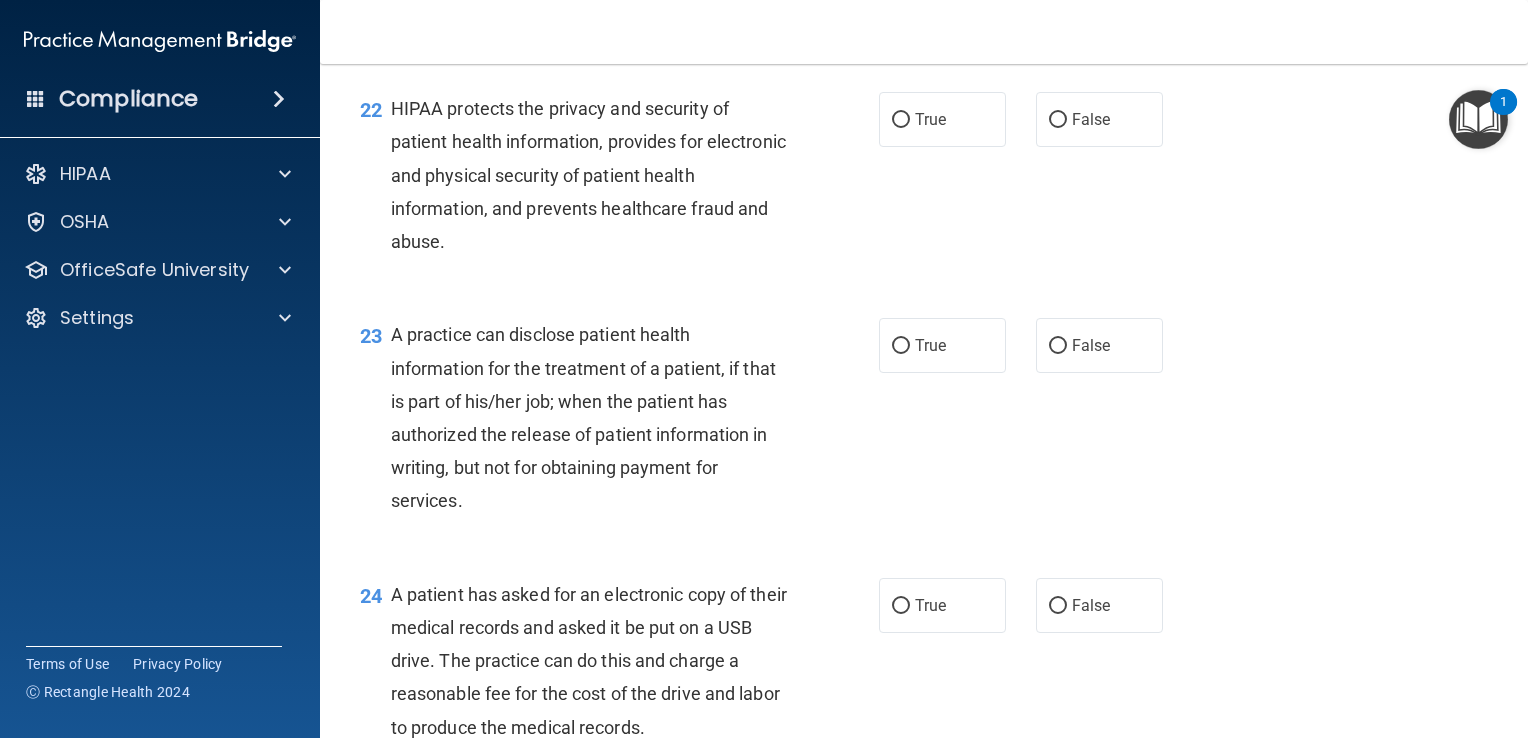 scroll, scrollTop: 3606, scrollLeft: 0, axis: vertical 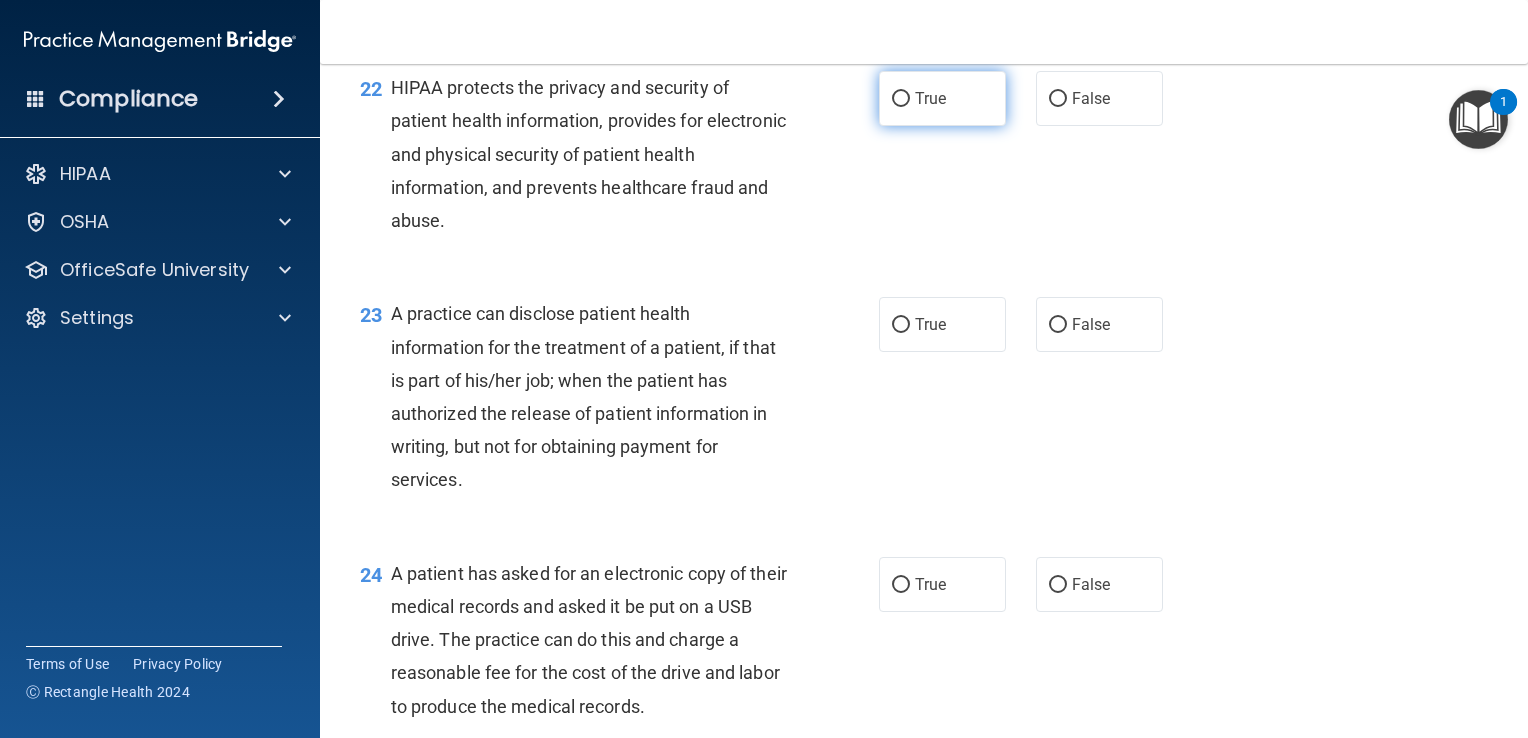 click on "True" at bounding box center (930, 98) 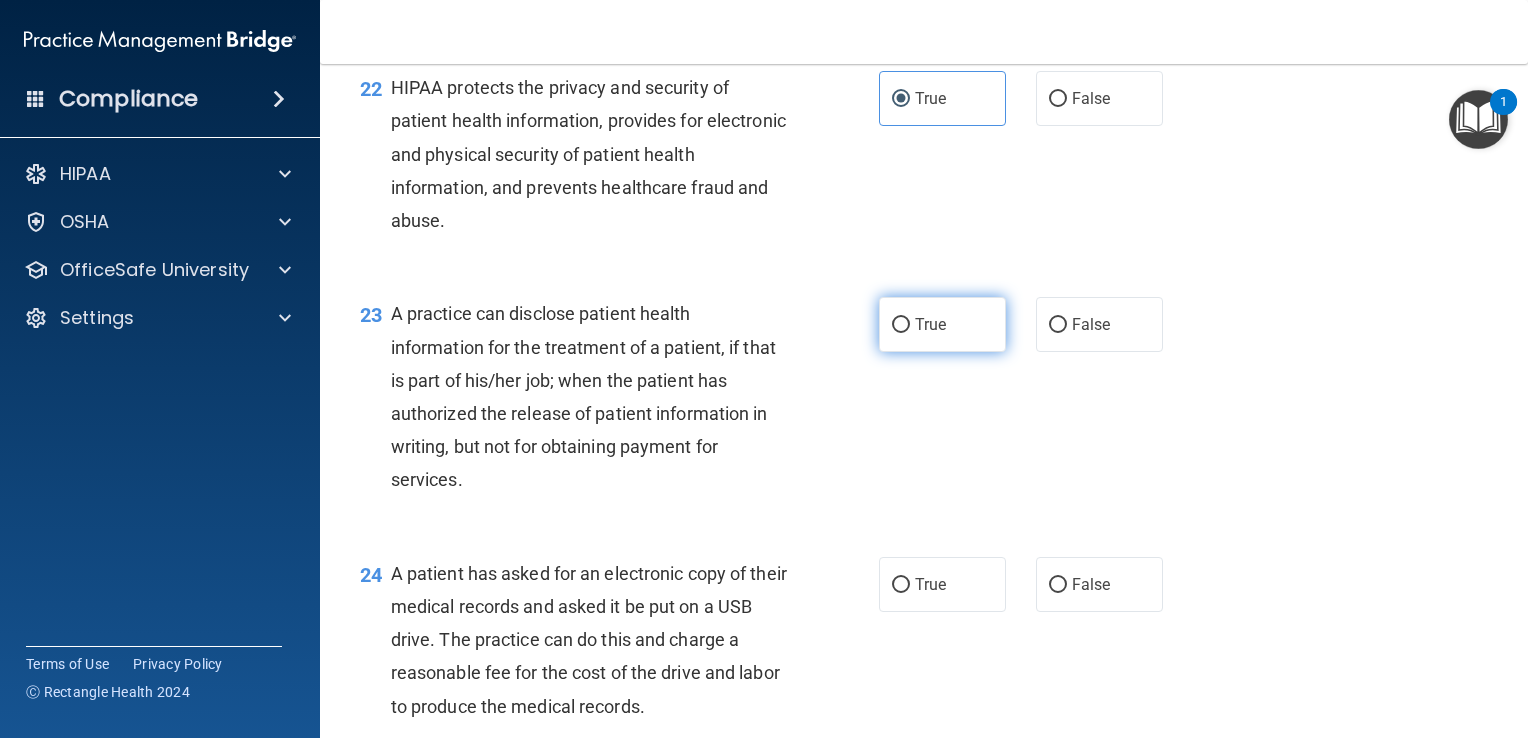 click on "True" at bounding box center (942, 324) 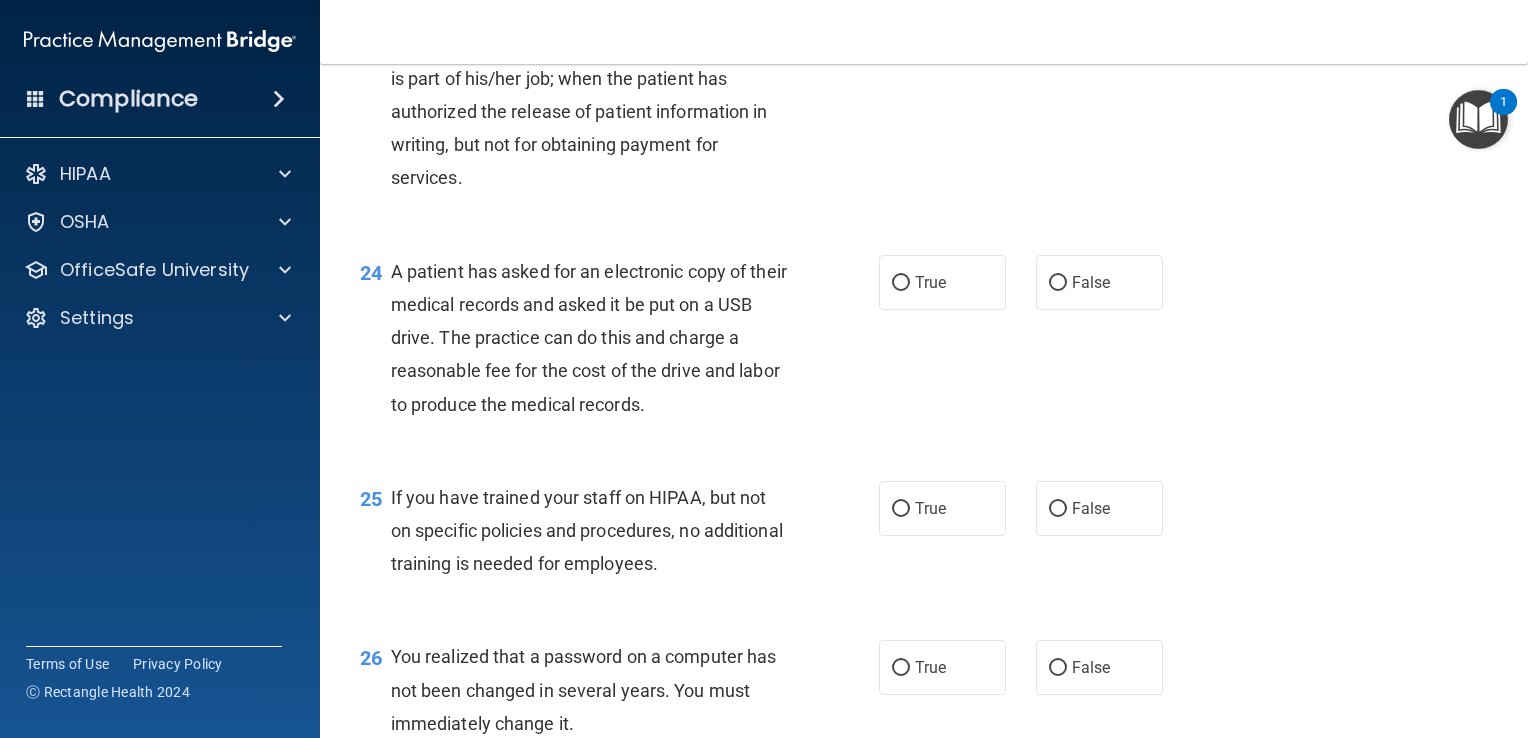 scroll, scrollTop: 4033, scrollLeft: 0, axis: vertical 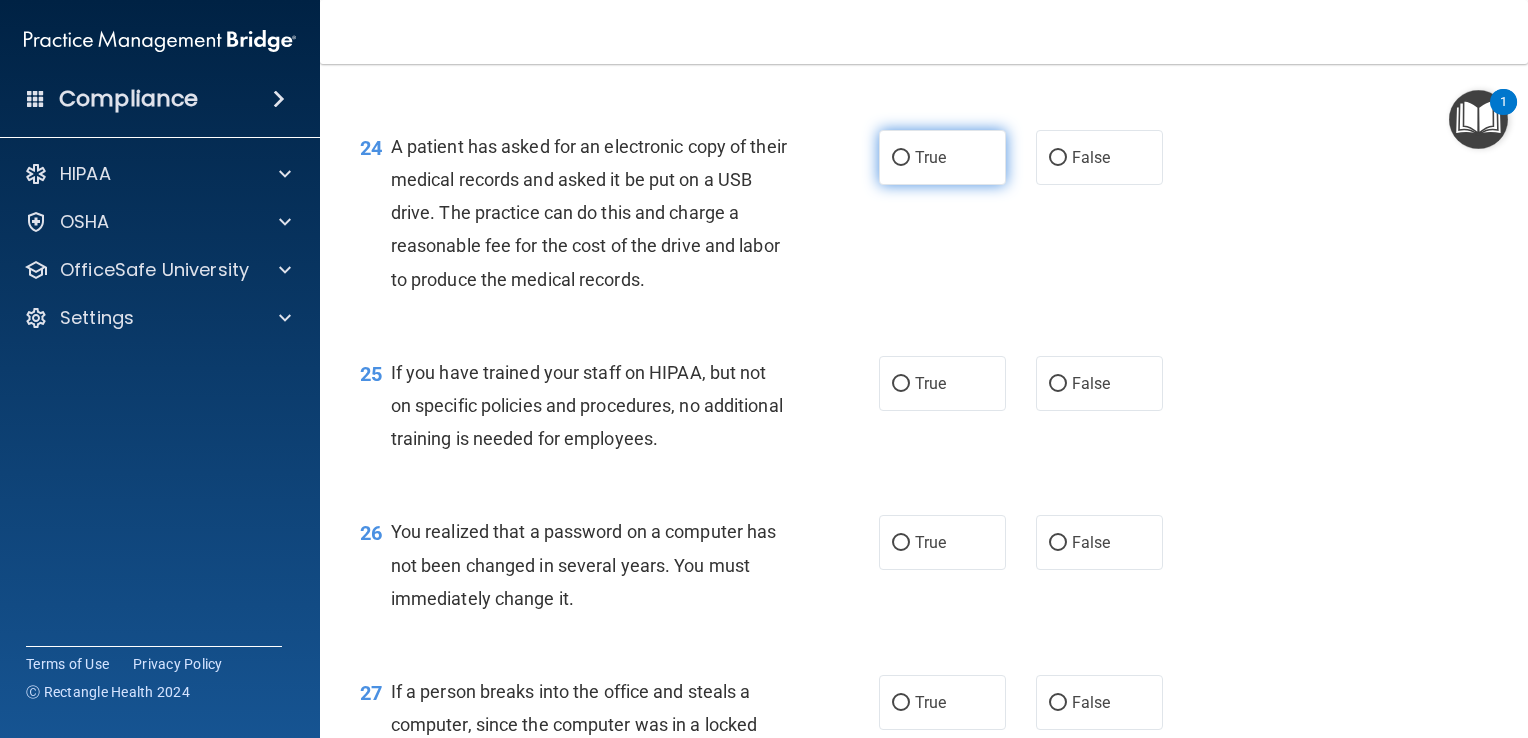 click on "True" at bounding box center [942, 157] 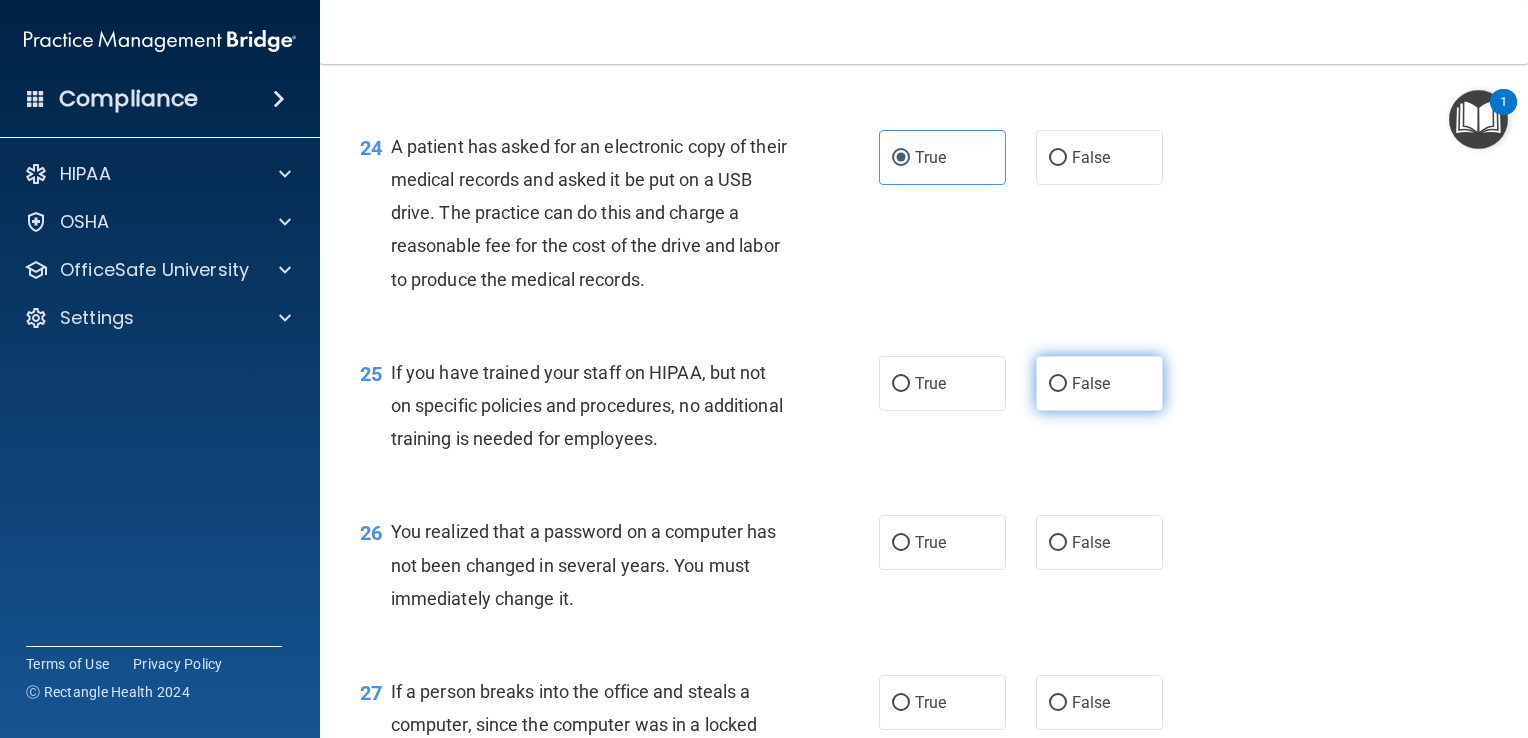 click on "False" at bounding box center (1091, 383) 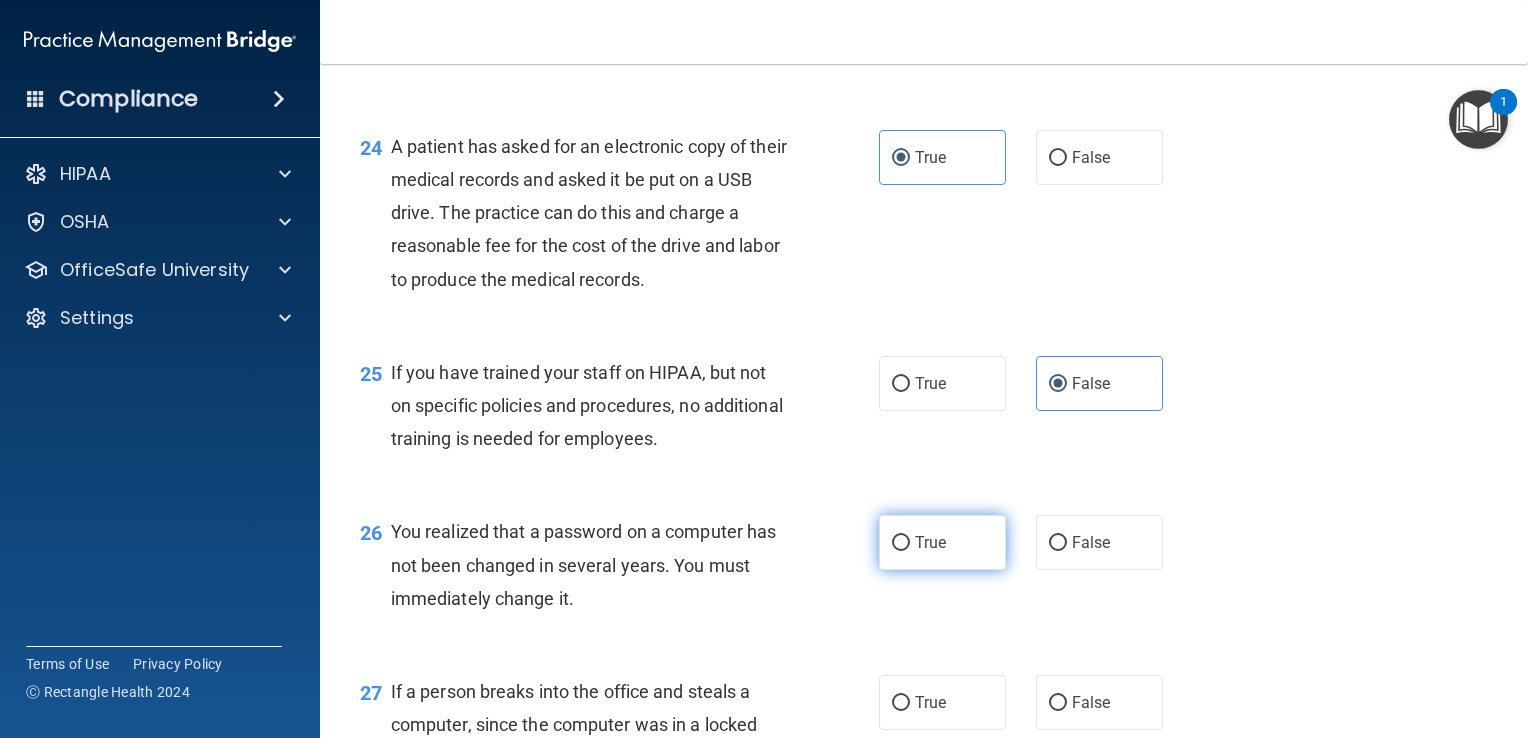 click on "True" at bounding box center (930, 542) 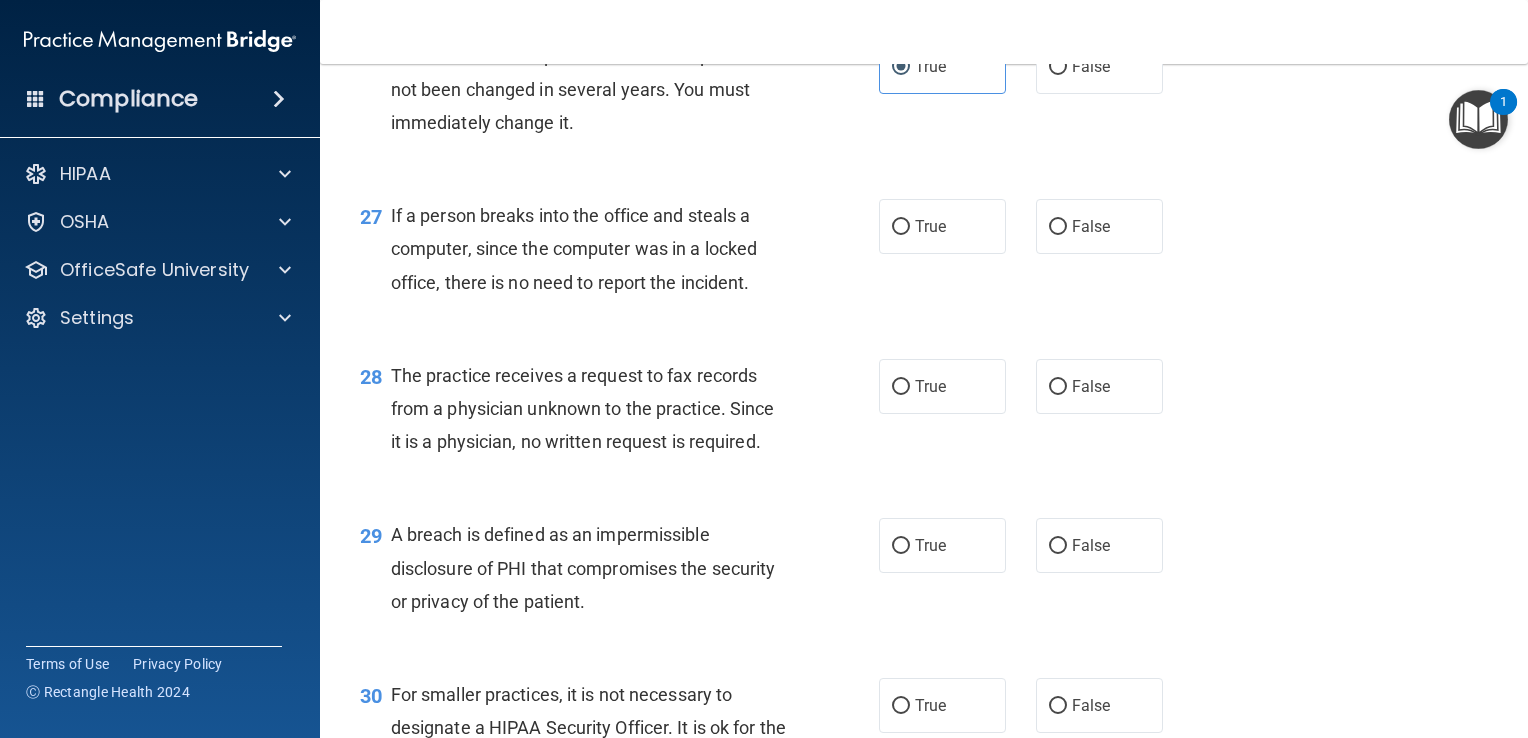 scroll, scrollTop: 4558, scrollLeft: 0, axis: vertical 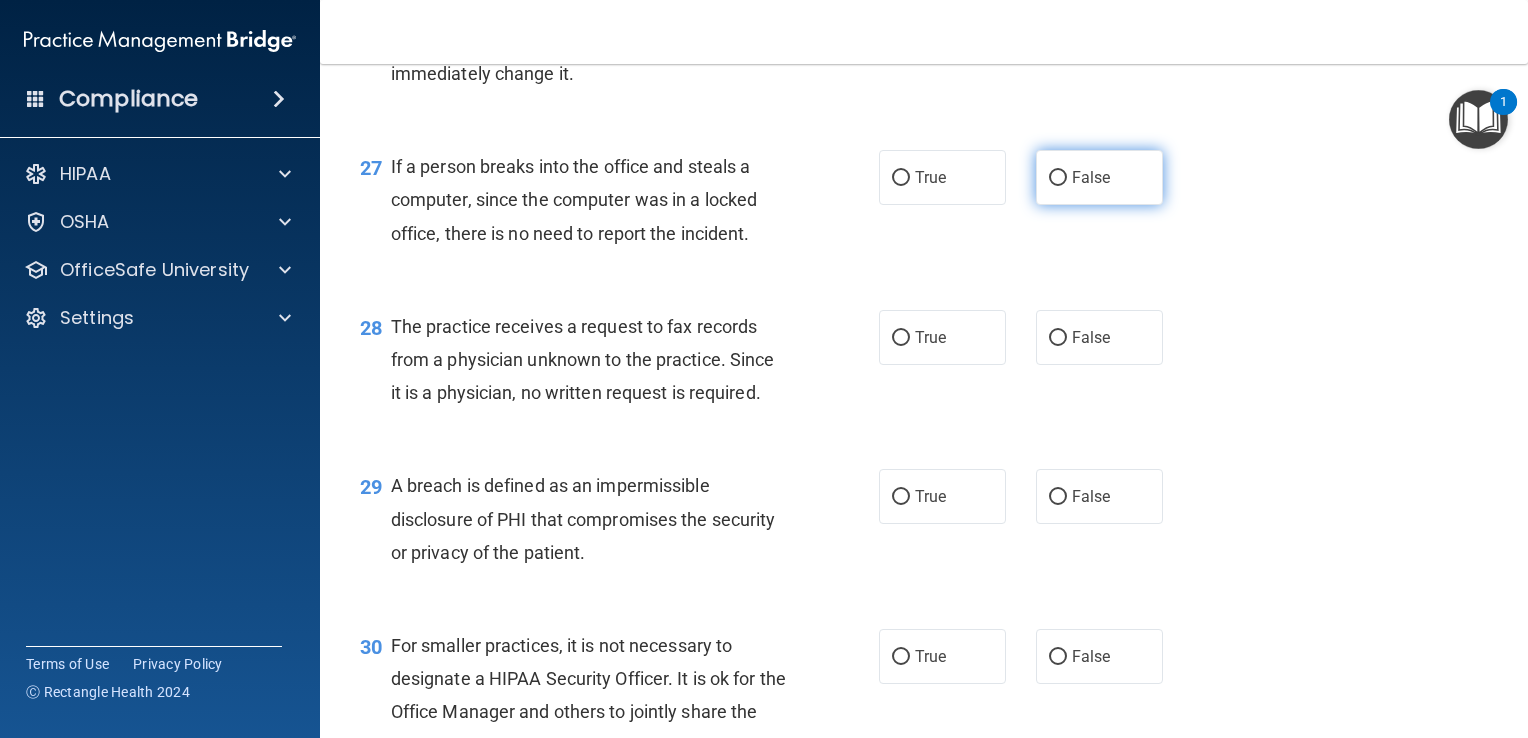 click on "False" at bounding box center [1099, 177] 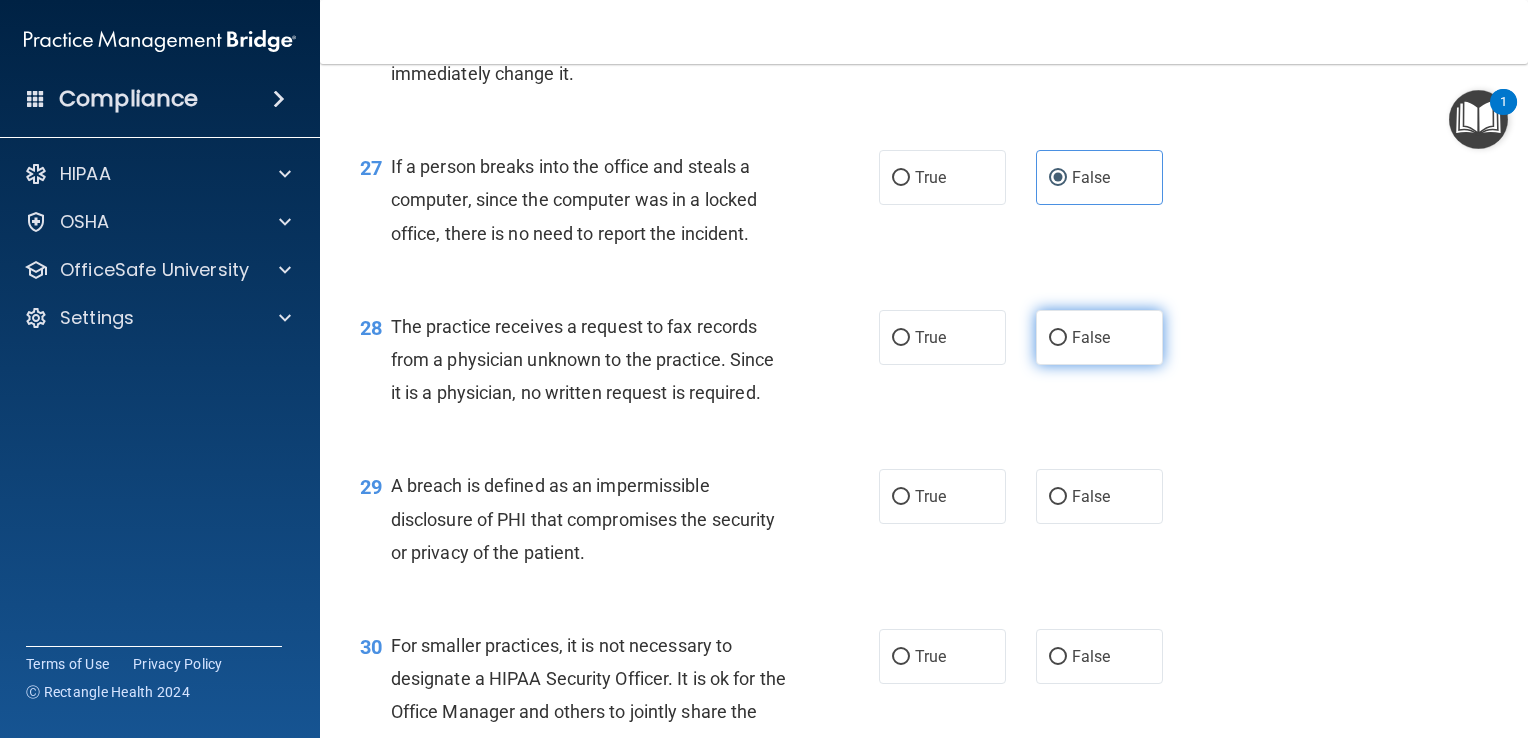 click on "False" at bounding box center [1099, 337] 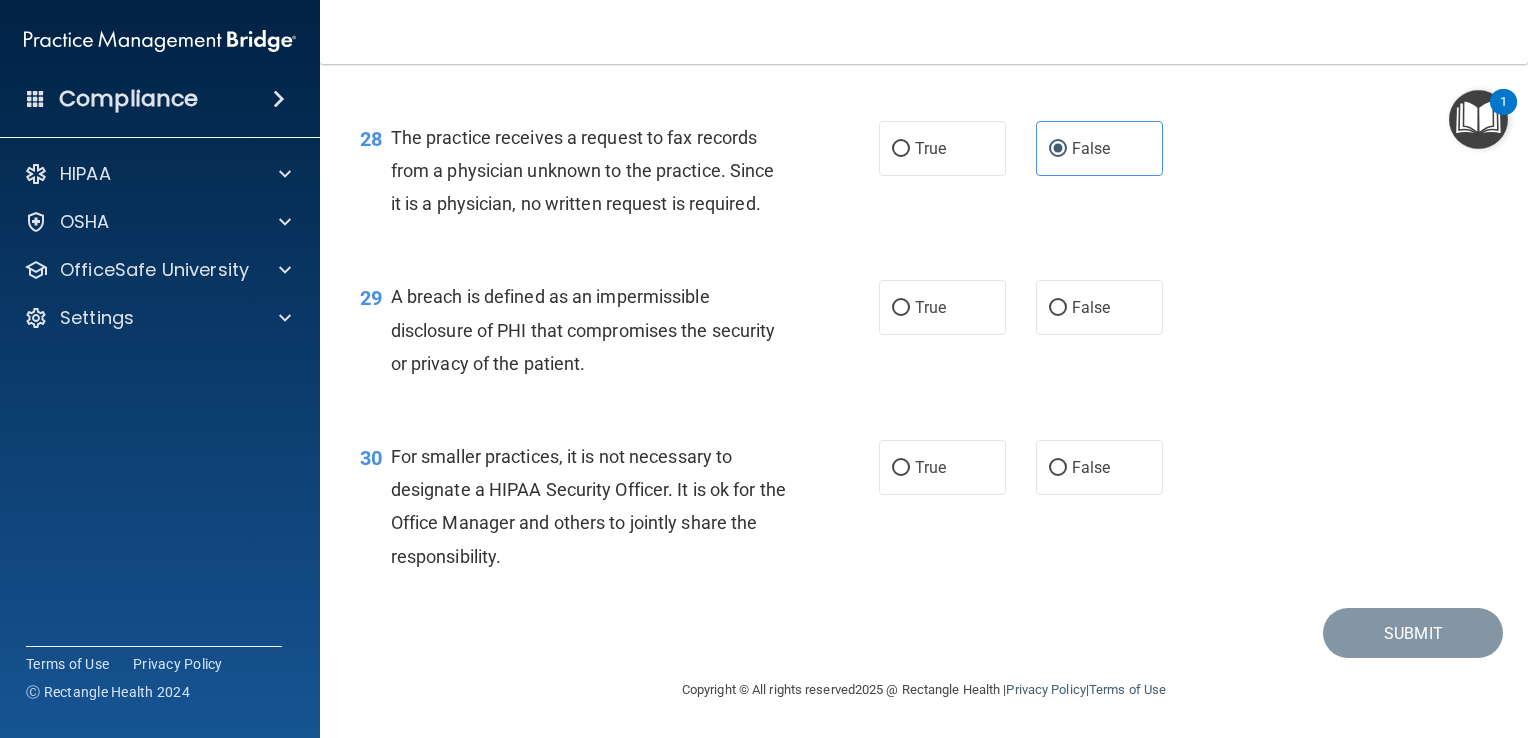 scroll, scrollTop: 4780, scrollLeft: 0, axis: vertical 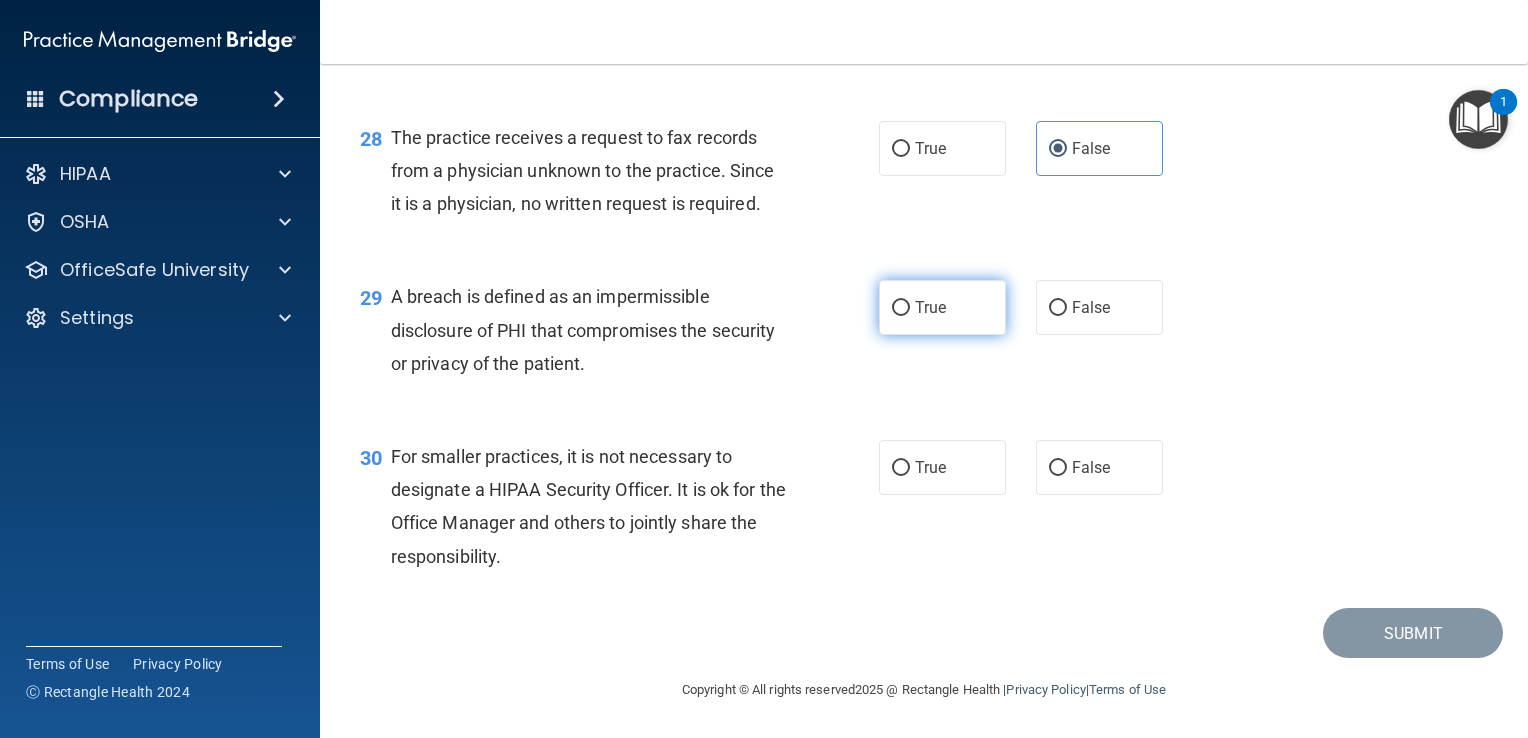click on "True" at bounding box center (930, 307) 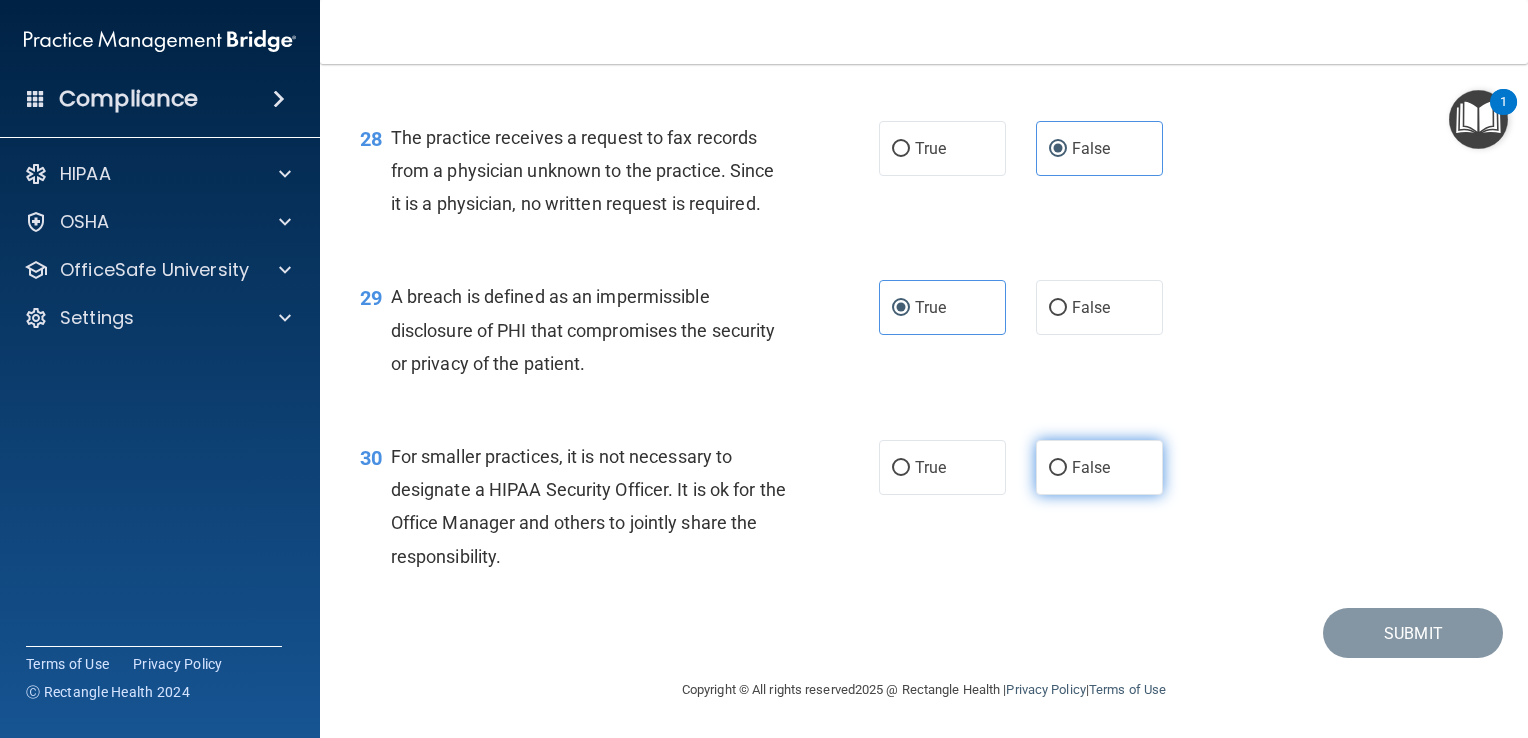 click on "False" at bounding box center (1058, 468) 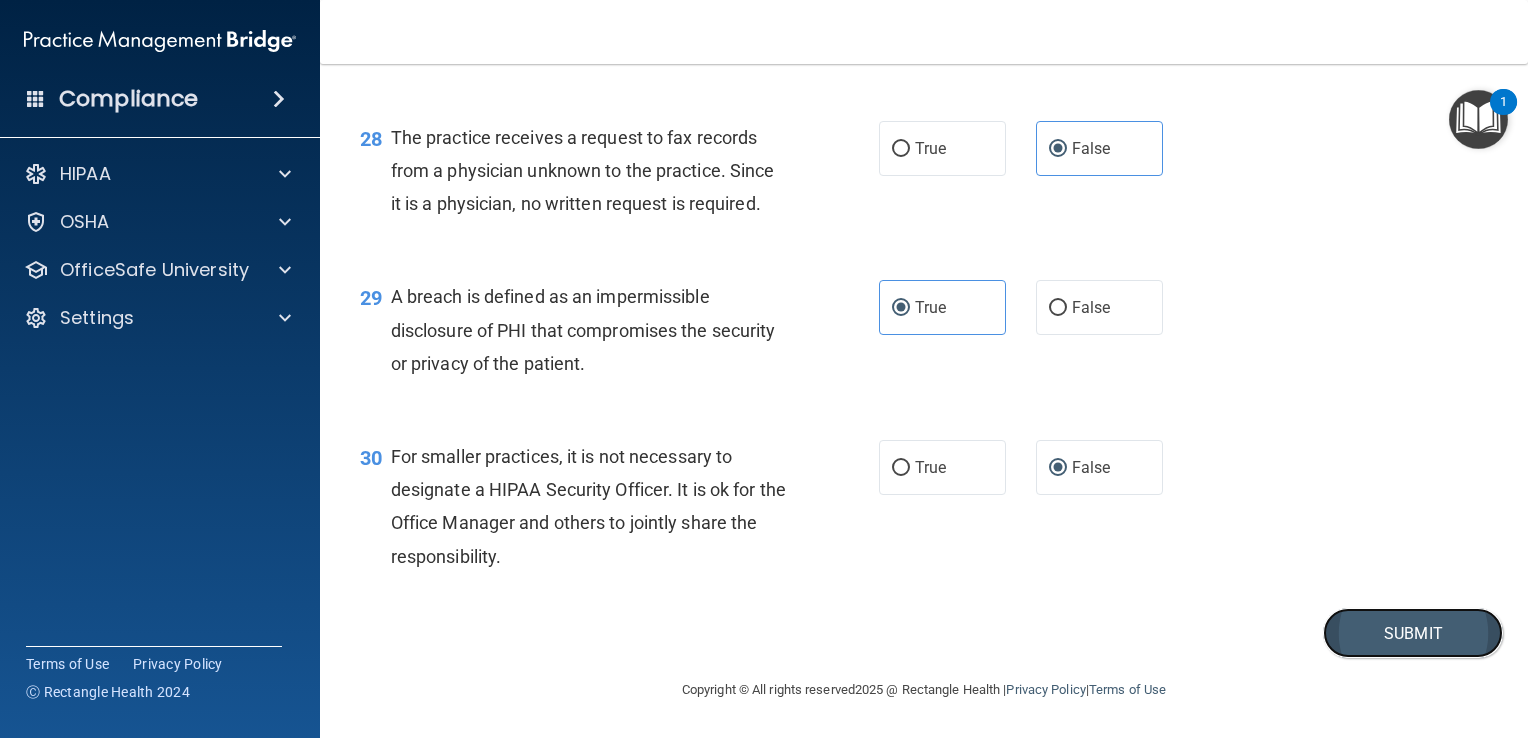 click on "Submit" at bounding box center [1413, 633] 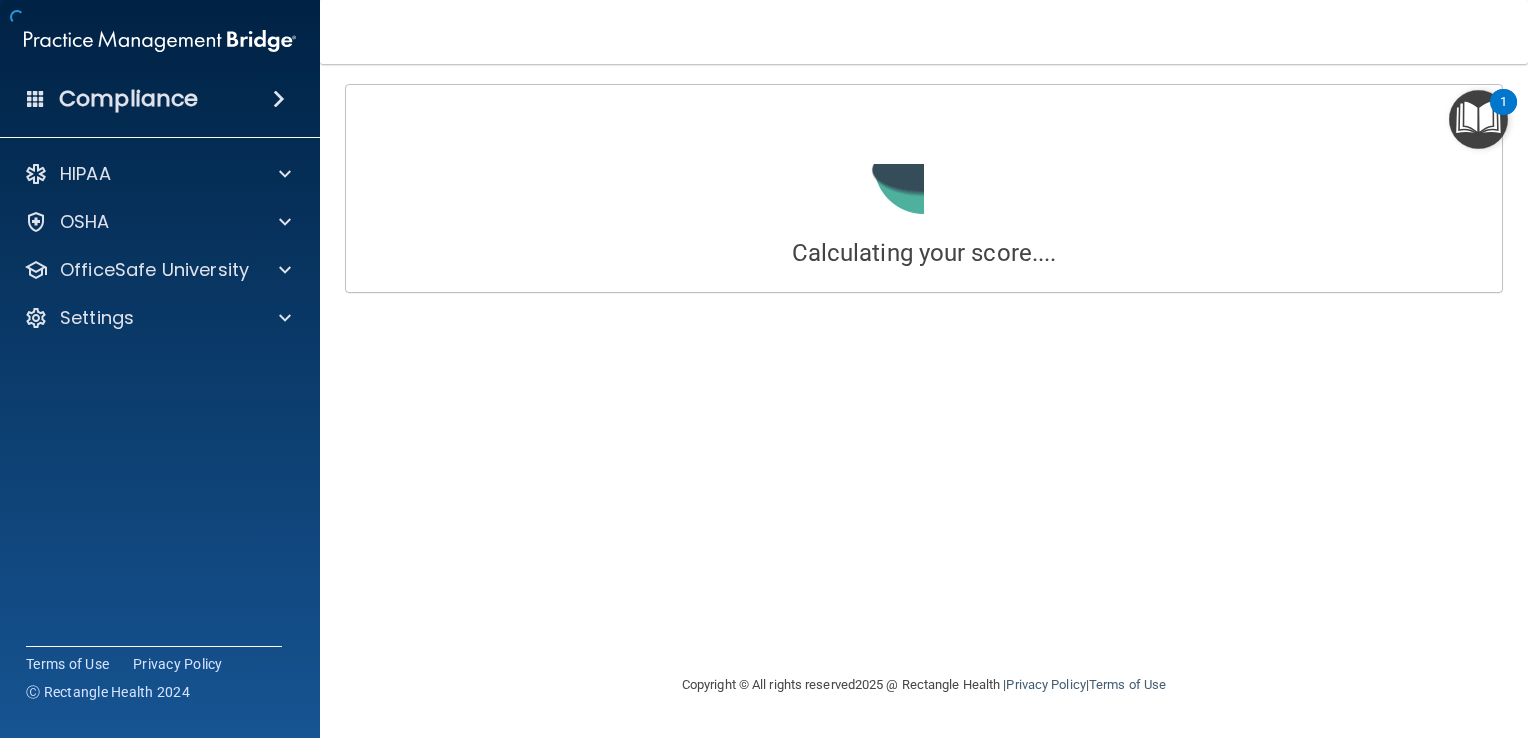 scroll, scrollTop: 0, scrollLeft: 0, axis: both 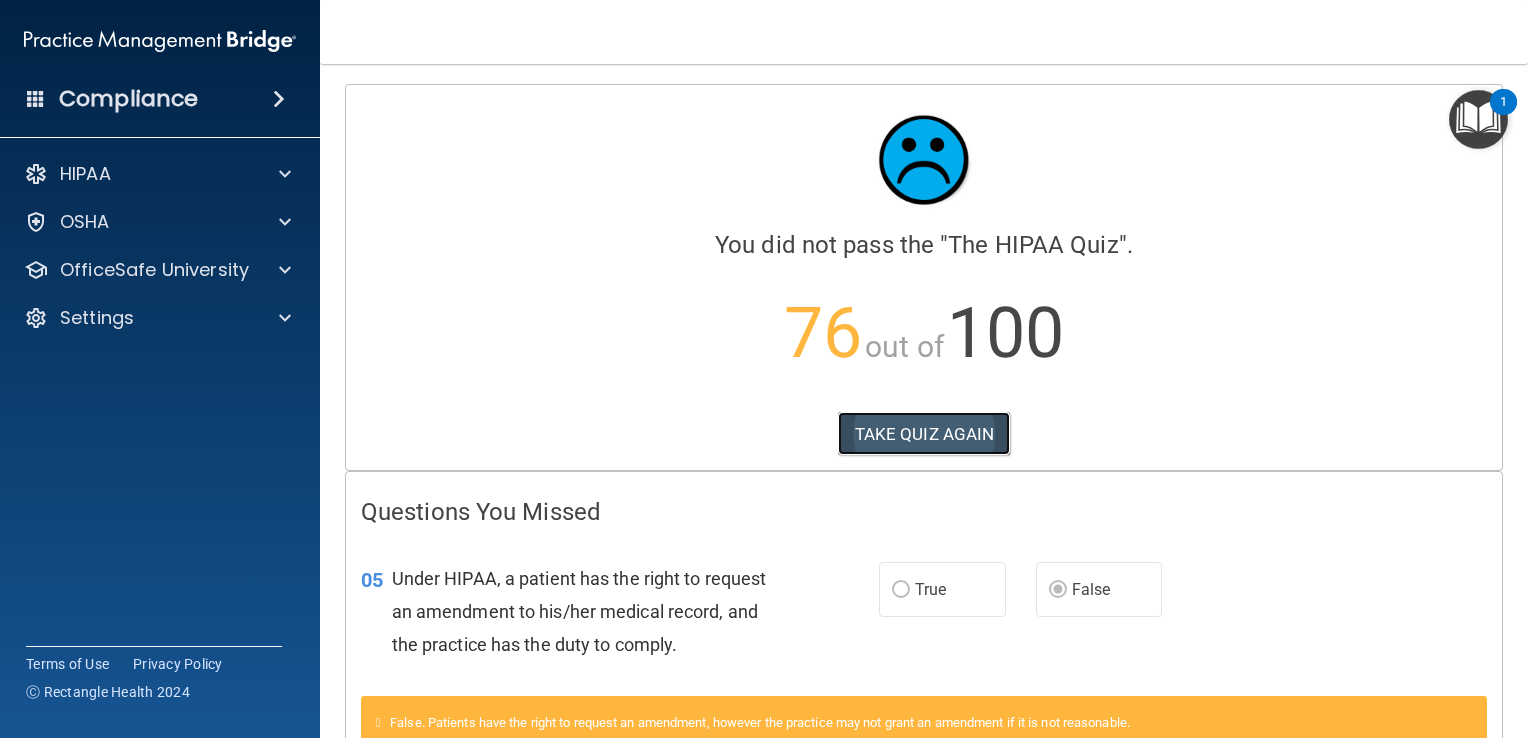 click on "TAKE QUIZ AGAIN" at bounding box center (924, 434) 